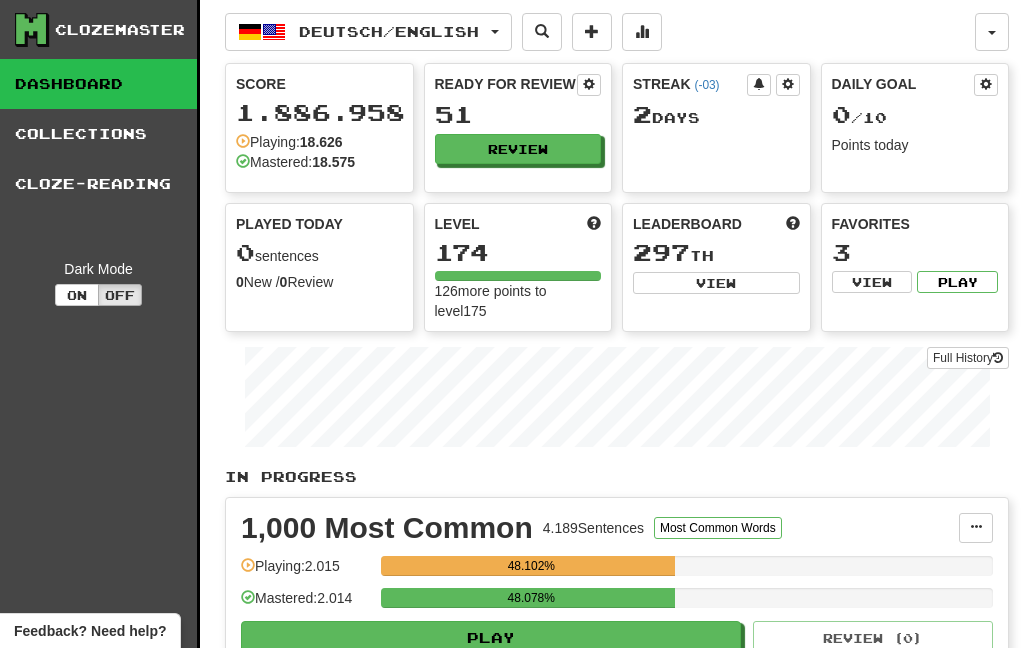 scroll, scrollTop: 0, scrollLeft: 0, axis: both 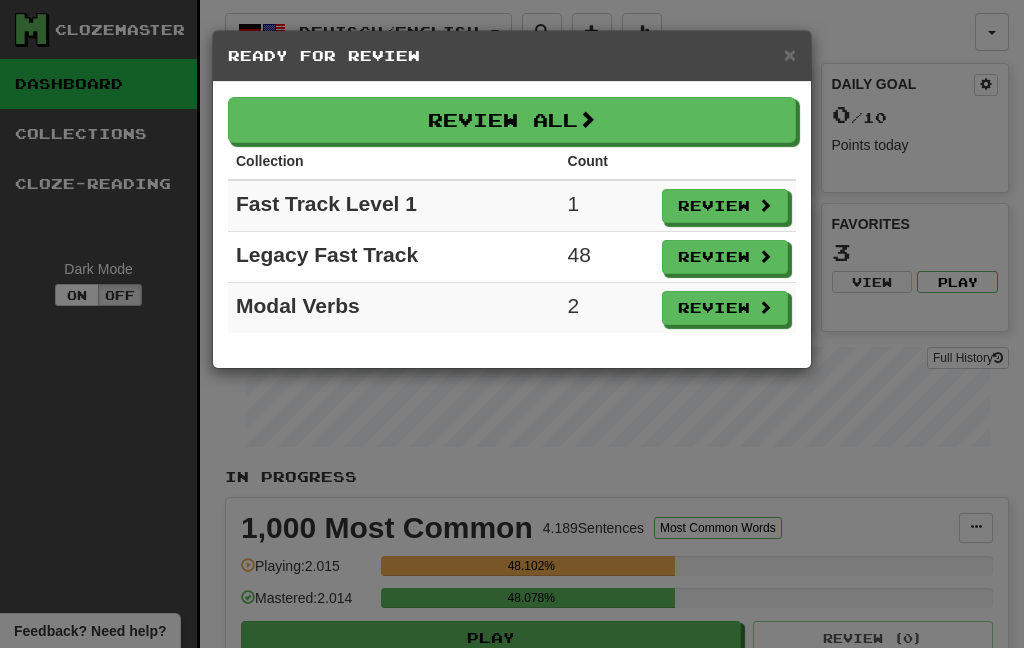 click on "Review All" at bounding box center (512, 120) 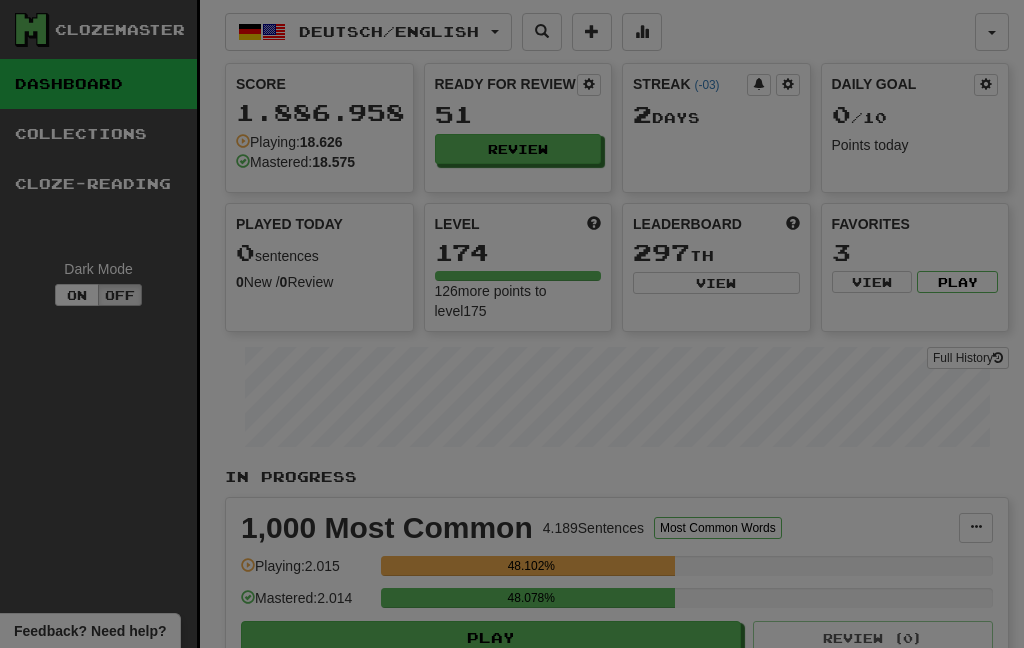 select on "***" 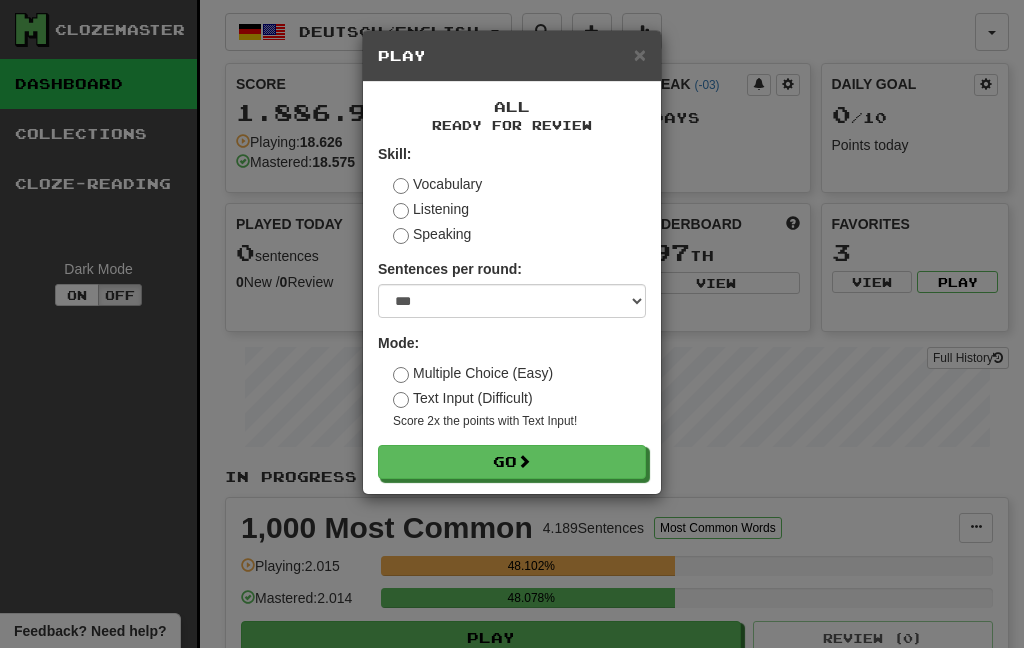 click at bounding box center [524, 461] 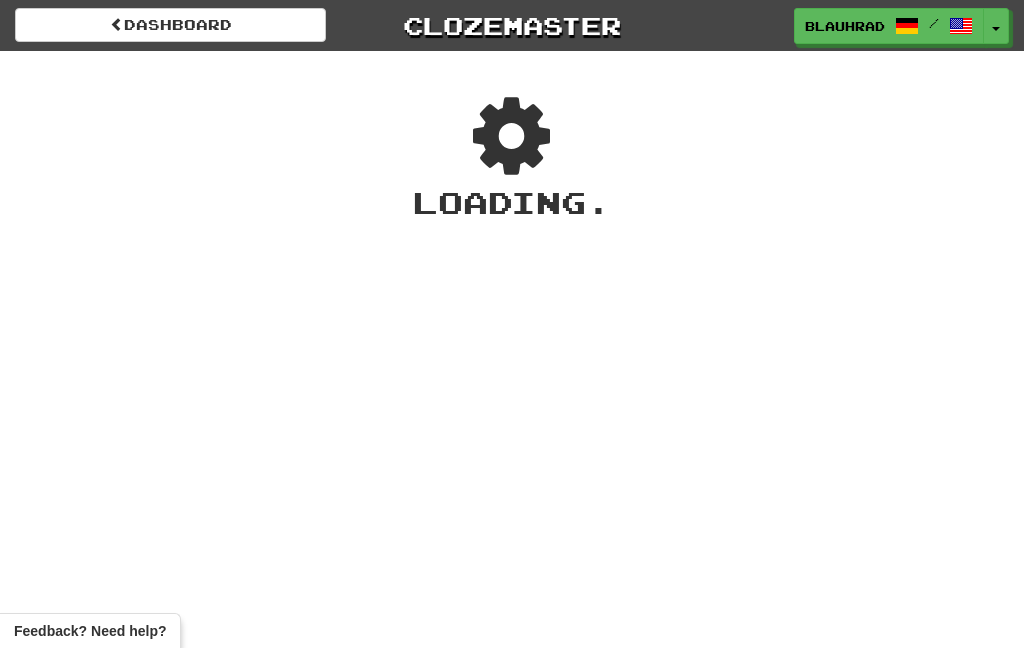 scroll, scrollTop: 0, scrollLeft: 0, axis: both 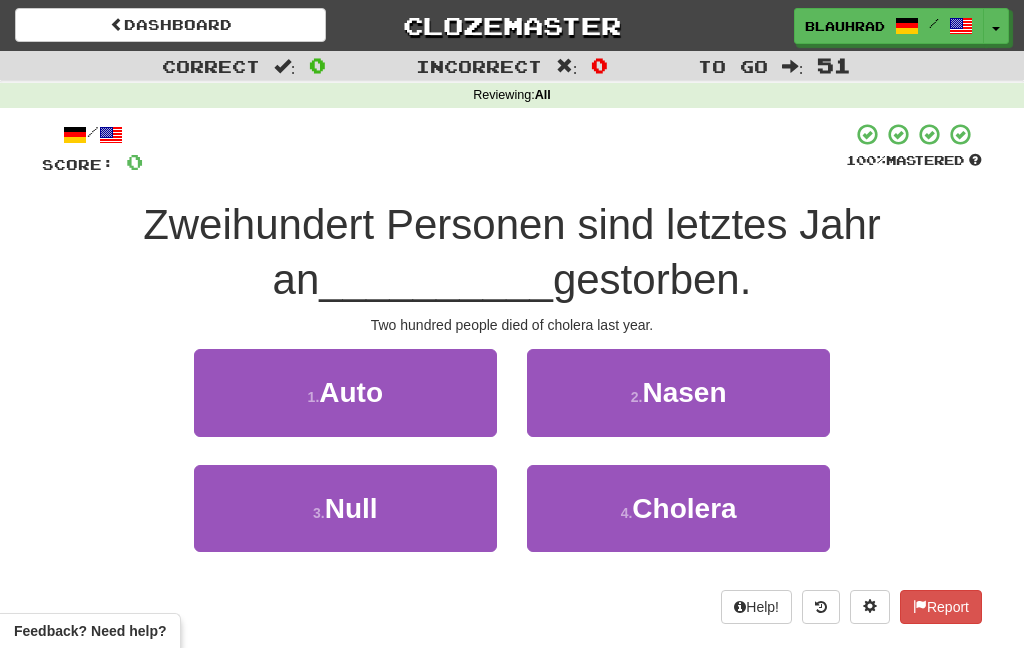 click on "4 ." at bounding box center (627, 513) 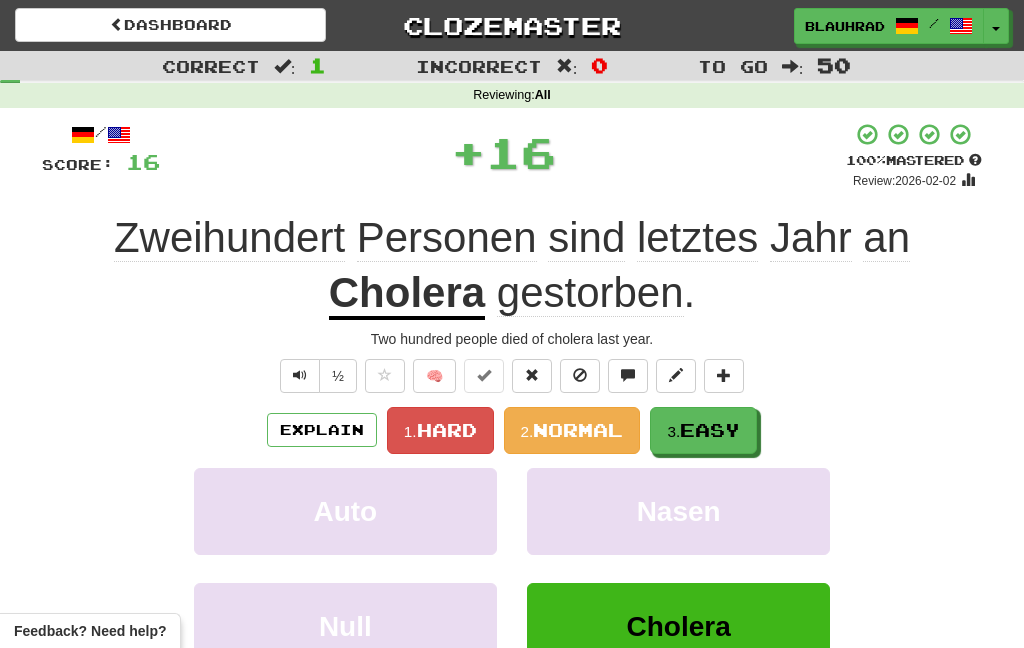click on "Easy" at bounding box center [710, 430] 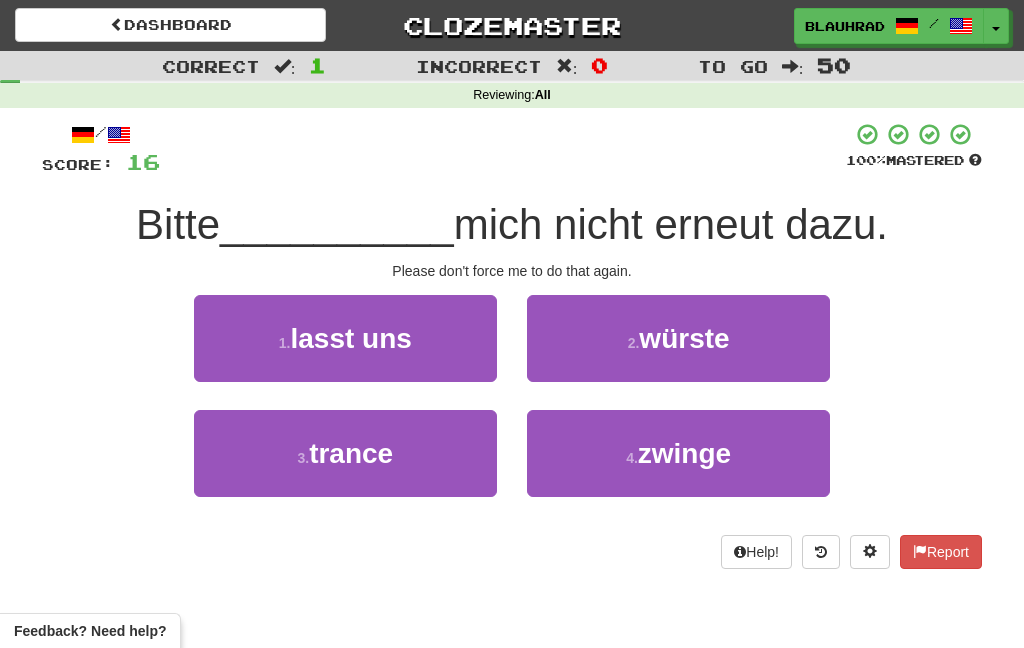 click on "4 .  zwinge" at bounding box center (678, 453) 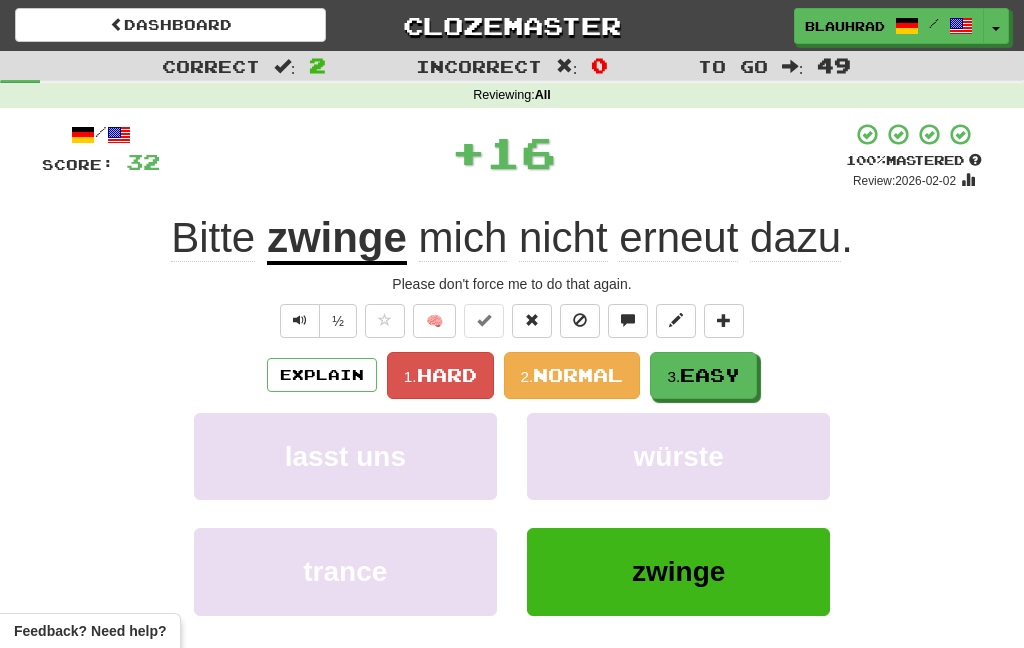 click on "Easy" at bounding box center [710, 375] 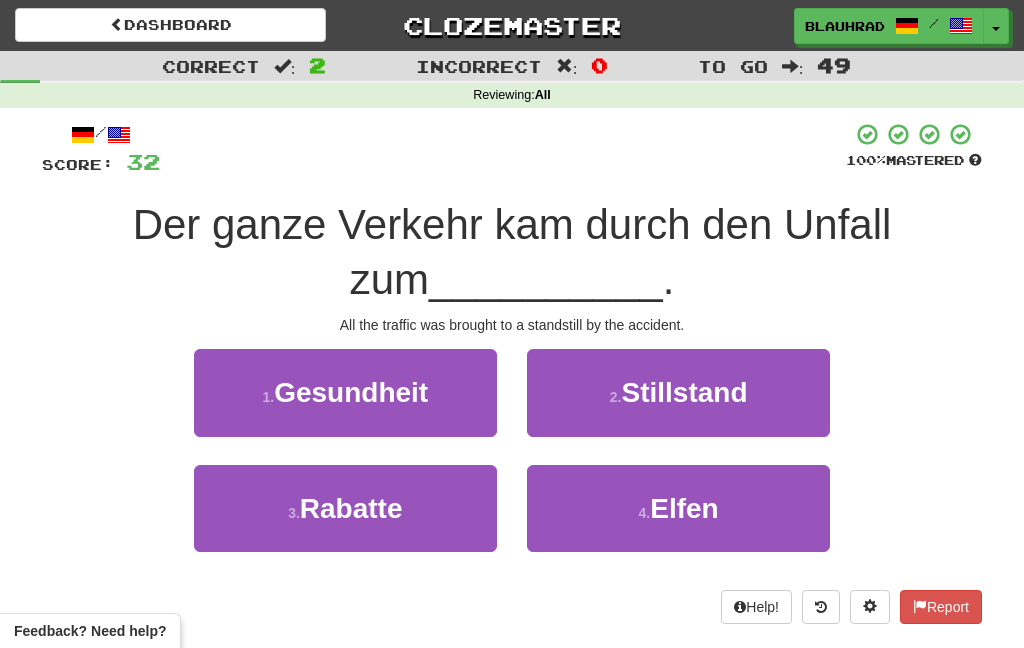 click on "Stillstand" at bounding box center (684, 392) 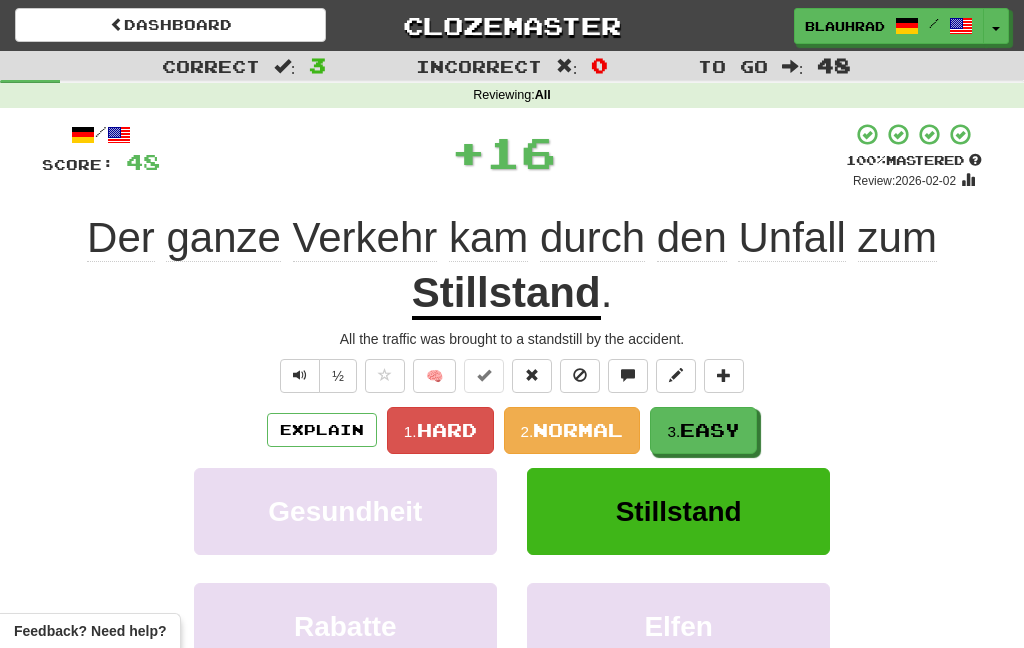 click on "Easy" at bounding box center (710, 430) 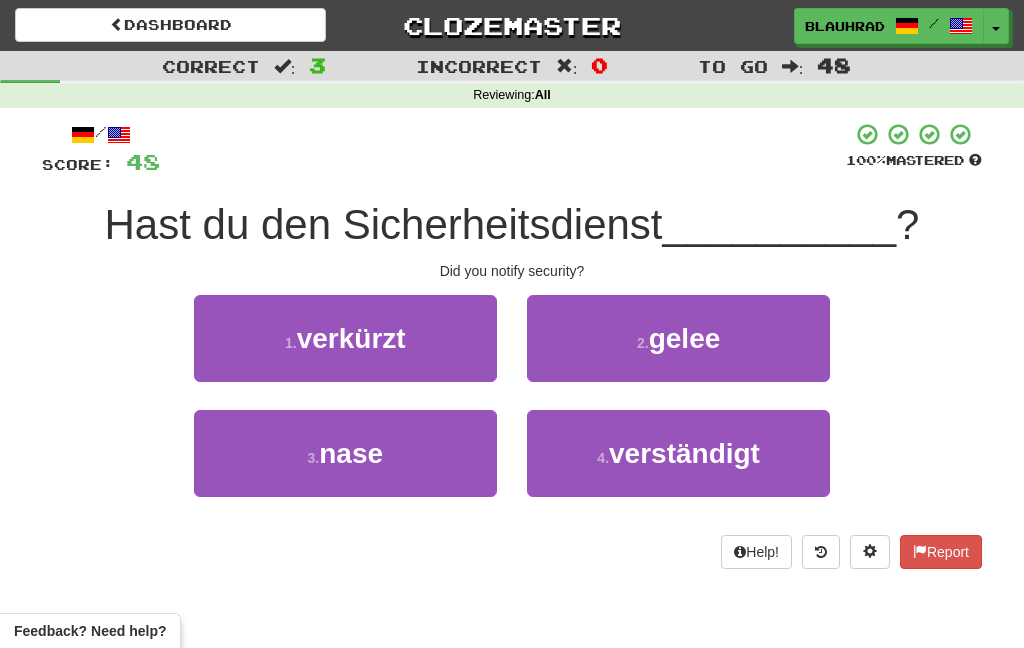 click on "4 .  verständigt" at bounding box center [678, 453] 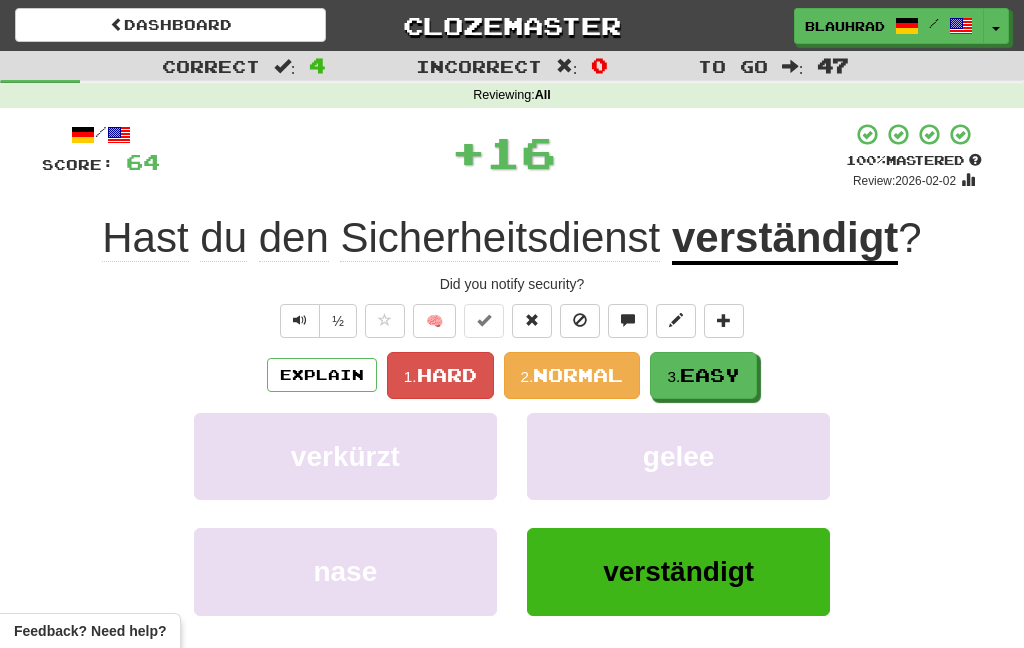 click on "Easy" at bounding box center (710, 375) 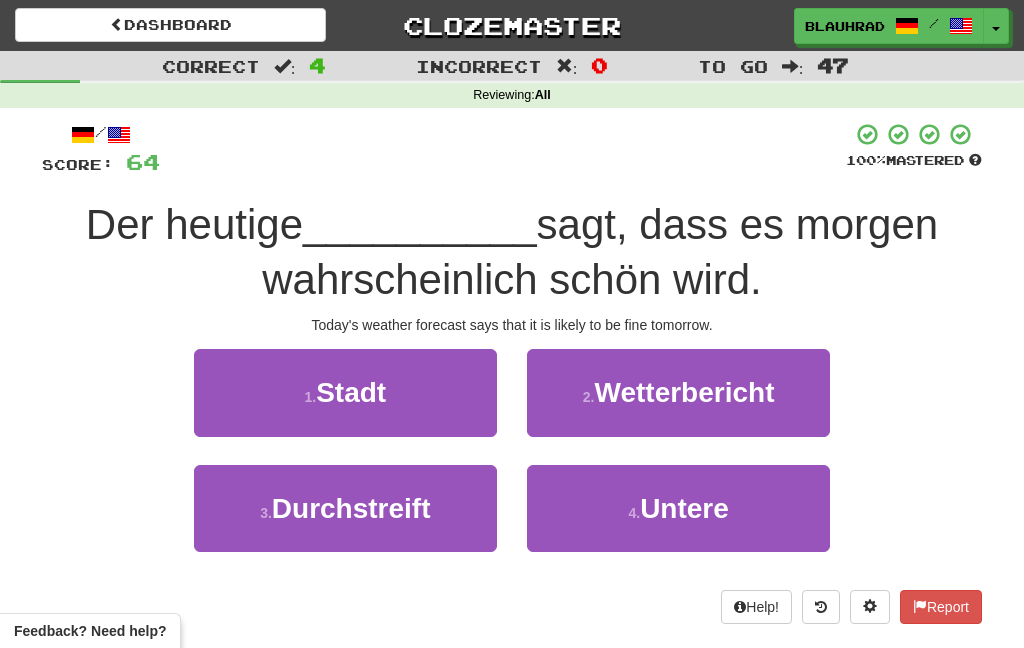 click on "Wetterbericht" at bounding box center [685, 392] 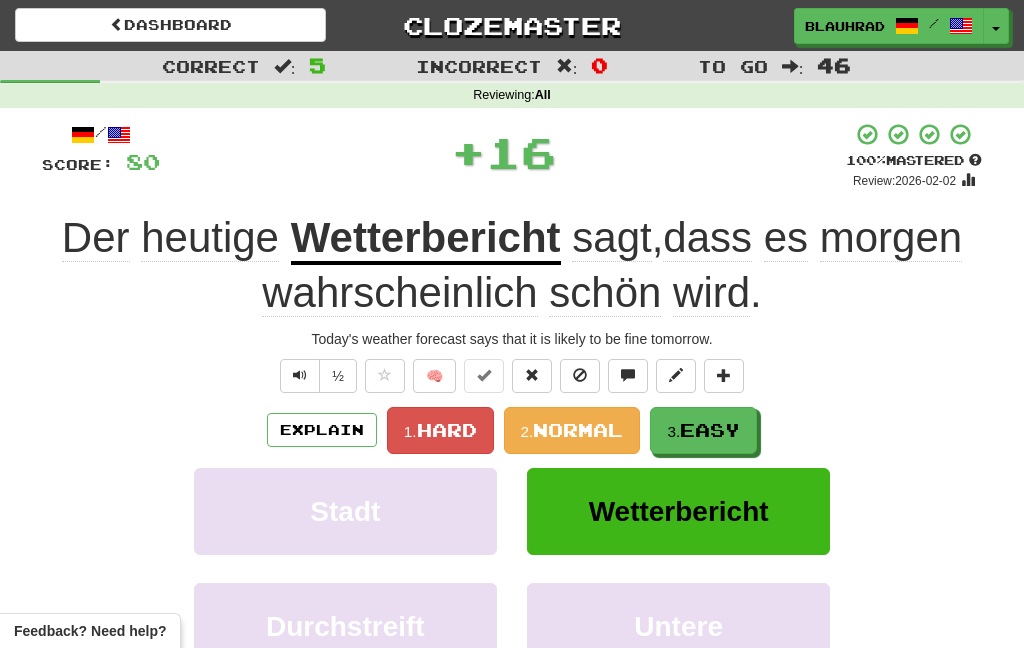 click on "Easy" at bounding box center (710, 430) 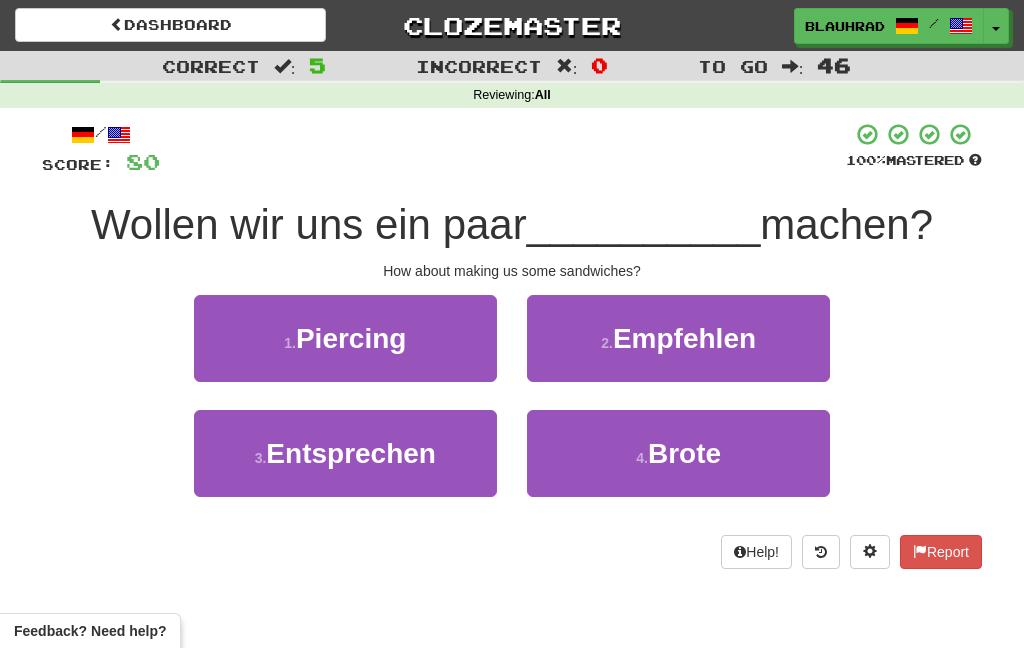 click on "4 .  Brote" at bounding box center [678, 453] 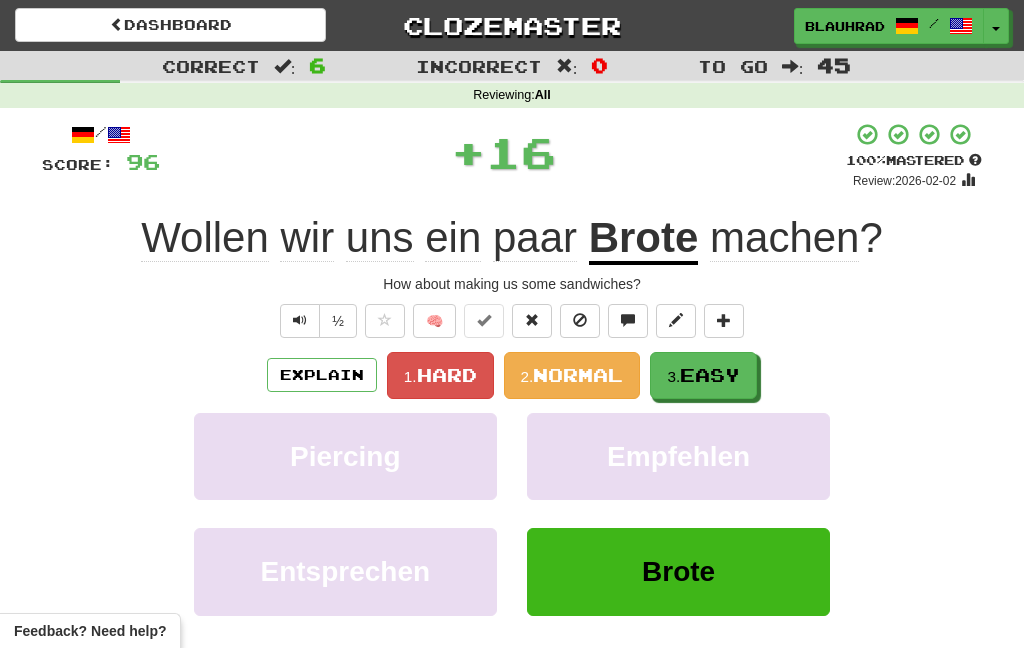 click on "3.  Easy" at bounding box center [703, 375] 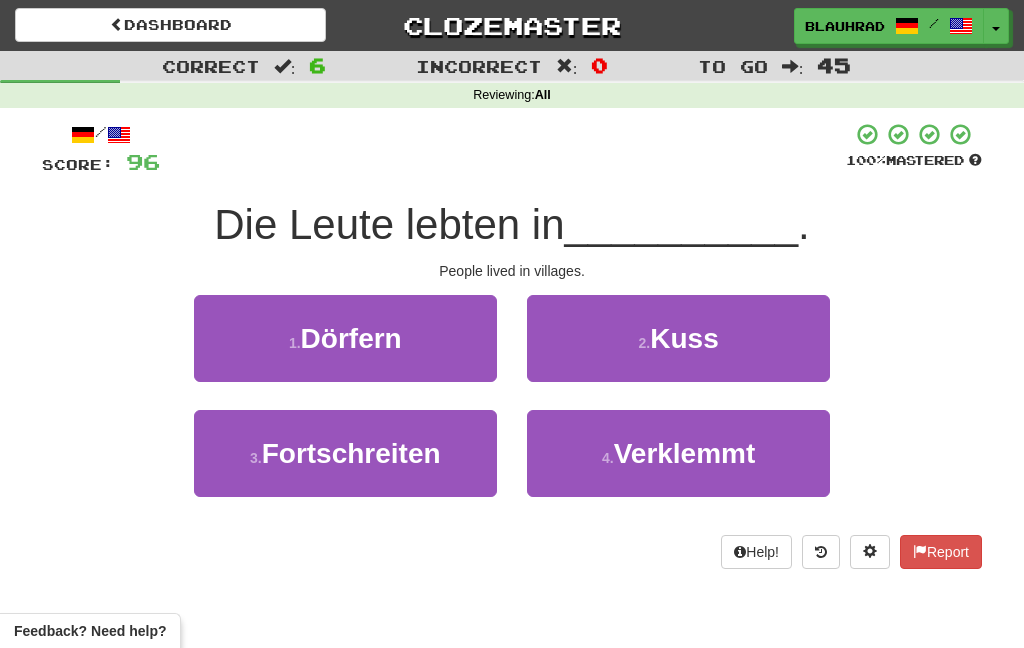 click on "1 .  Dörfern" at bounding box center [345, 338] 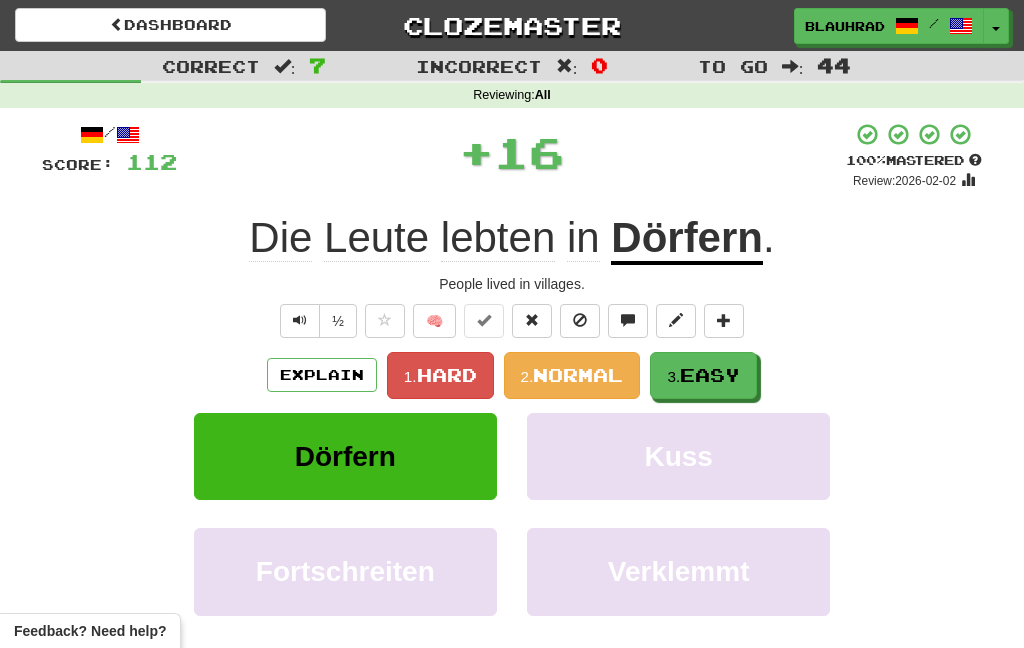 click on "Easy" at bounding box center [710, 375] 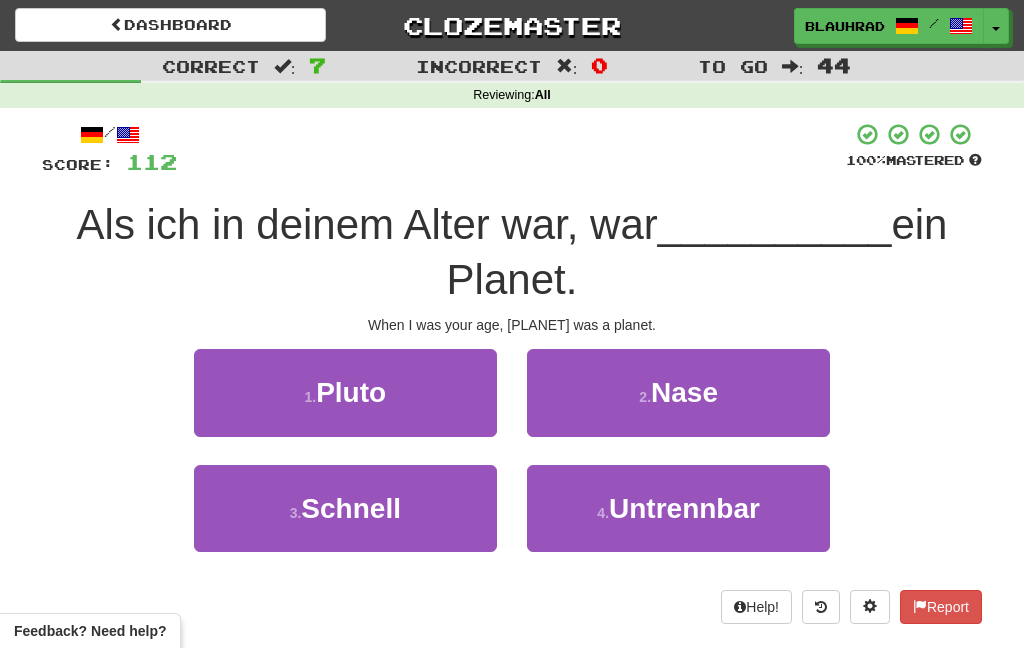 click on "1 .  Pluto" at bounding box center [345, 392] 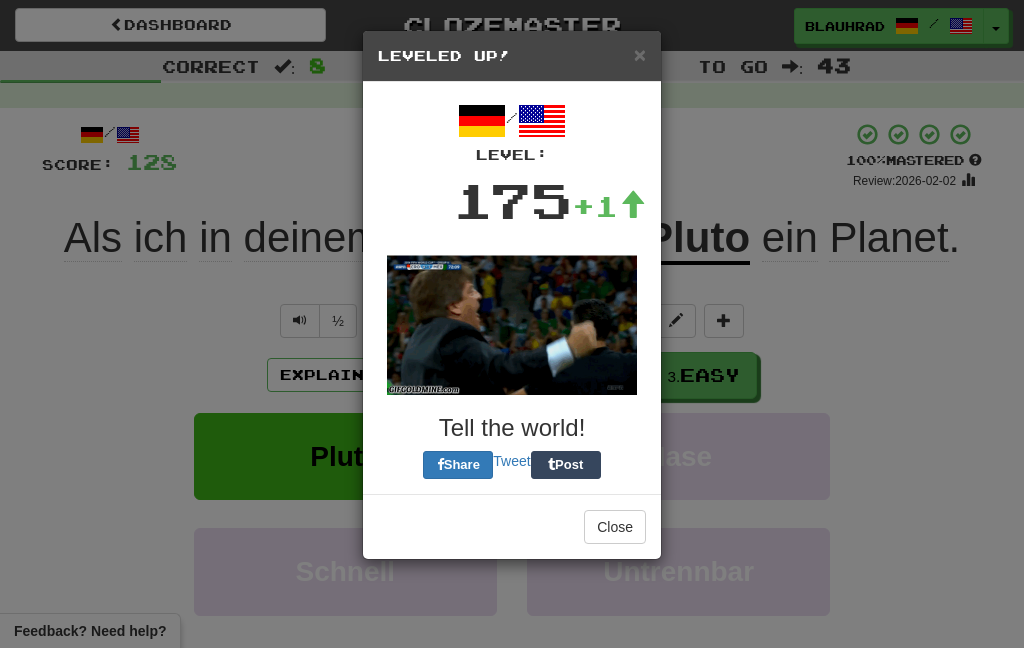 click on "Leveled Up!" at bounding box center [512, 56] 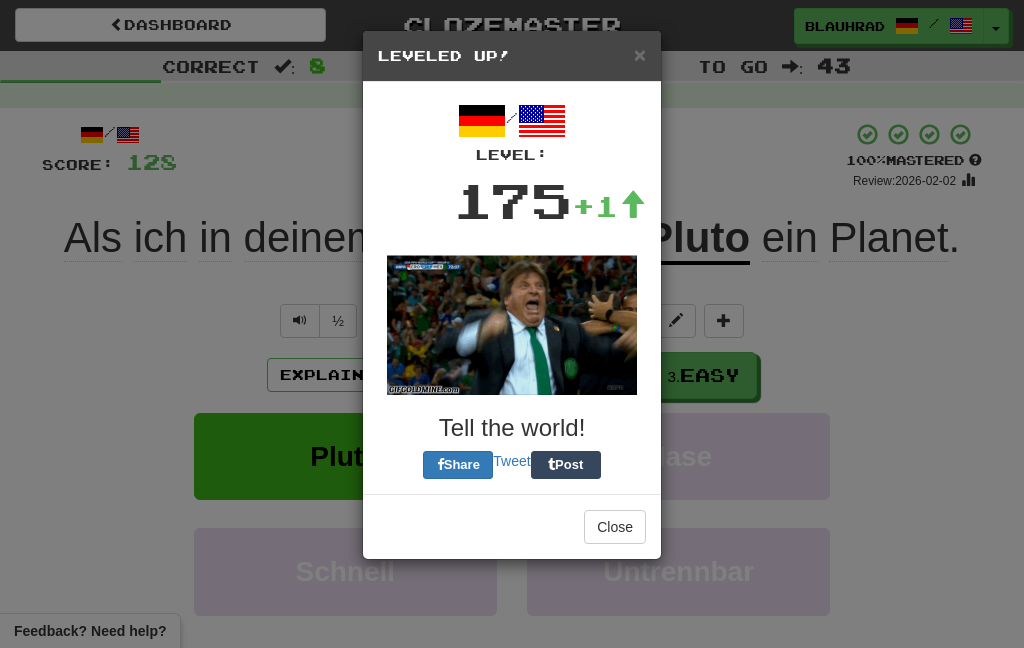 click on "×" at bounding box center [640, 54] 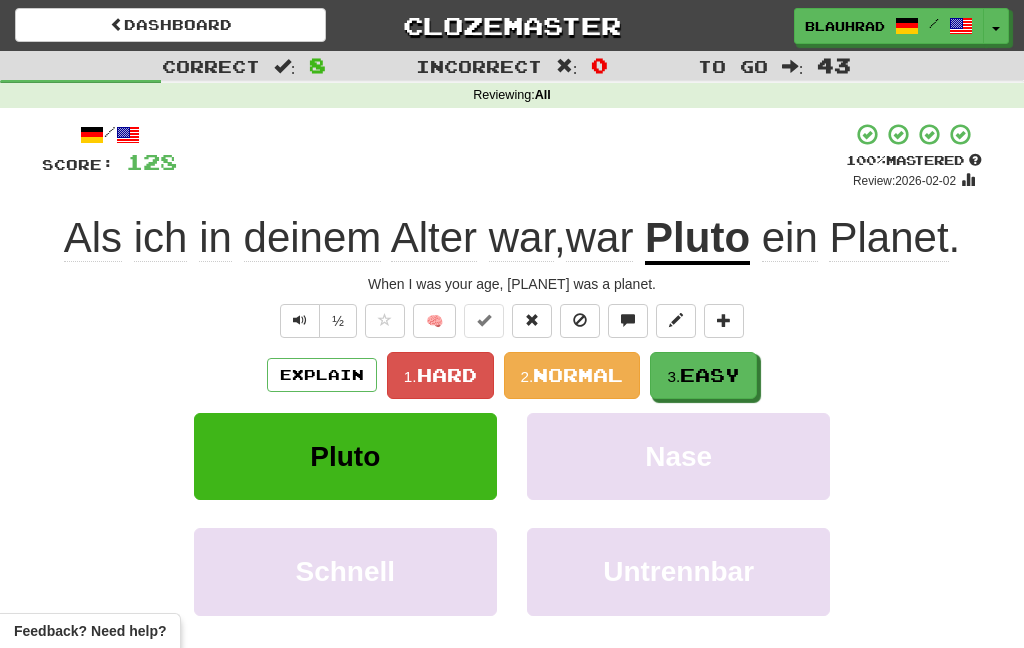 click on "3.  Easy" at bounding box center (703, 375) 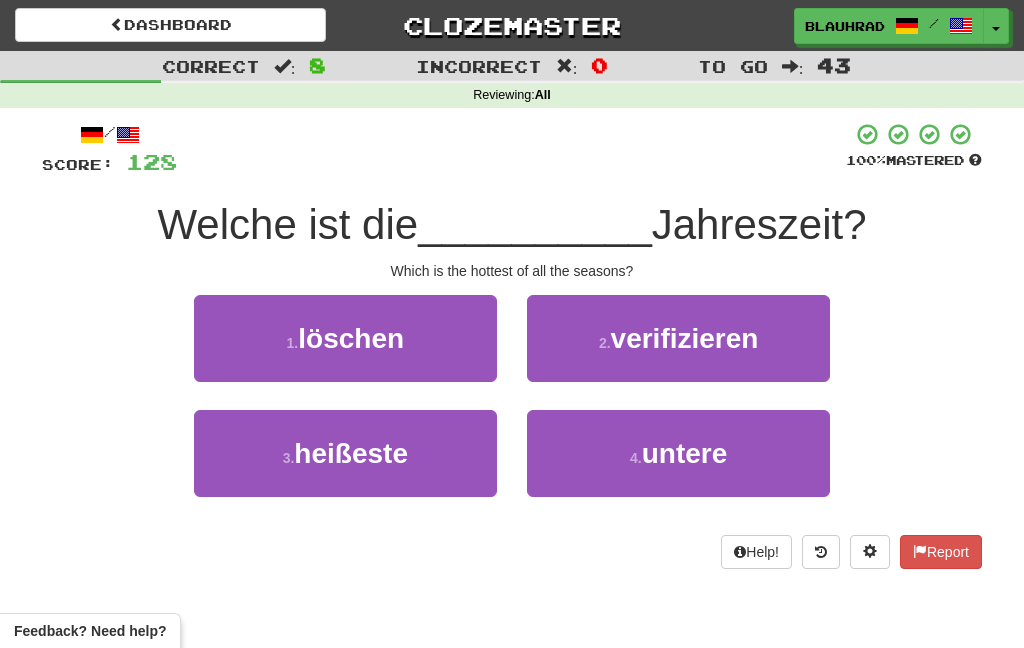 click on "3 .  heißeste" at bounding box center (345, 453) 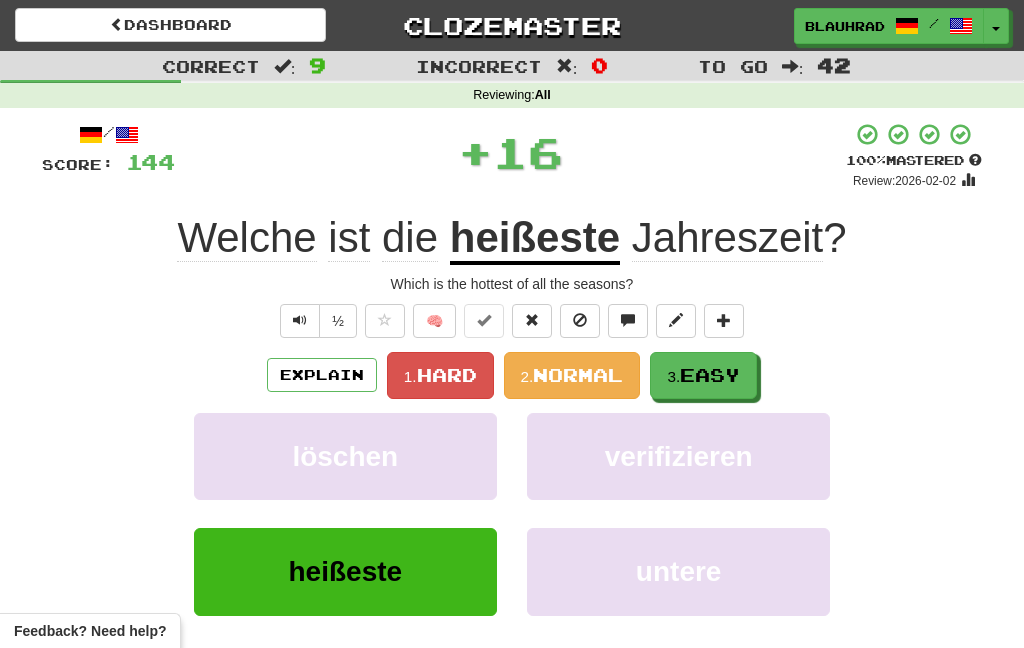 click on "Easy" at bounding box center [710, 375] 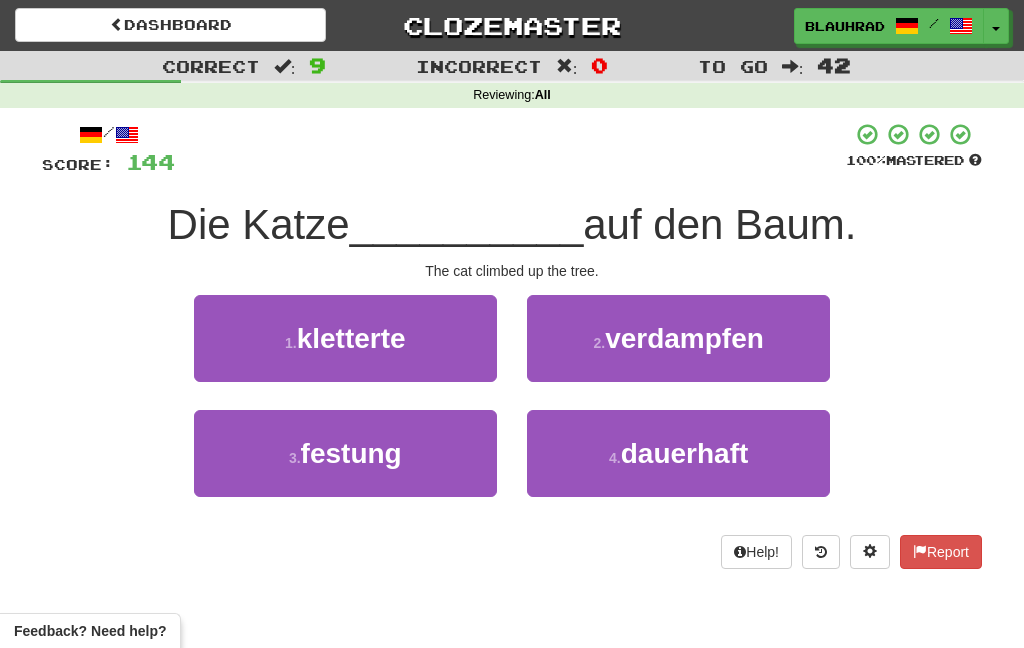 click on "1 .  kletterte" at bounding box center (345, 338) 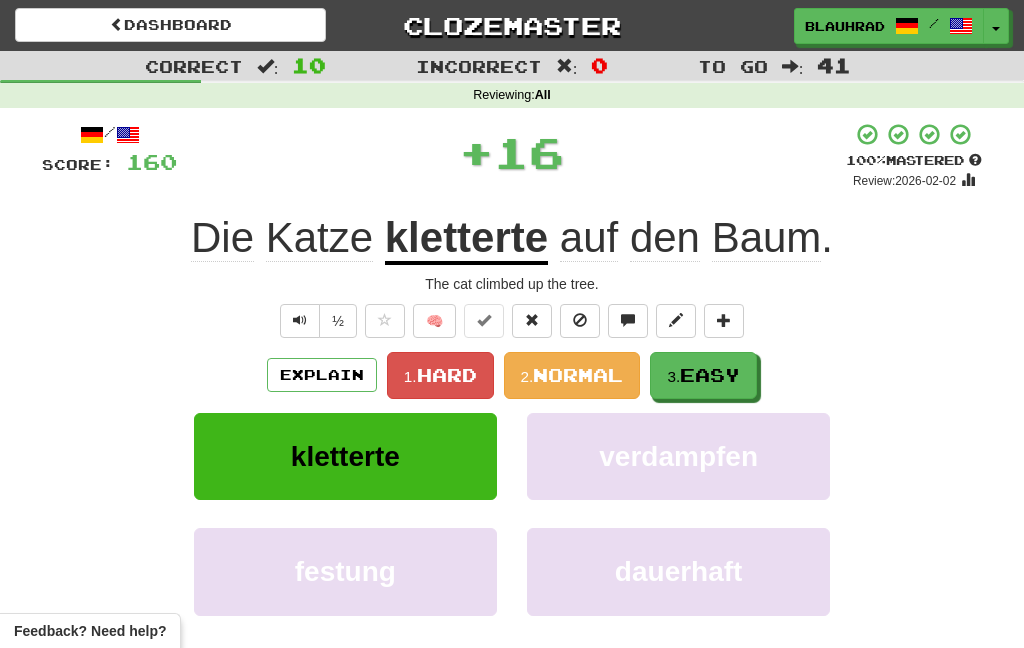 click on "Easy" at bounding box center [710, 375] 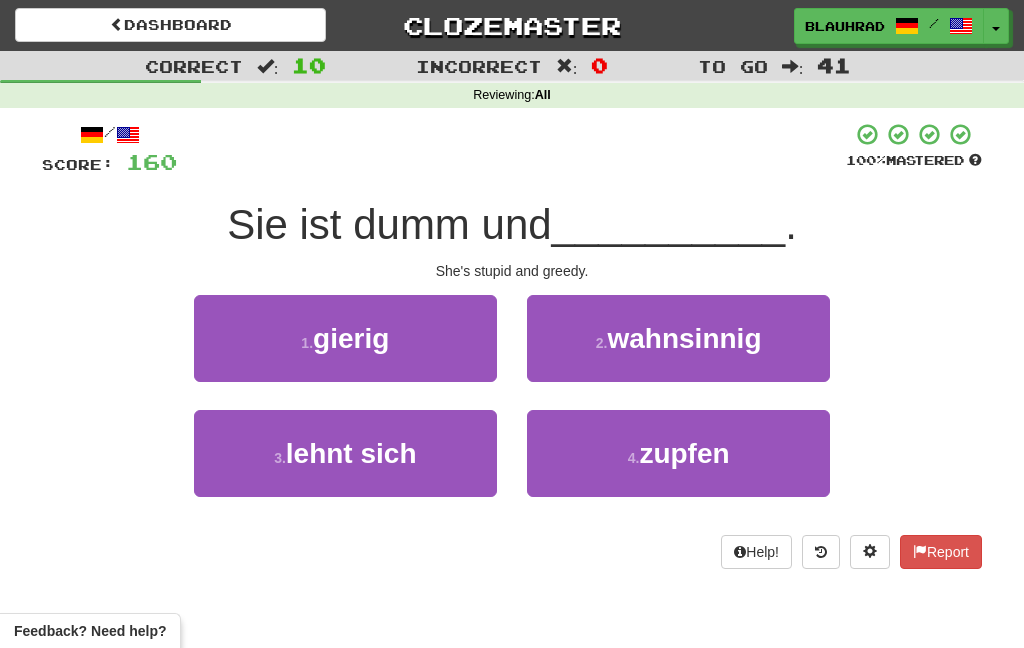 click on "1 .  gierig" at bounding box center (345, 338) 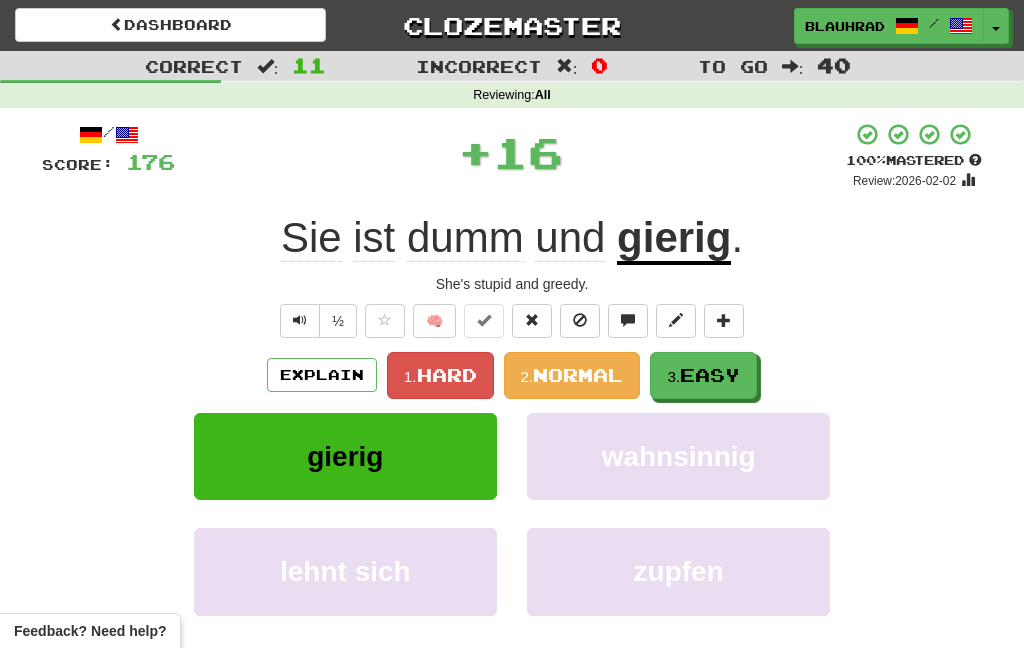 click on "Easy" at bounding box center (710, 375) 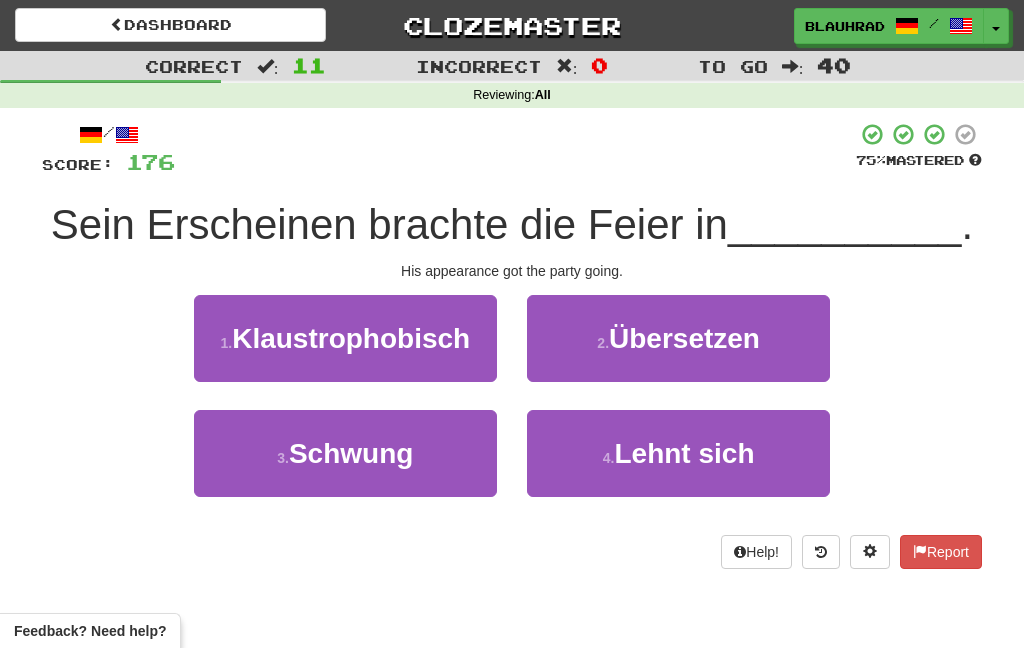 click on "3 .  Schwung" at bounding box center (345, 453) 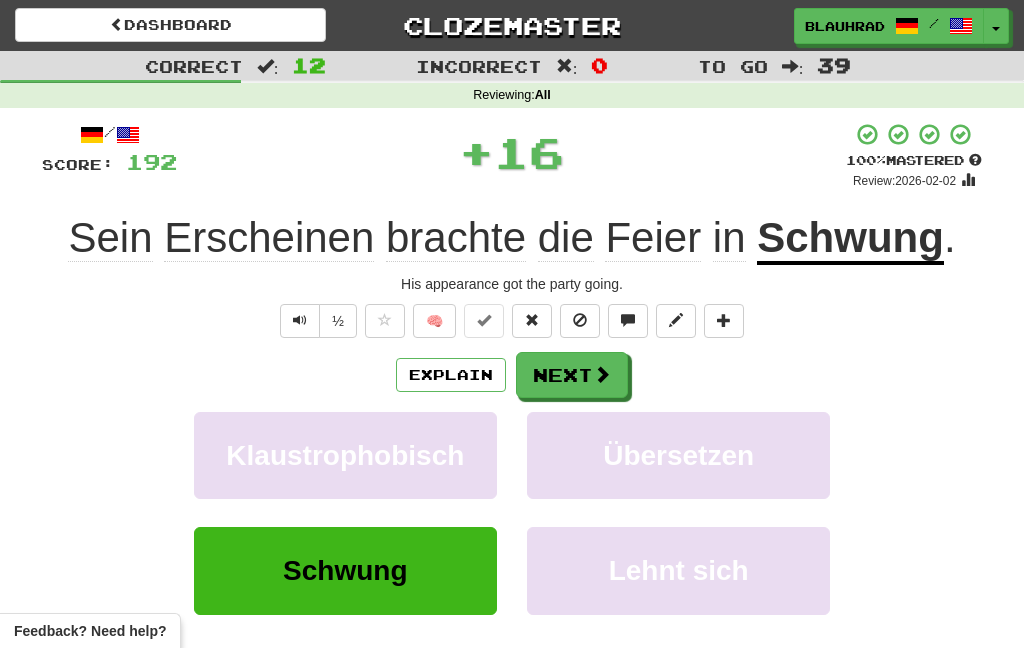 click at bounding box center [602, 374] 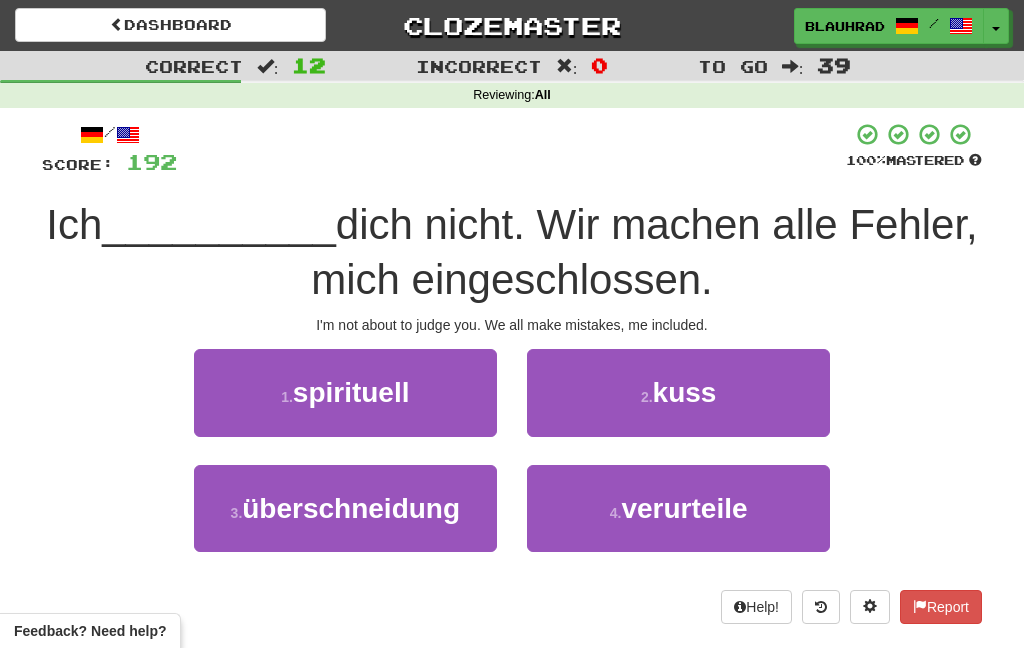 click on "verurteile" at bounding box center [684, 508] 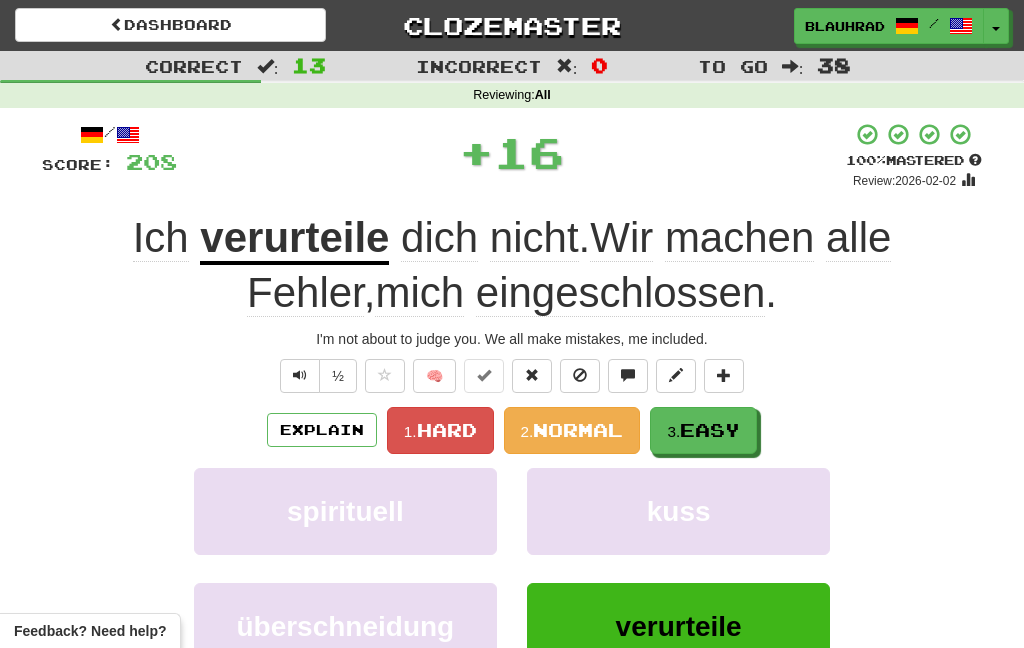 click on "Easy" at bounding box center [710, 430] 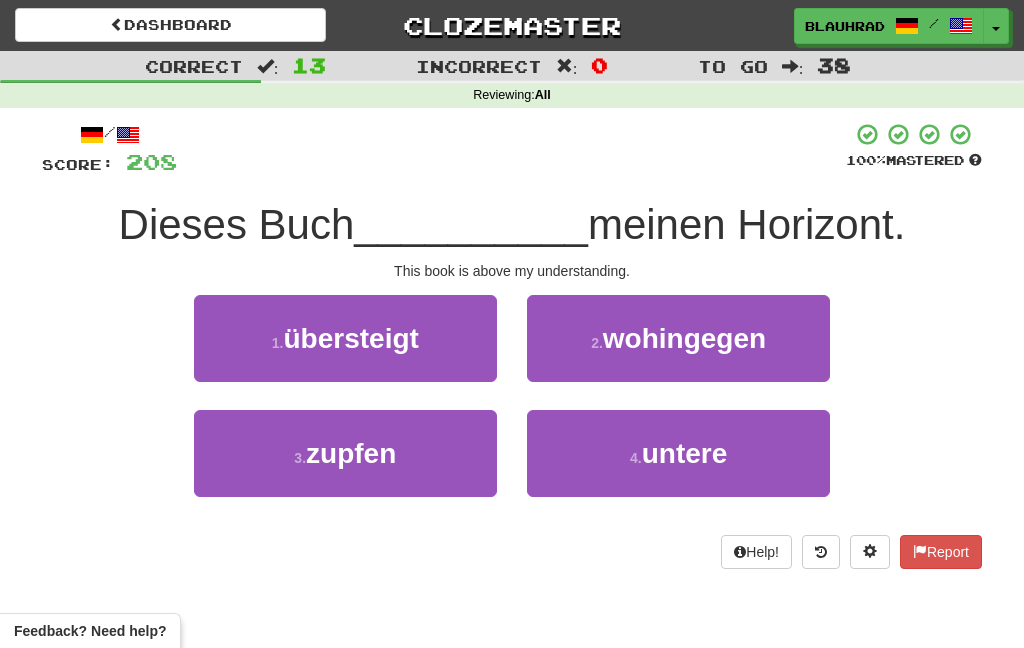 click on "1 .  übersteigt" at bounding box center [345, 338] 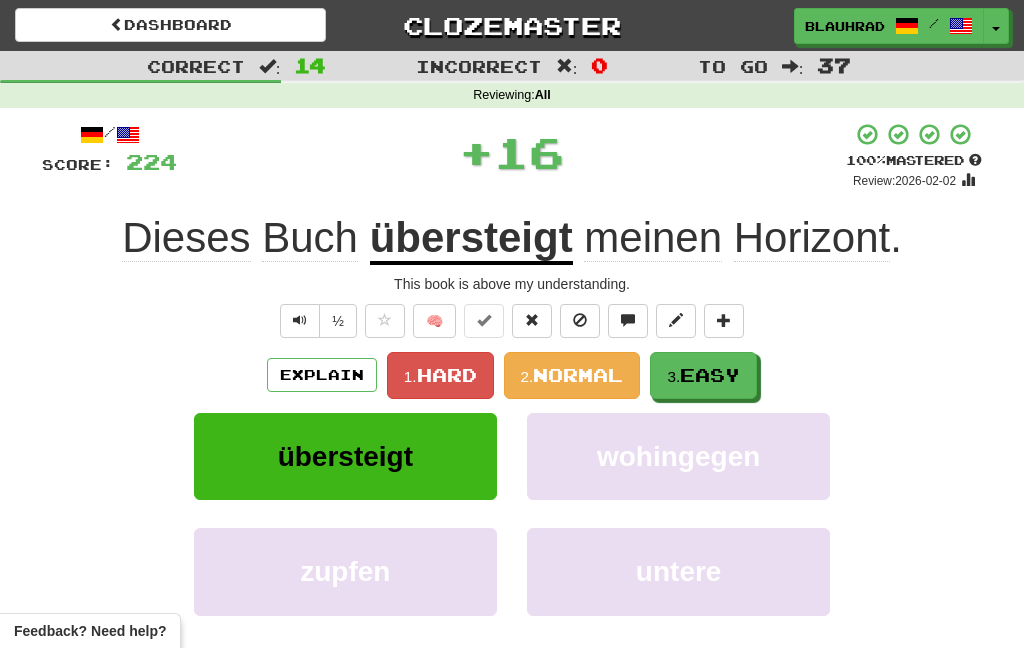 click on "Easy" at bounding box center (710, 375) 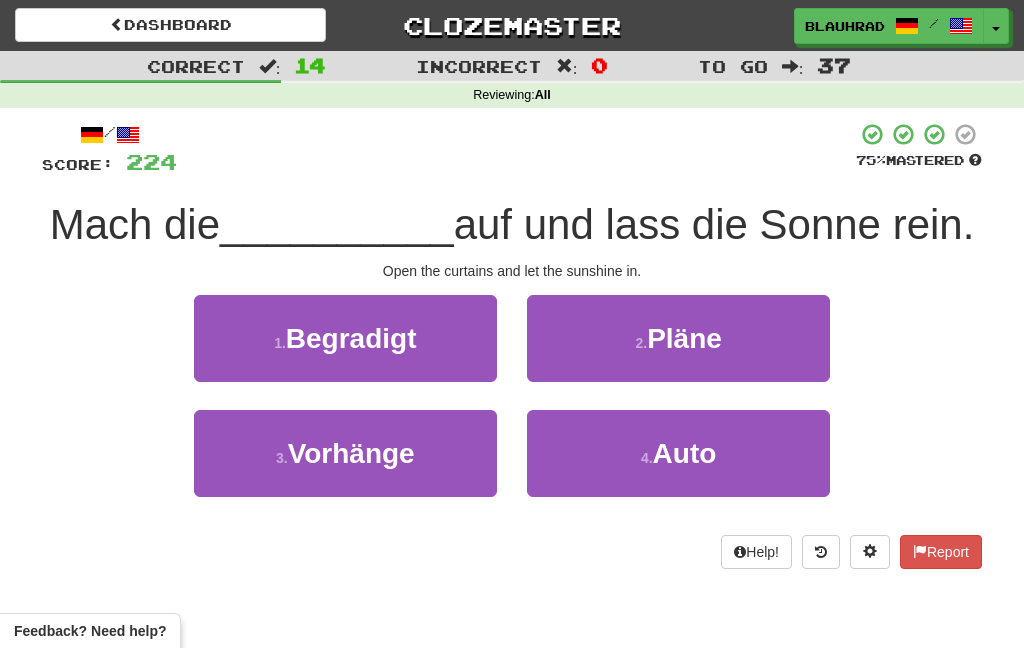 click on "3 .  Vorhänge" at bounding box center [345, 453] 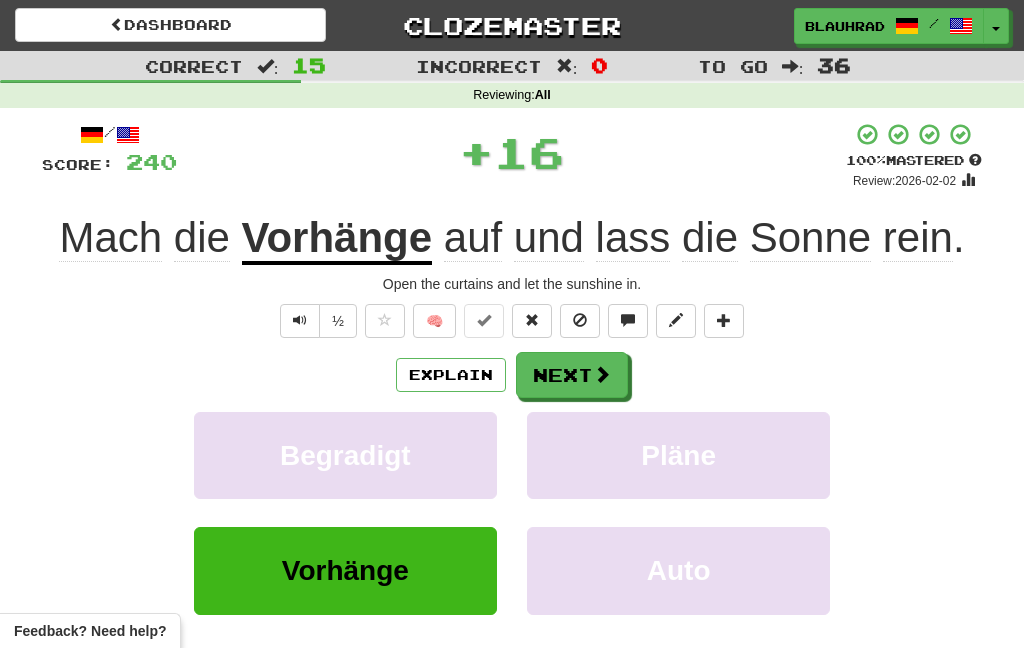 click at bounding box center [602, 374] 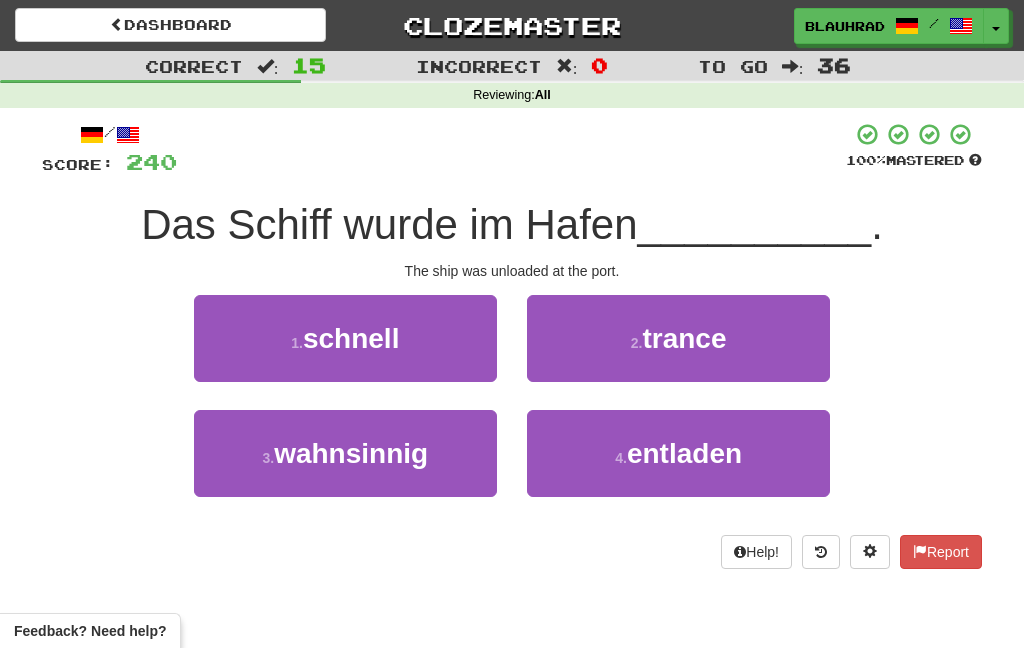 click on "4 .  entladen" at bounding box center [678, 453] 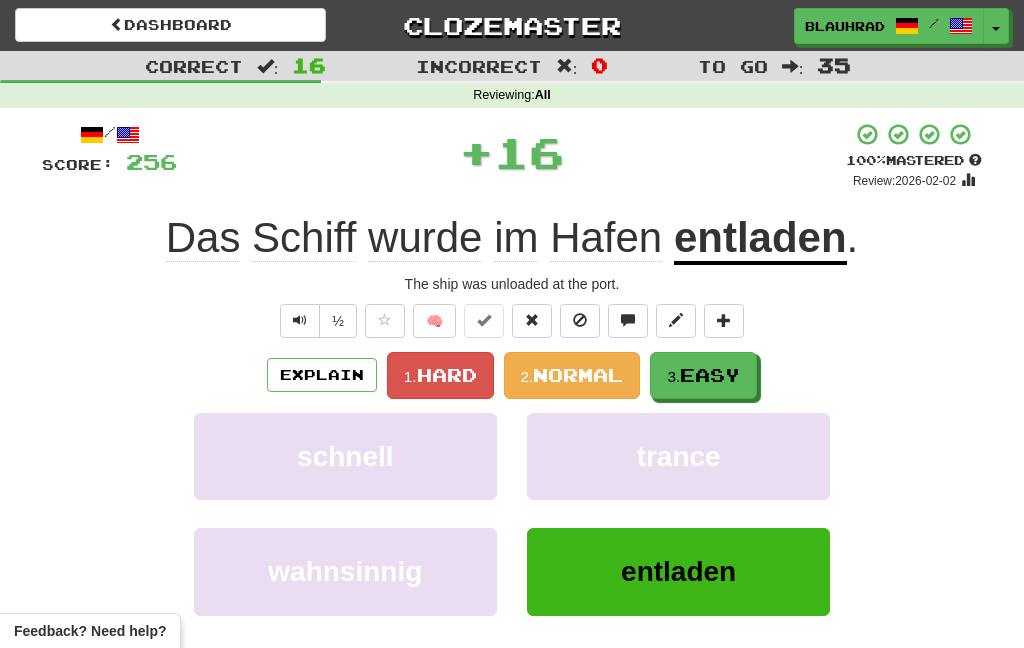 click on "3." at bounding box center [673, 376] 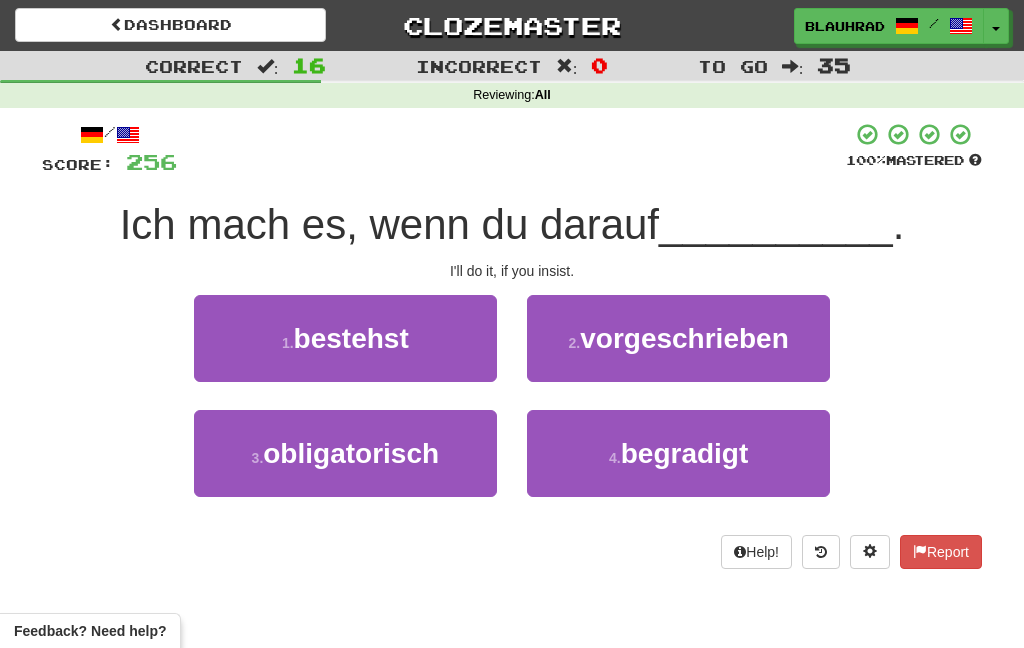 click on "1 .  bestehst" at bounding box center (345, 338) 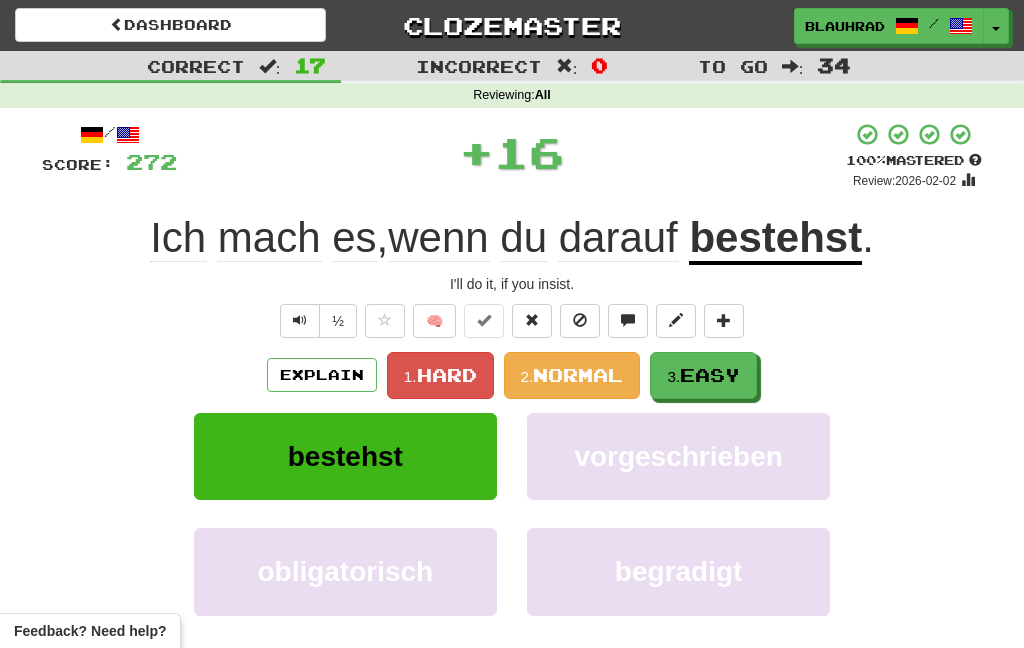 click on "Easy" at bounding box center [710, 375] 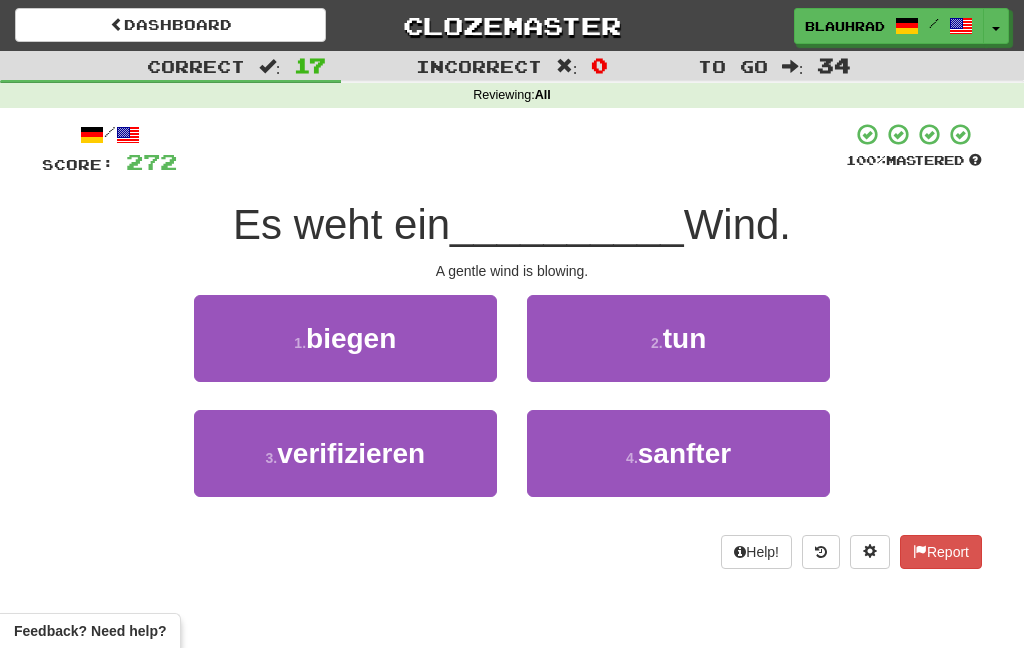 click on "4 .  sanfter" at bounding box center (678, 453) 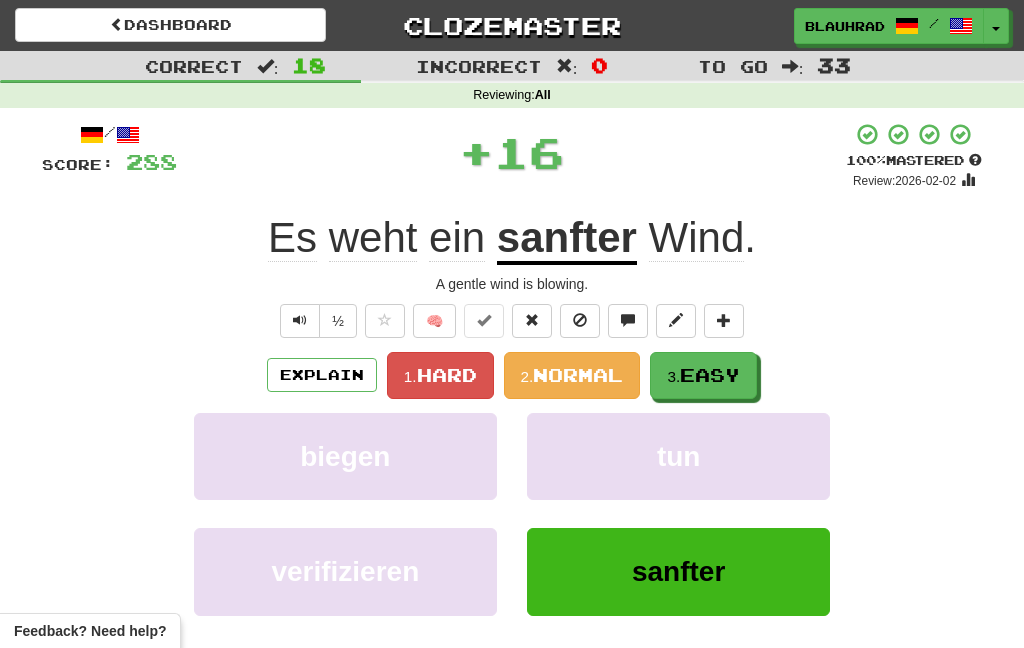 click on "Easy" at bounding box center [710, 375] 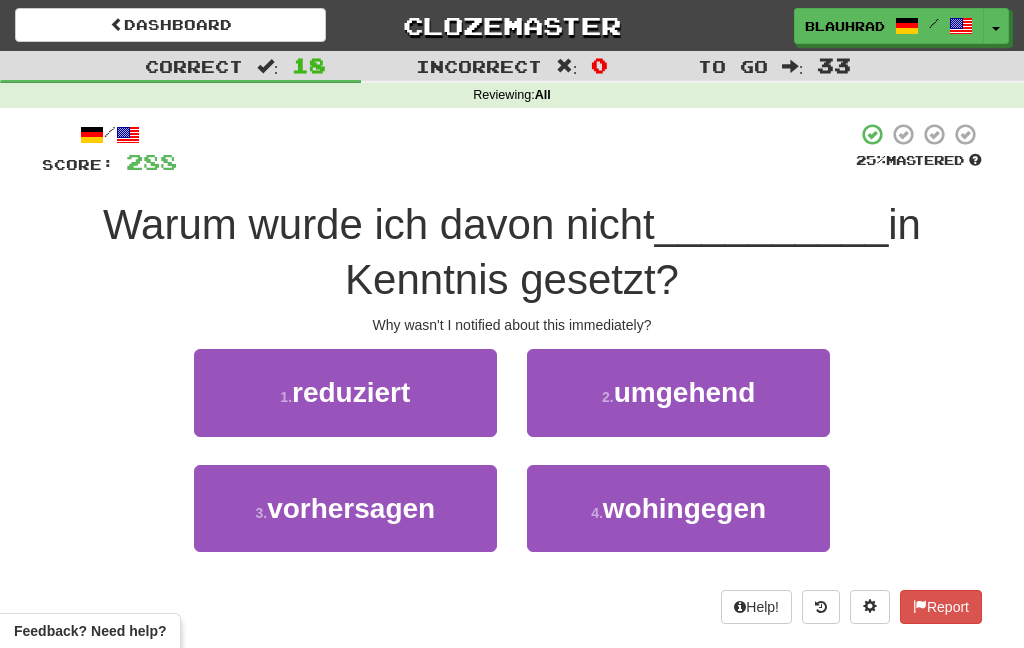 click on "2 .  umgehend" at bounding box center [678, 392] 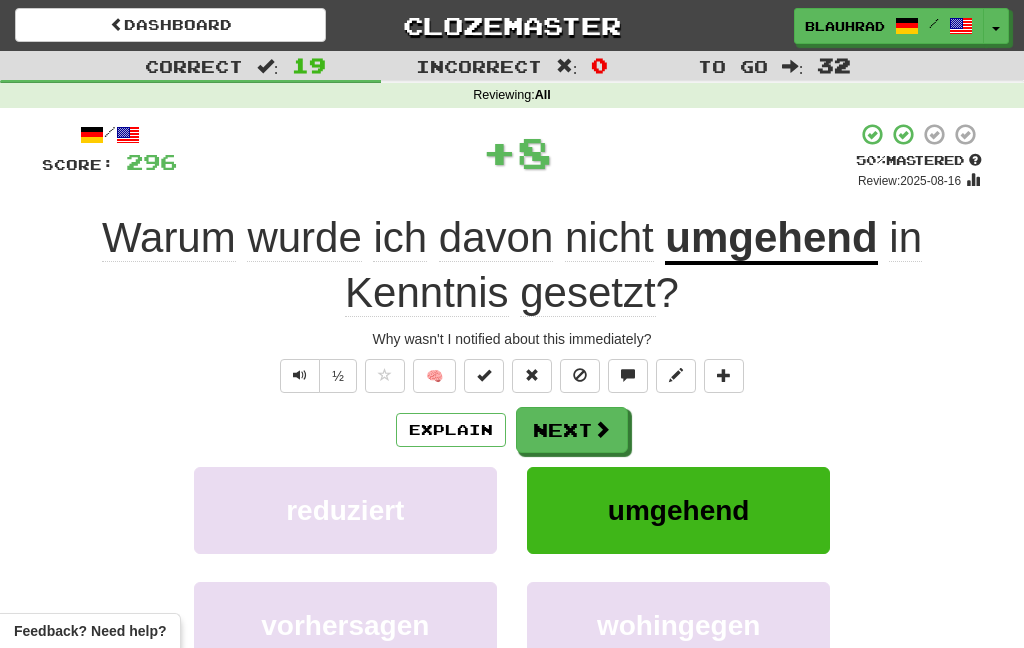 click on "Next" at bounding box center [572, 430] 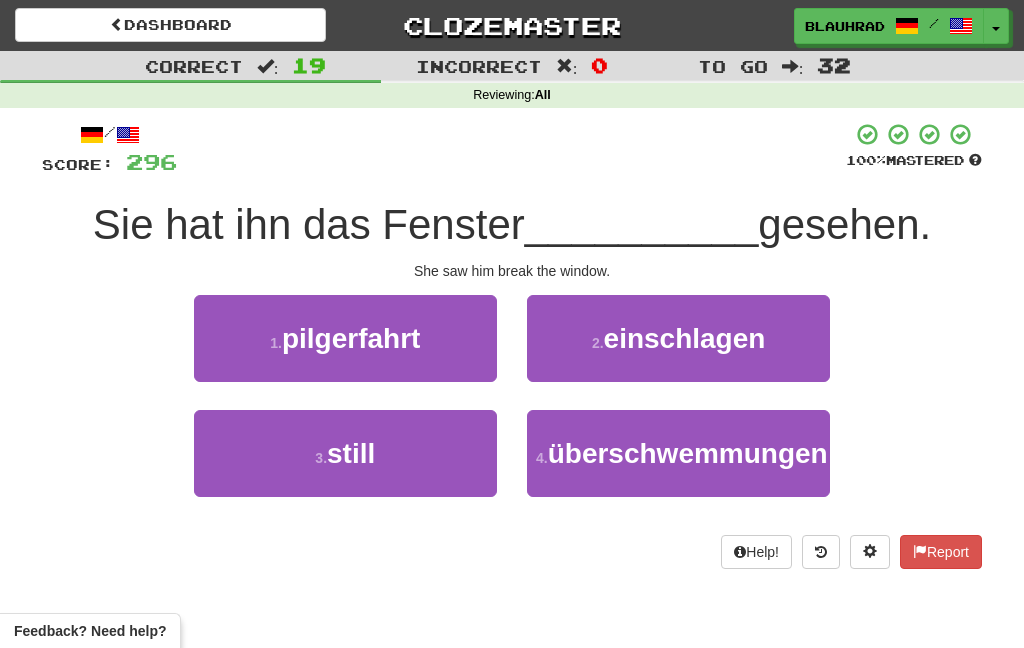 click on "einschlagen" at bounding box center (685, 338) 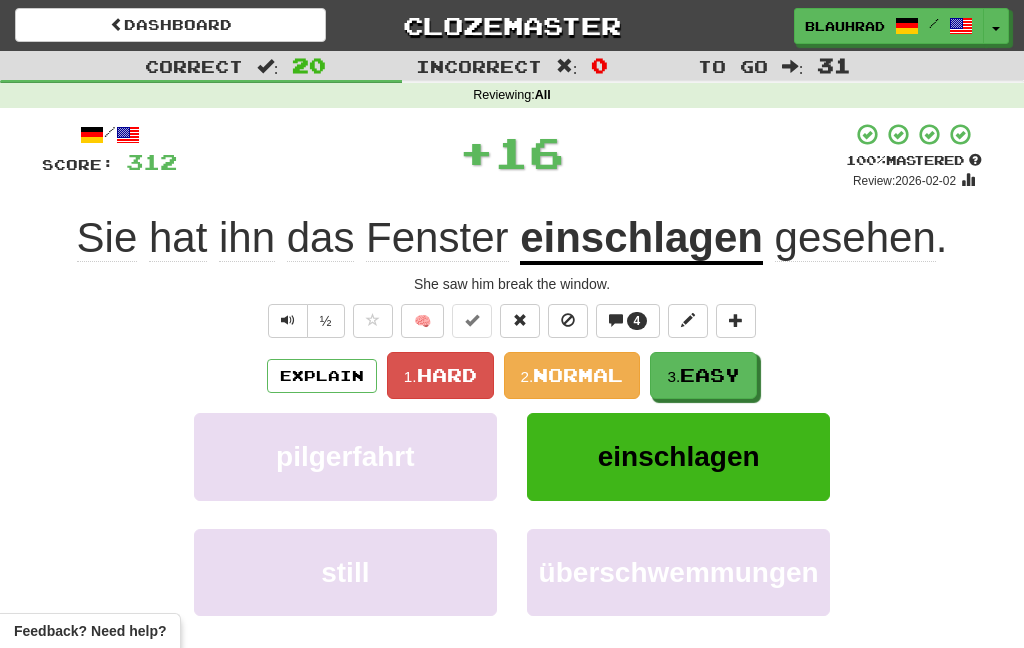 click on "Easy" at bounding box center [710, 375] 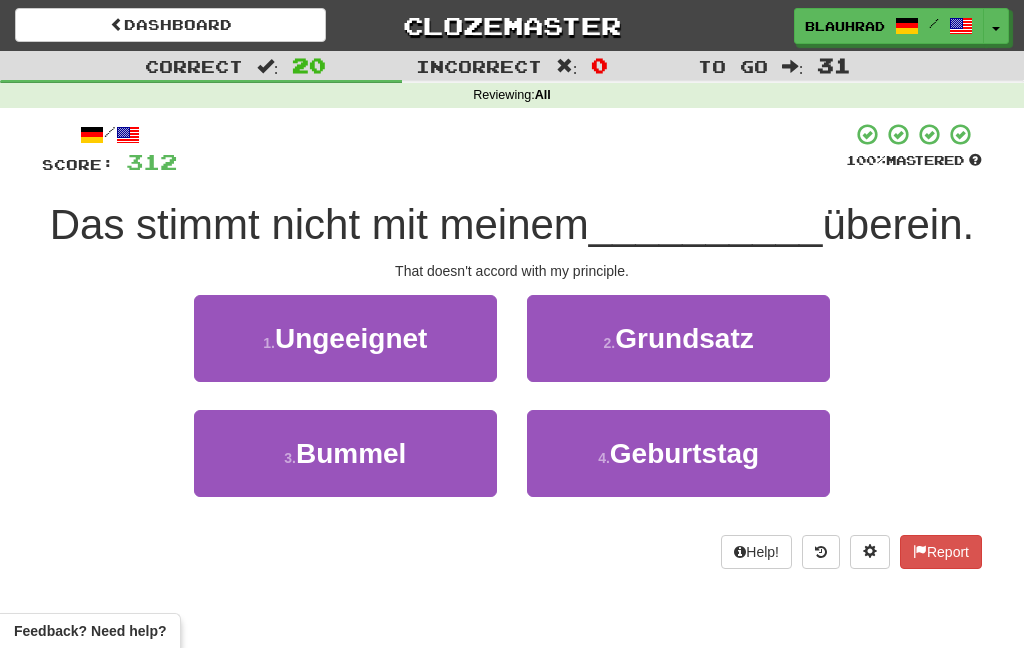 click on "2 .  Grundsatz" at bounding box center (678, 338) 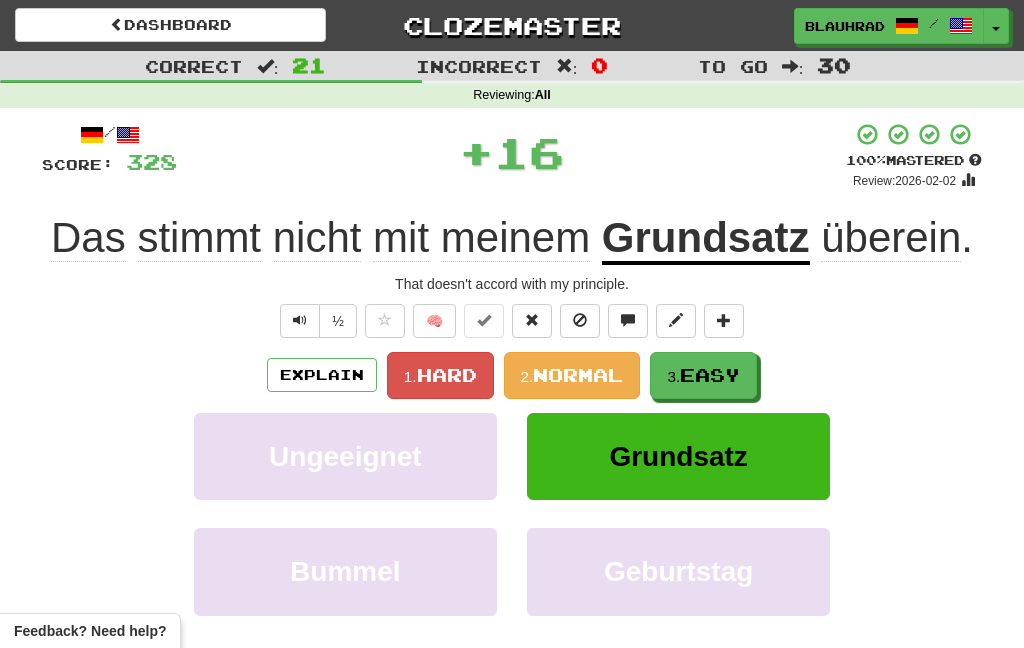 click on "Easy" at bounding box center (710, 375) 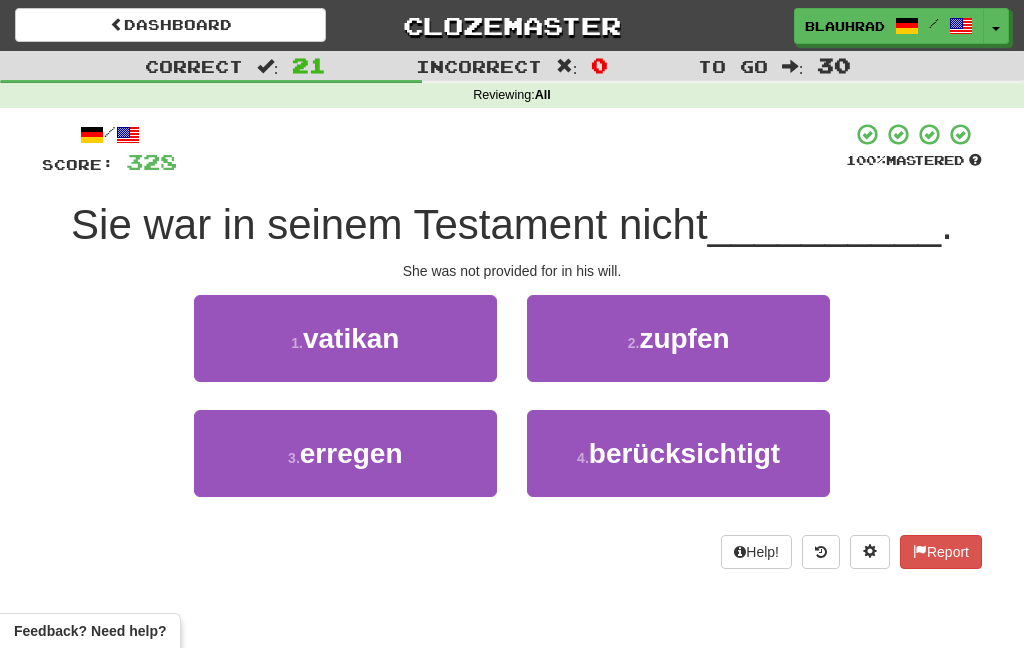 click on "3 .  erregen" at bounding box center [345, 453] 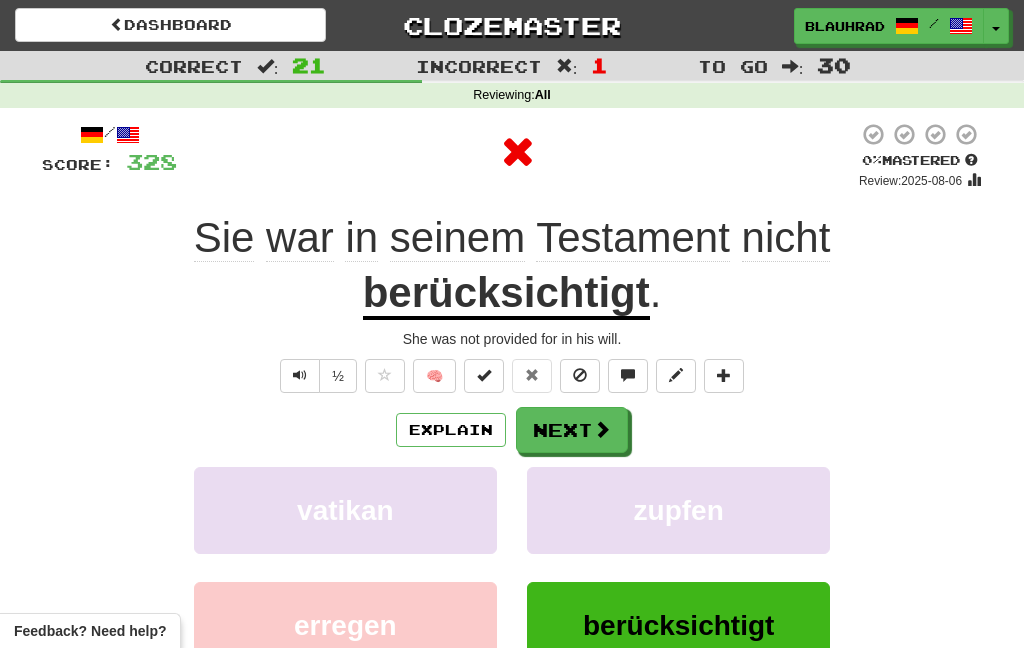 click on "Next" at bounding box center [572, 430] 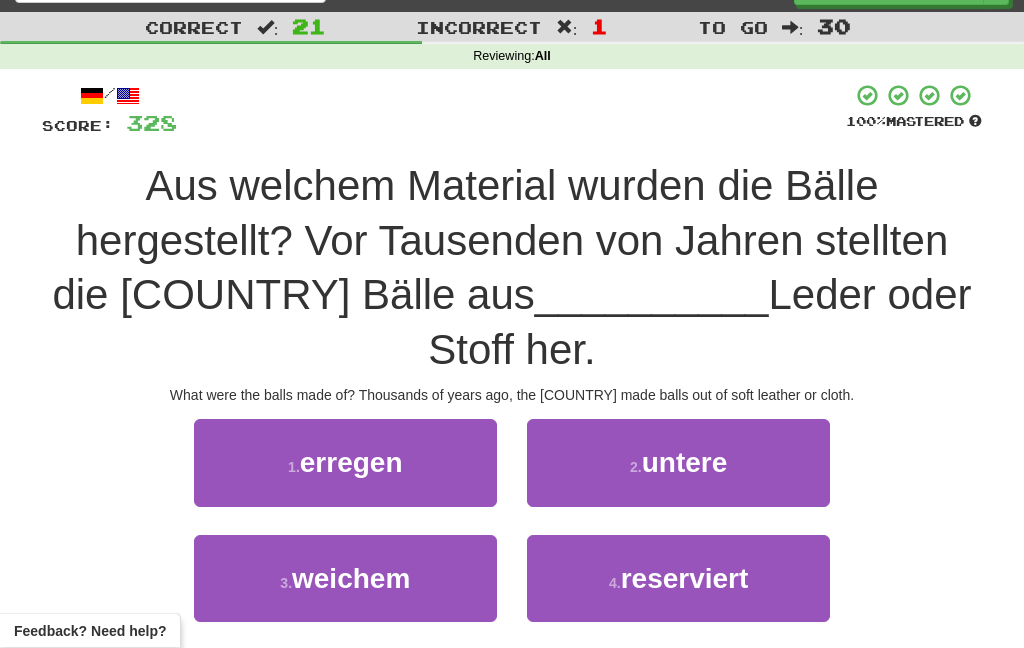 scroll, scrollTop: 41, scrollLeft: 0, axis: vertical 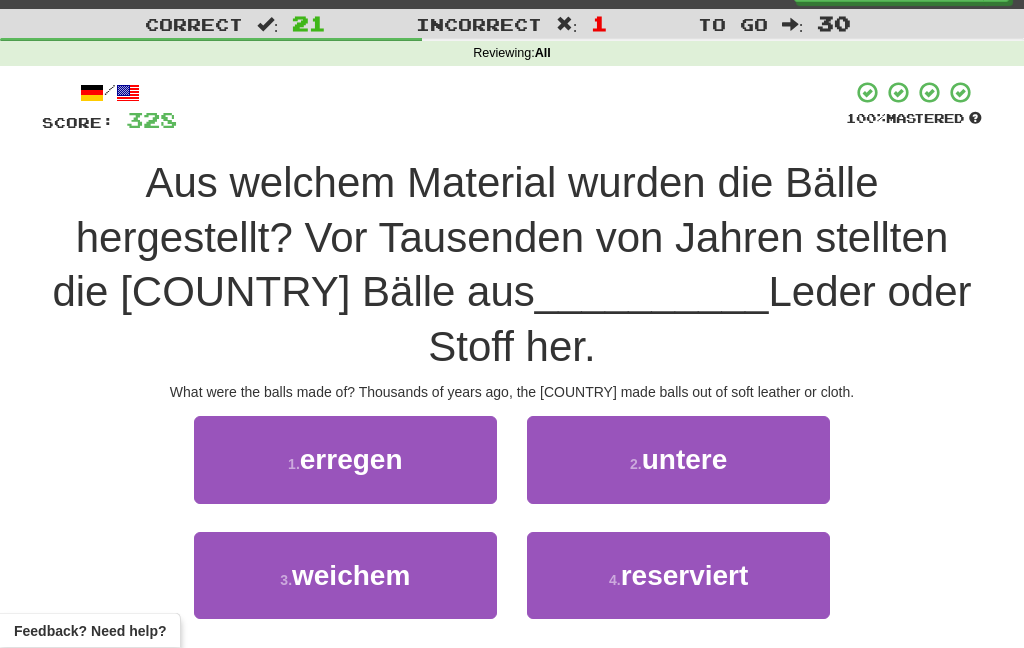 click on "3 .  weichem" at bounding box center [345, 576] 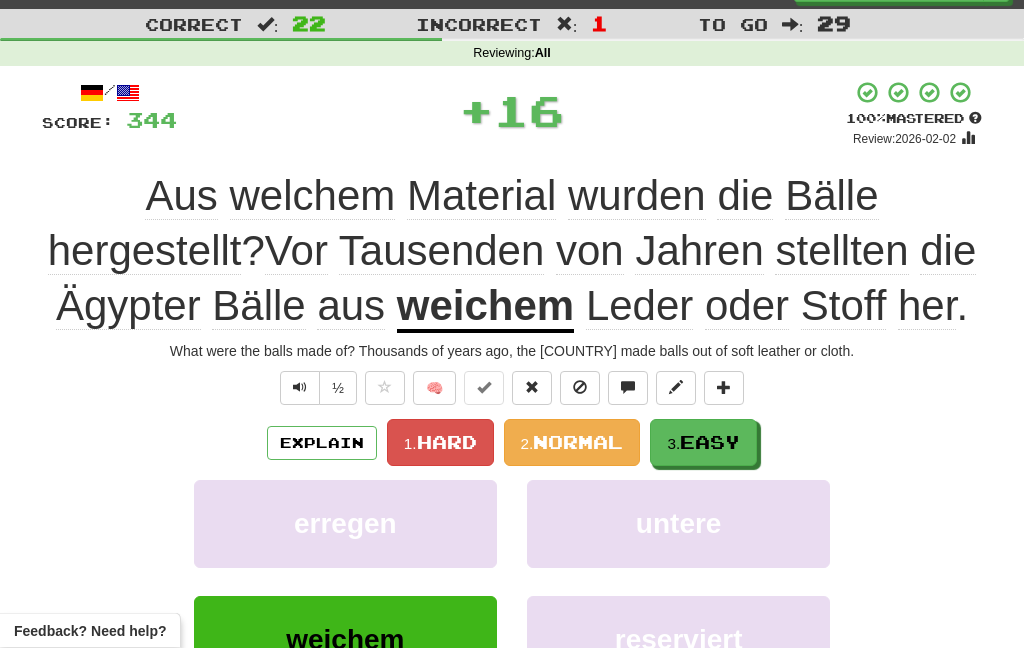 scroll, scrollTop: 42, scrollLeft: 0, axis: vertical 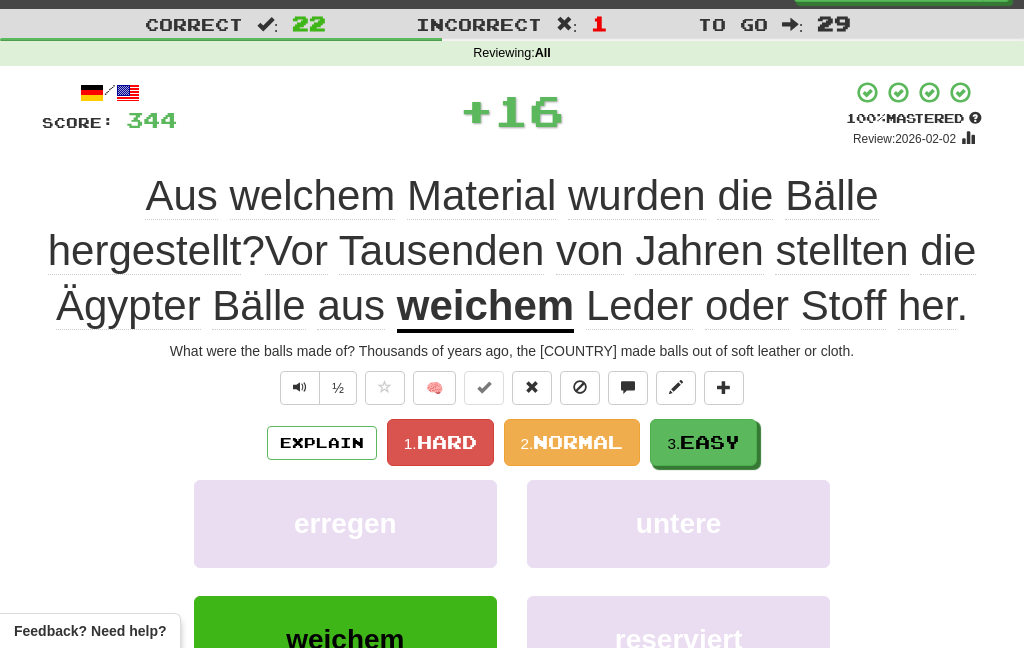 click on "Easy" at bounding box center [710, 442] 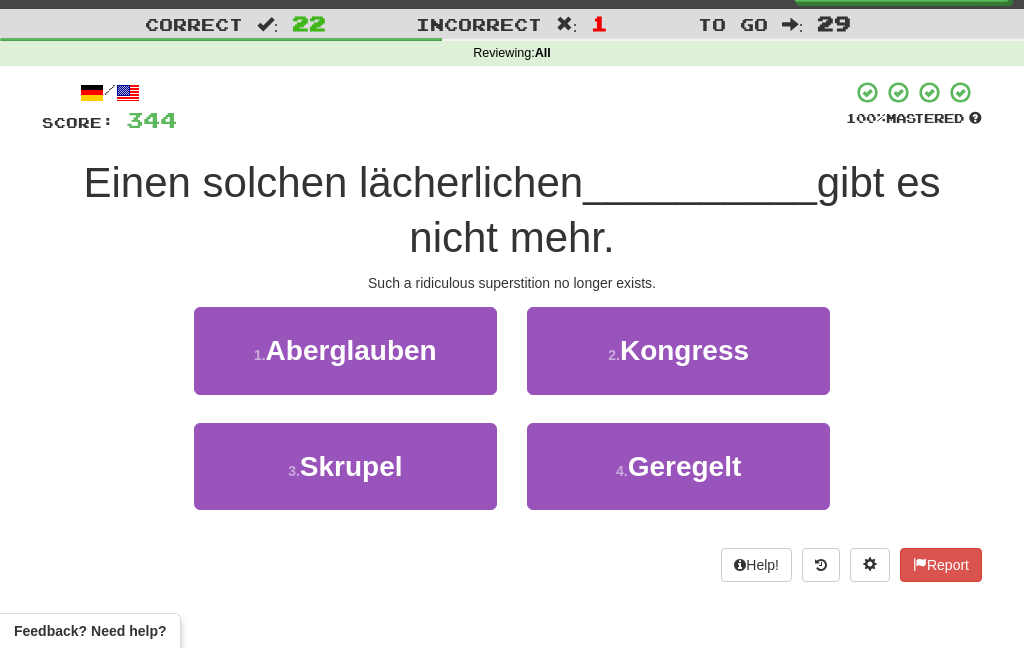 scroll, scrollTop: 51, scrollLeft: 0, axis: vertical 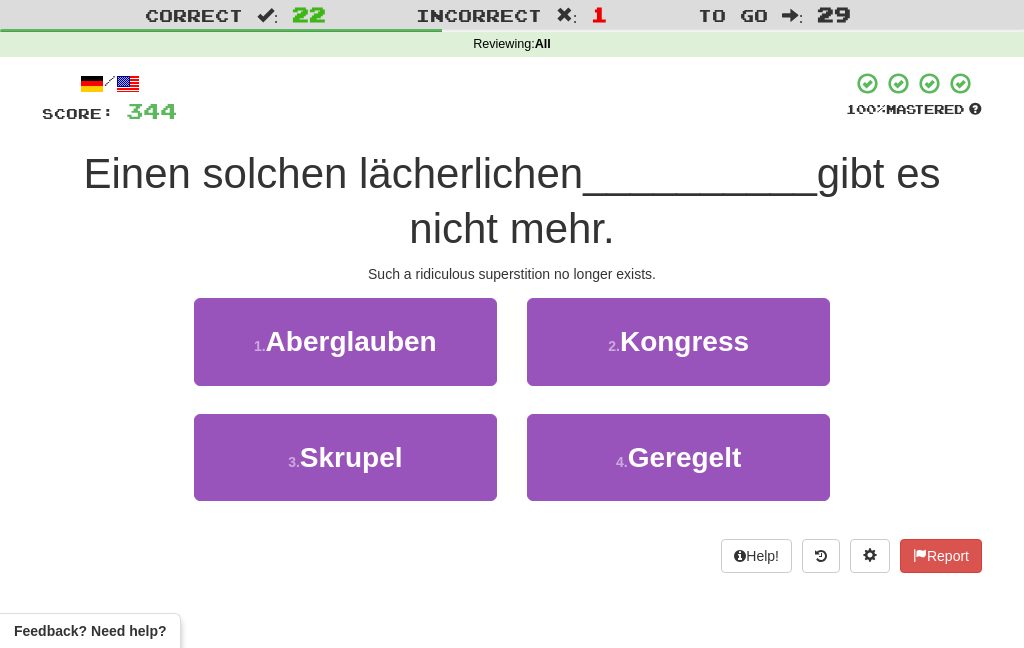 click on "1 .  Aberglauben" at bounding box center [345, 341] 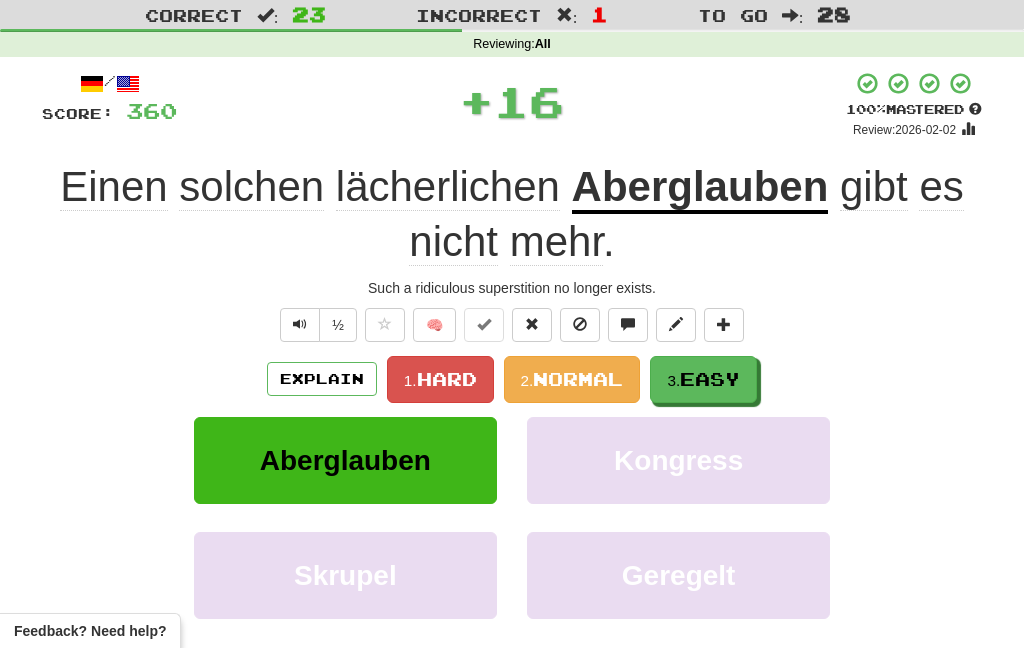 click on "Easy" at bounding box center (710, 379) 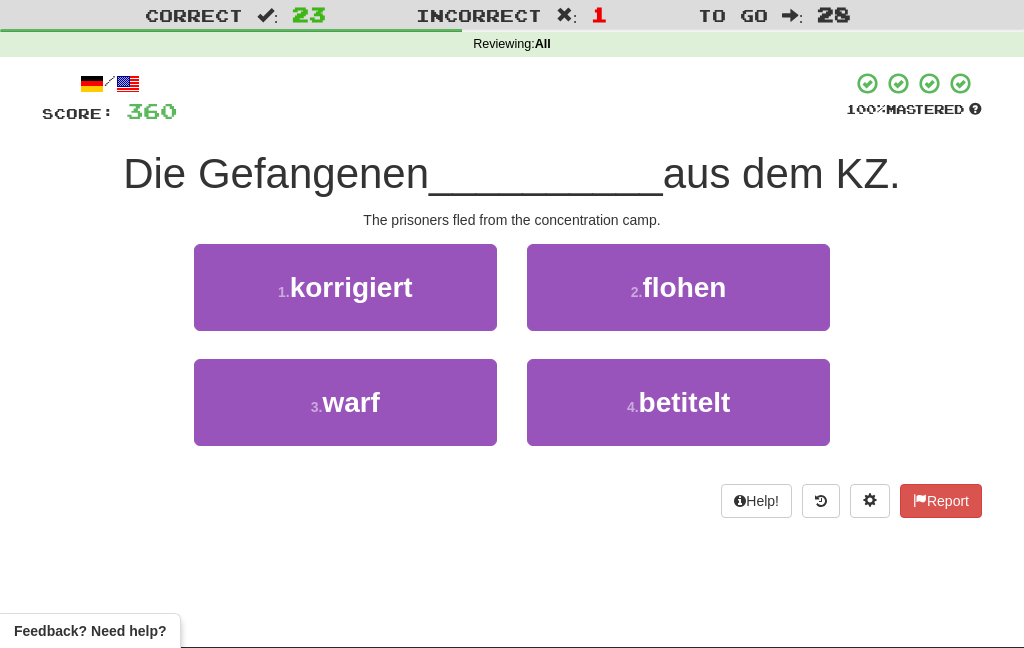 click on "flohen" at bounding box center [684, 287] 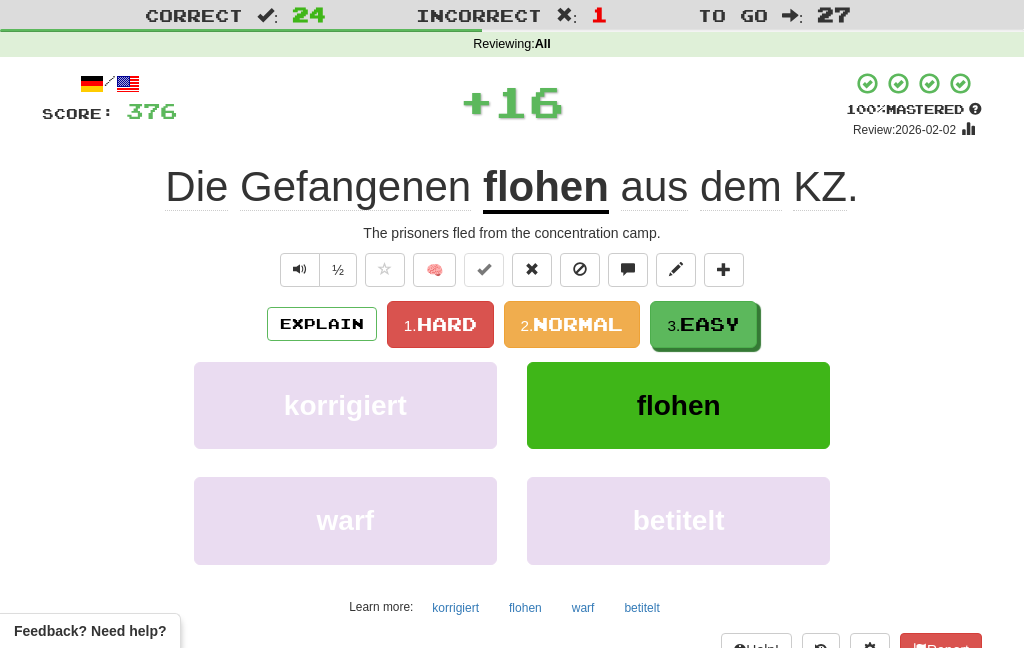 click on "Easy" at bounding box center (710, 324) 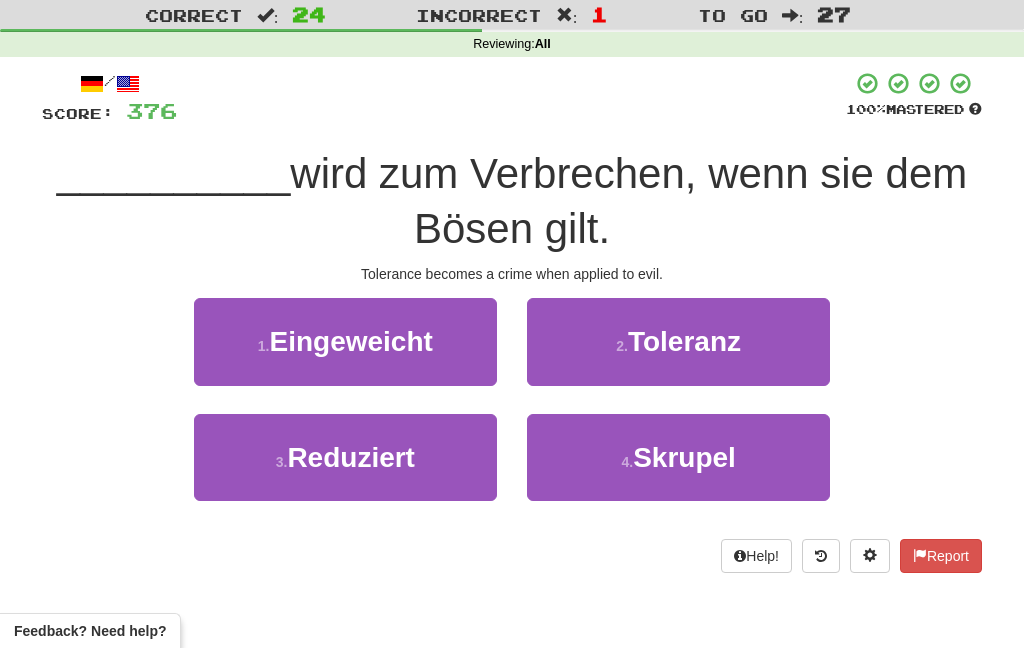 click on "Toleranz" at bounding box center (684, 341) 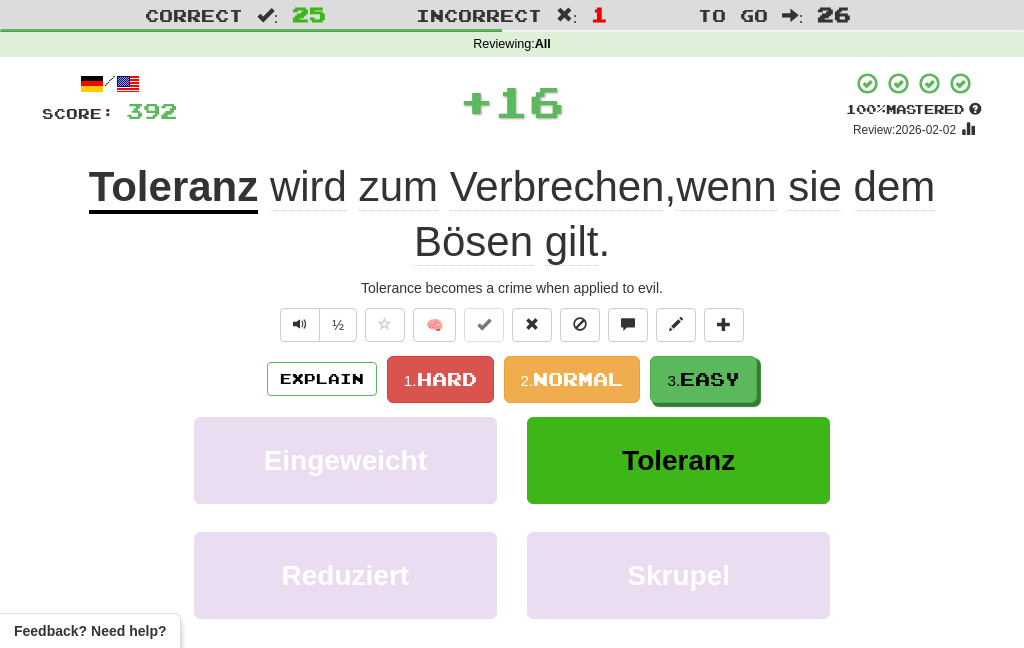 click on "Easy" at bounding box center [710, 379] 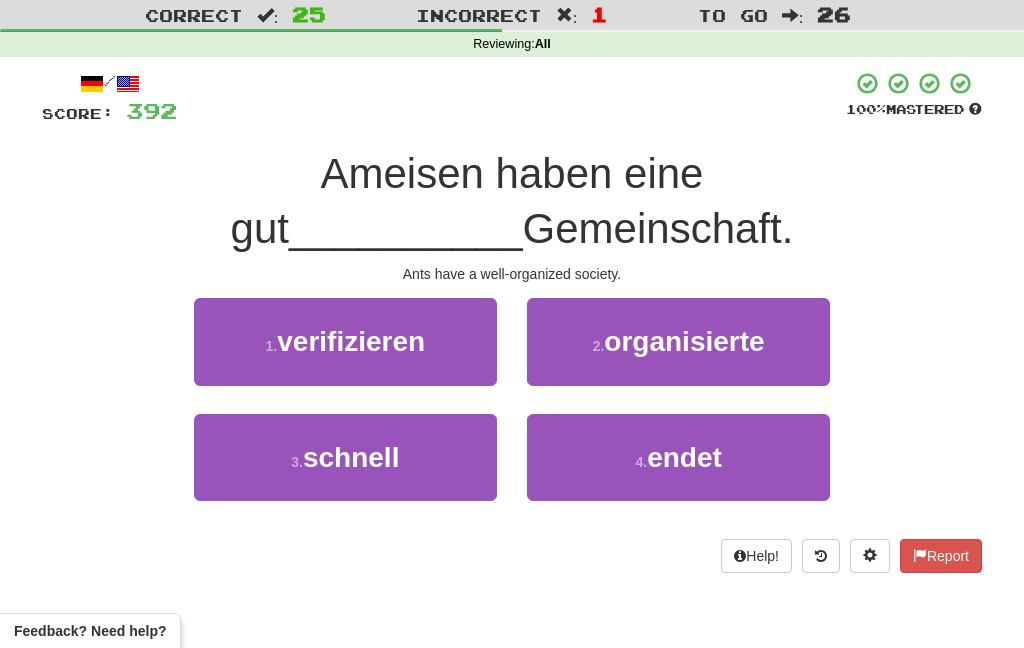click on "organisierte" at bounding box center (684, 341) 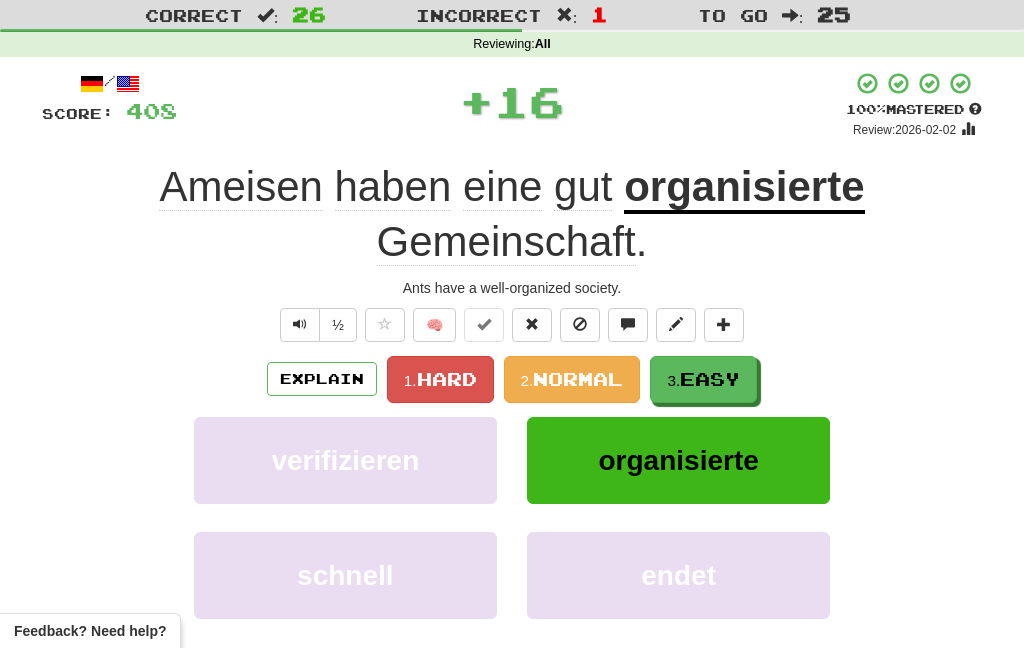 click on "3.  Easy" at bounding box center (703, 379) 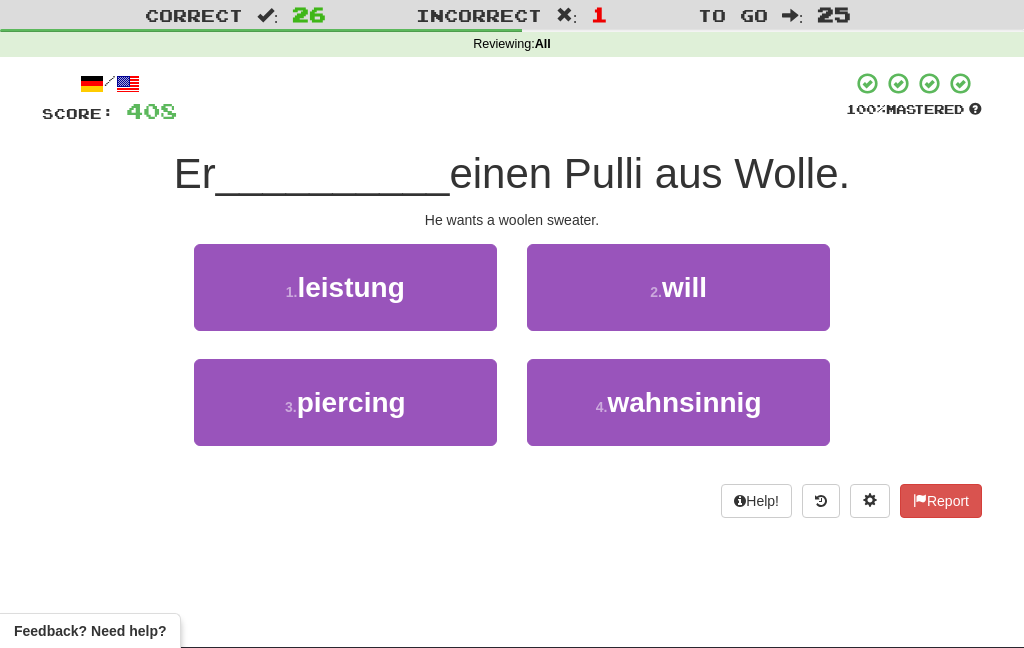 click on "2 .  will" at bounding box center (678, 287) 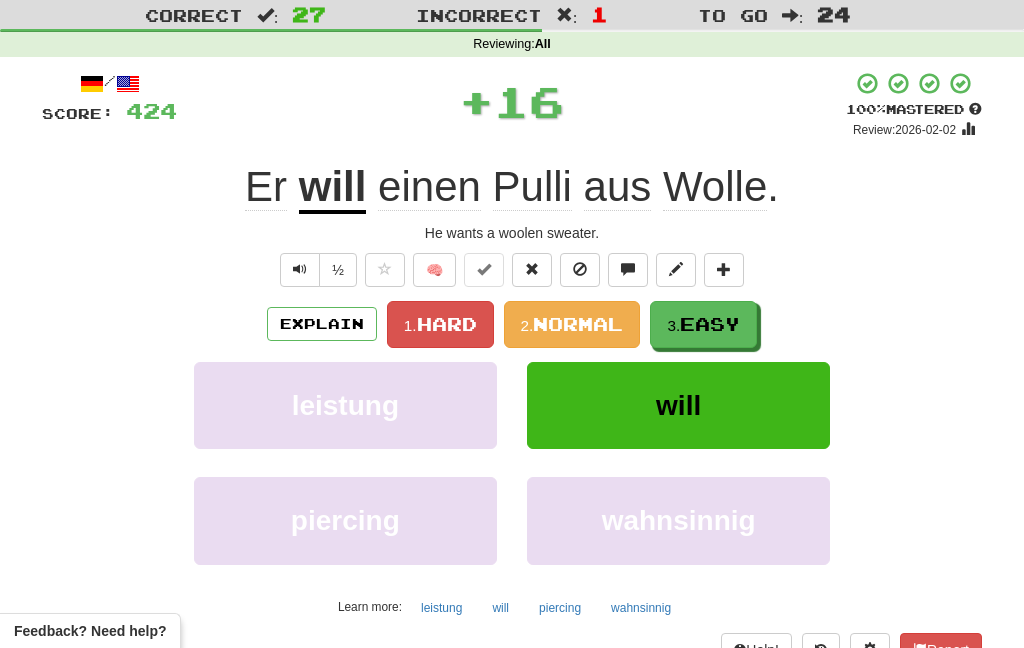 click on "Easy" at bounding box center [710, 324] 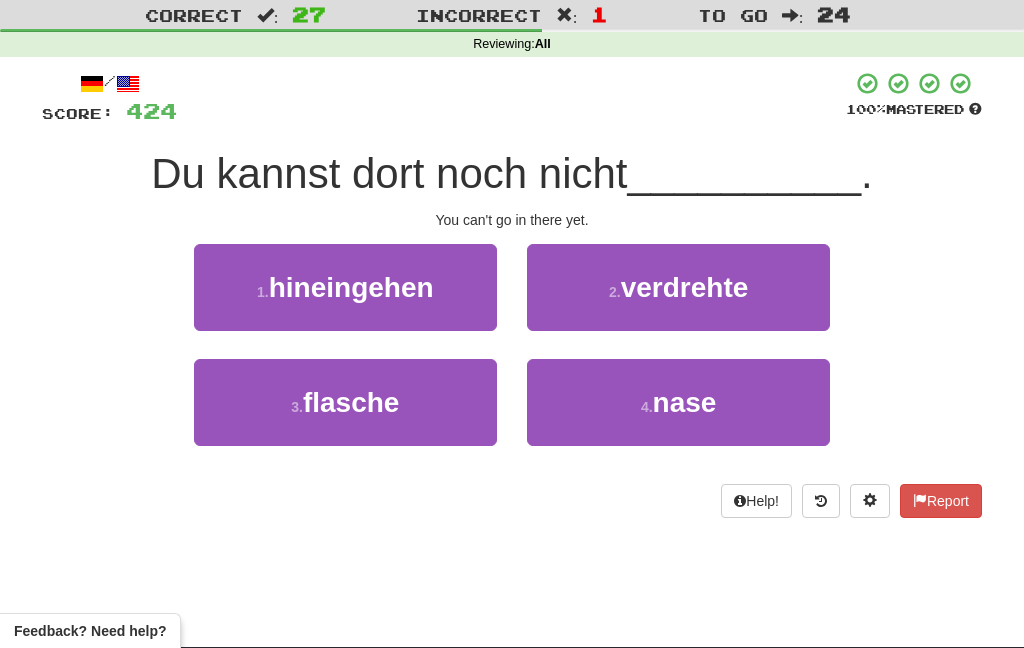 click on "1 .  hineingehen" at bounding box center [345, 287] 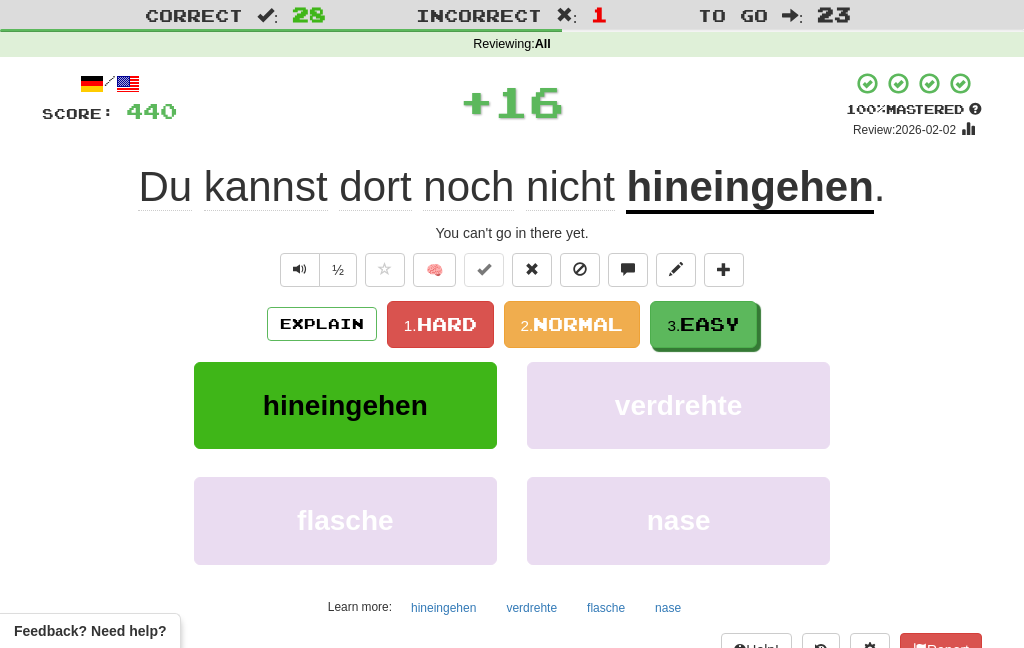 click on "Easy" at bounding box center (710, 324) 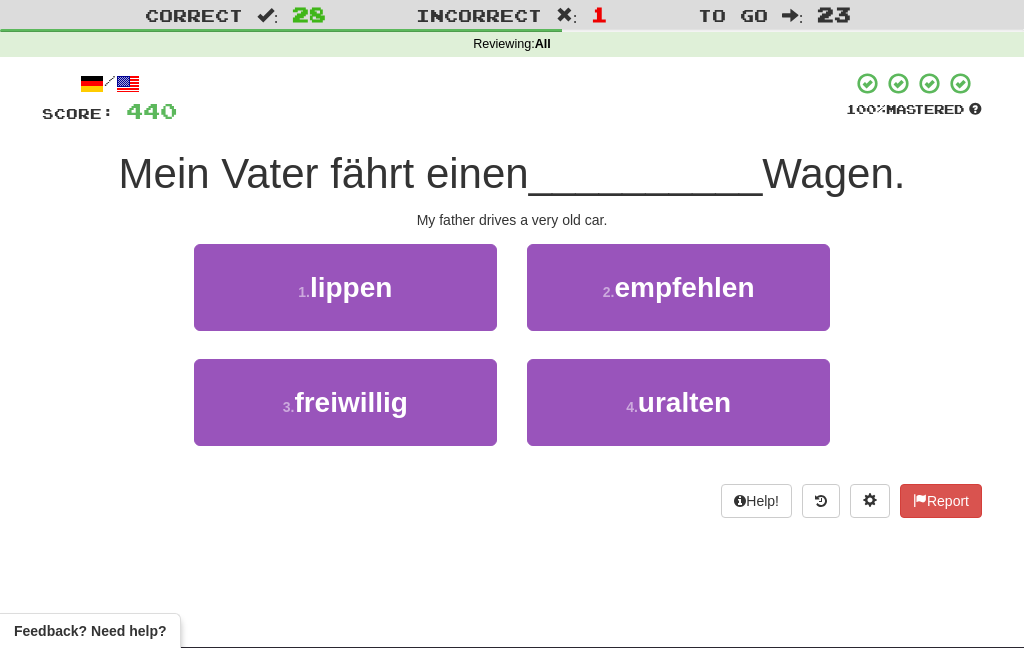 click on "4 .  uralten" at bounding box center (678, 402) 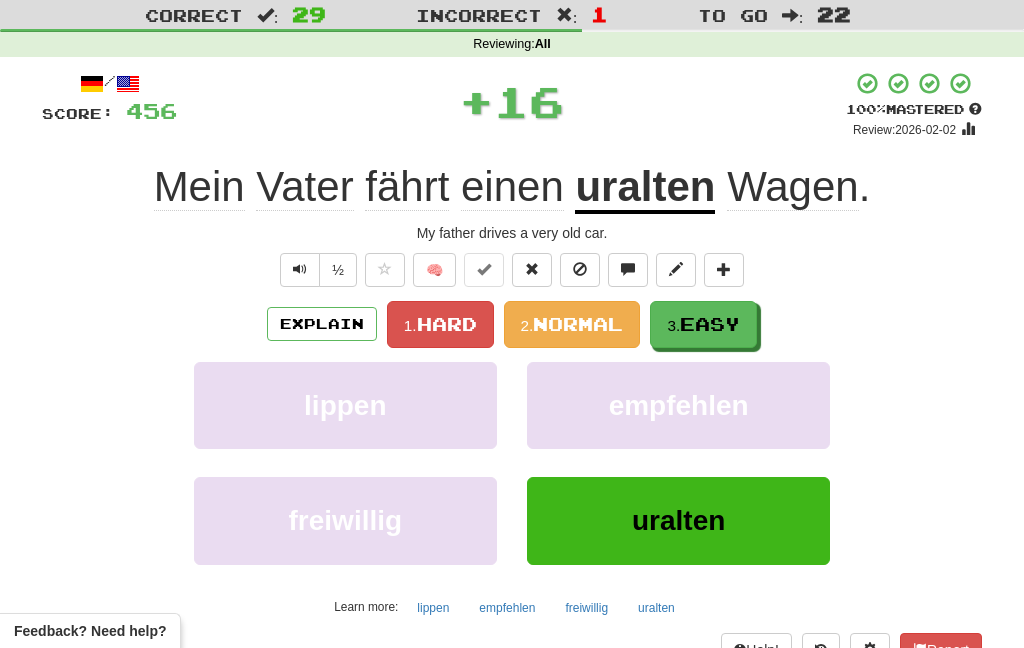 click on "Easy" at bounding box center (710, 324) 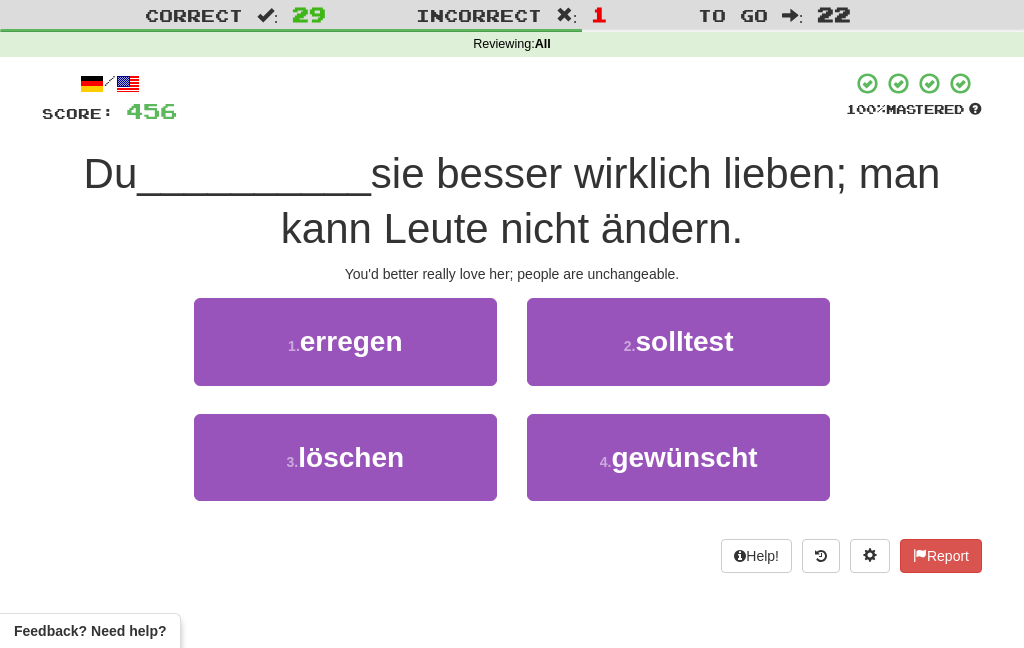 click on "solltest" at bounding box center (684, 341) 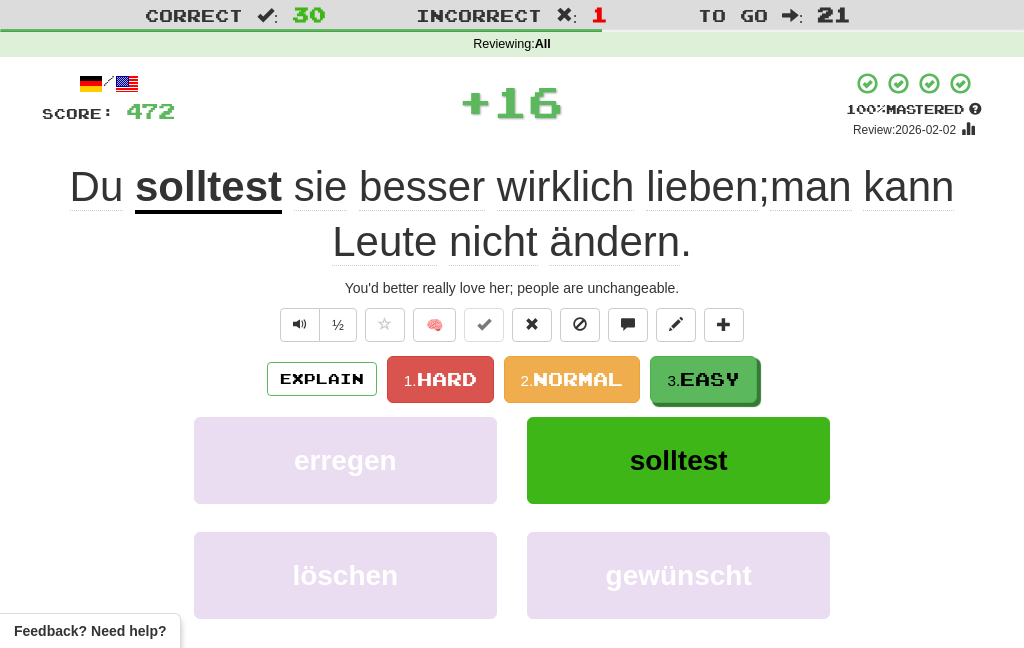 click on "Easy" at bounding box center [710, 379] 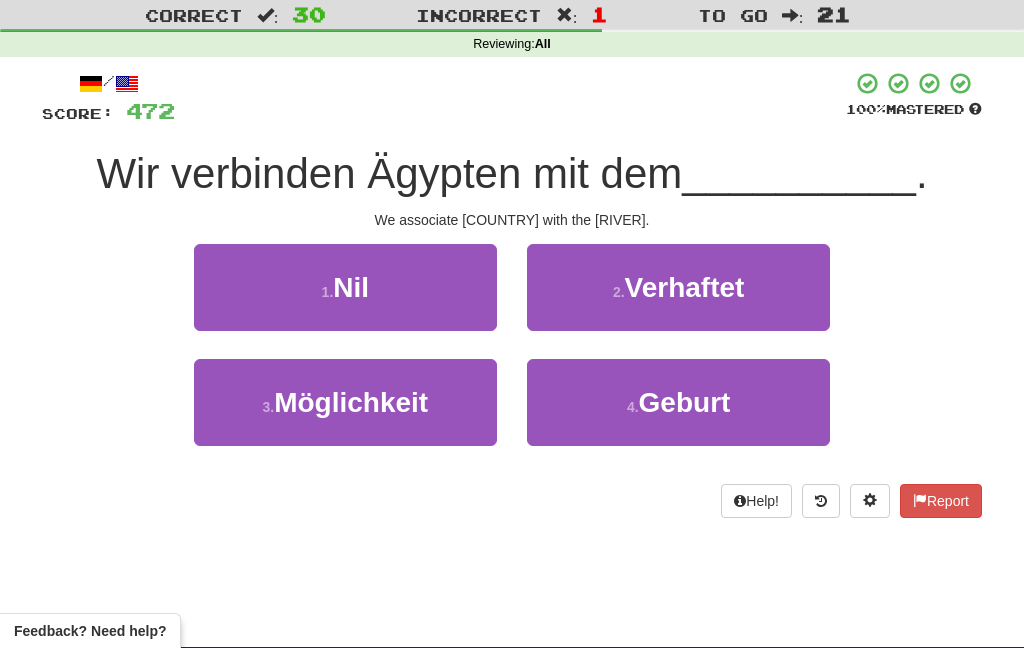 click on "1 .  Nil" at bounding box center [345, 287] 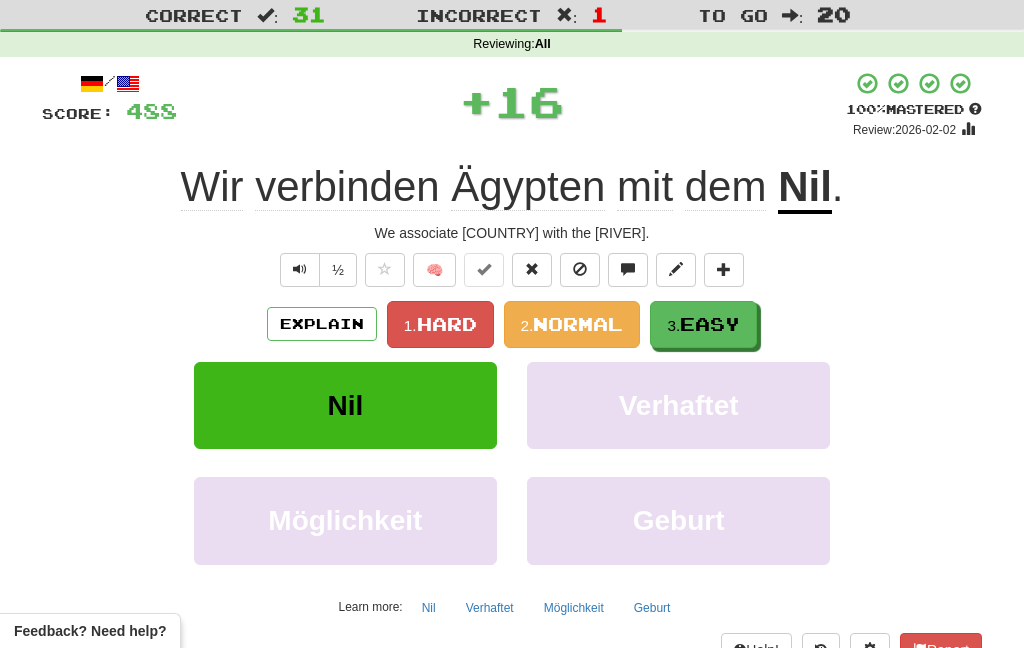 click on "Easy" at bounding box center (710, 324) 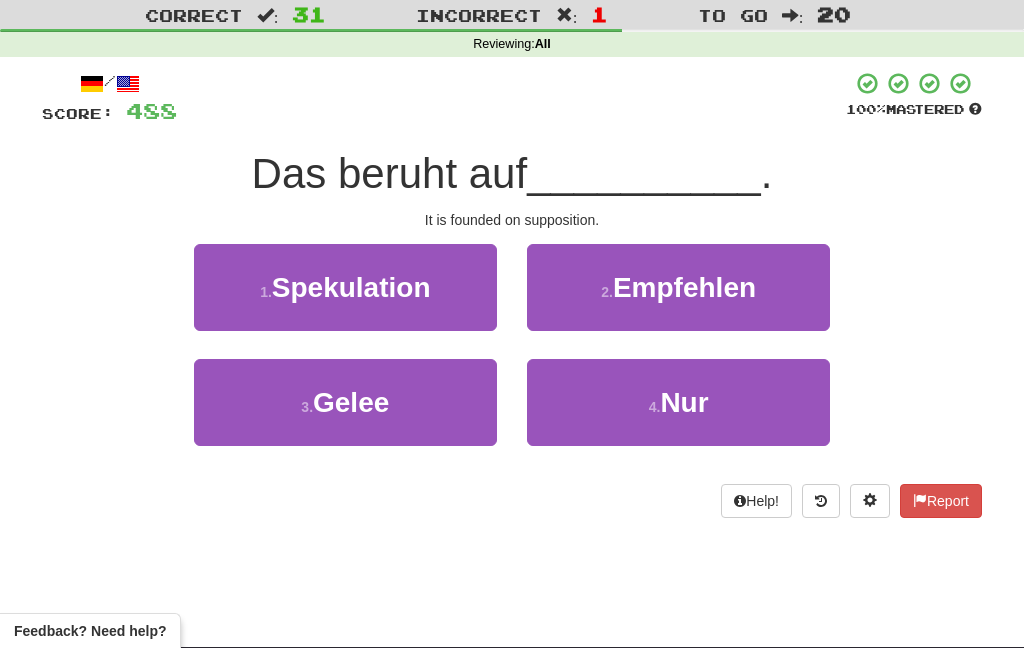 click on "1 .  Spekulation" at bounding box center [345, 287] 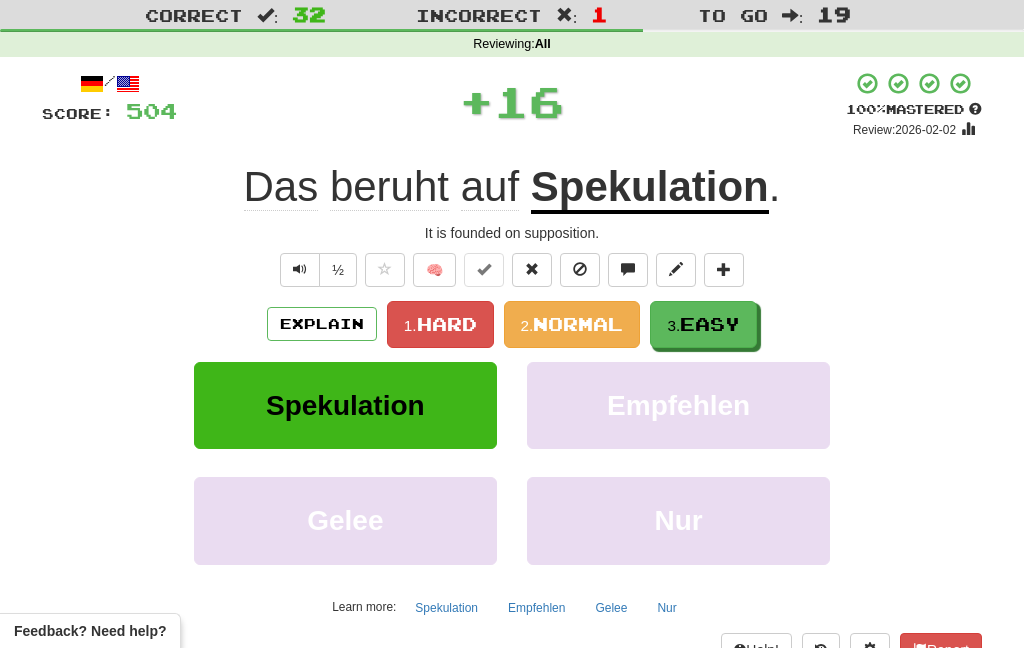 click on "3.  Easy" at bounding box center (703, 324) 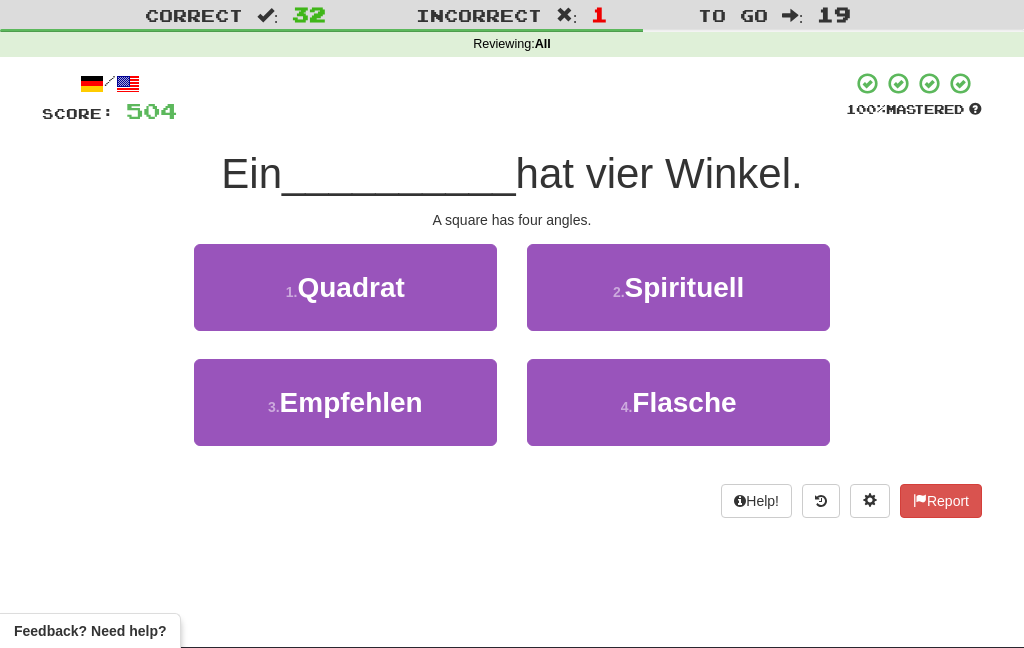 click on "1 .  Quadrat" at bounding box center (345, 287) 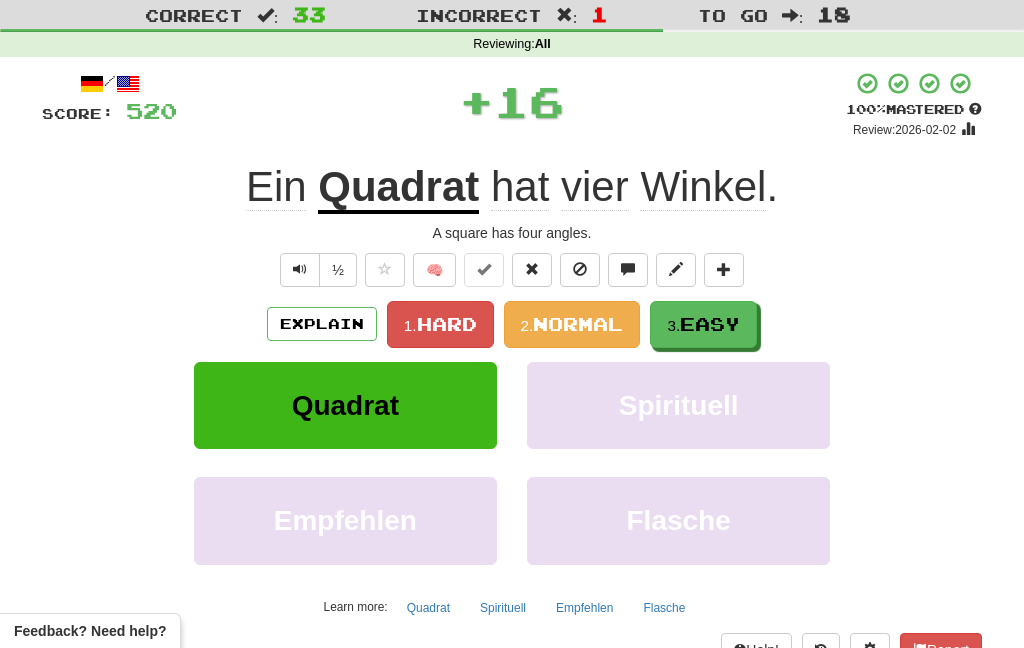 click on "3.  Easy" at bounding box center [703, 324] 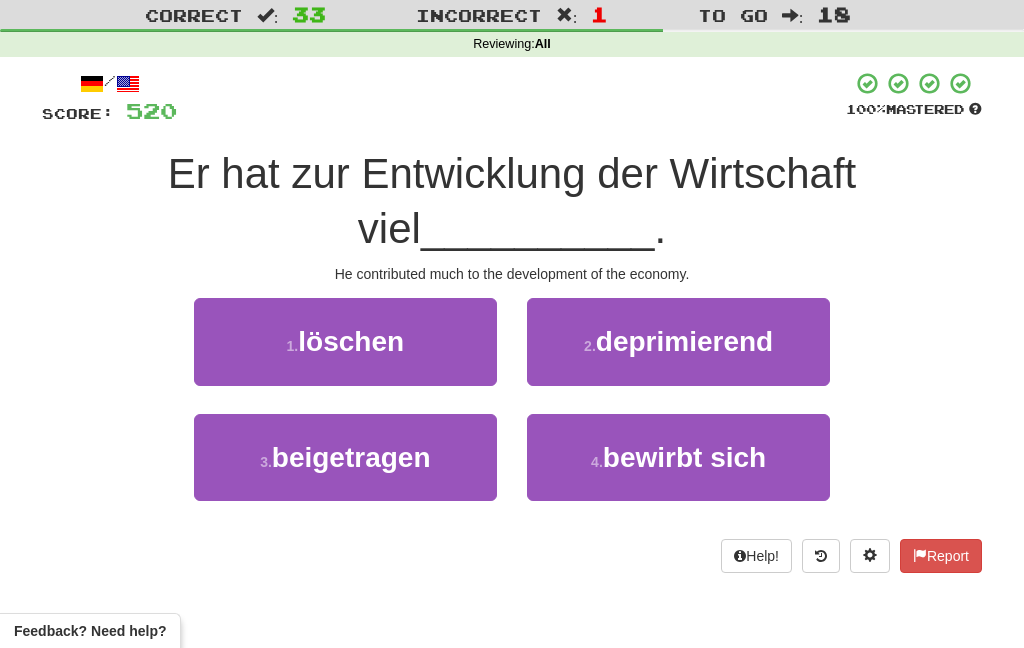 click on "3 .  beigetragen" at bounding box center [345, 457] 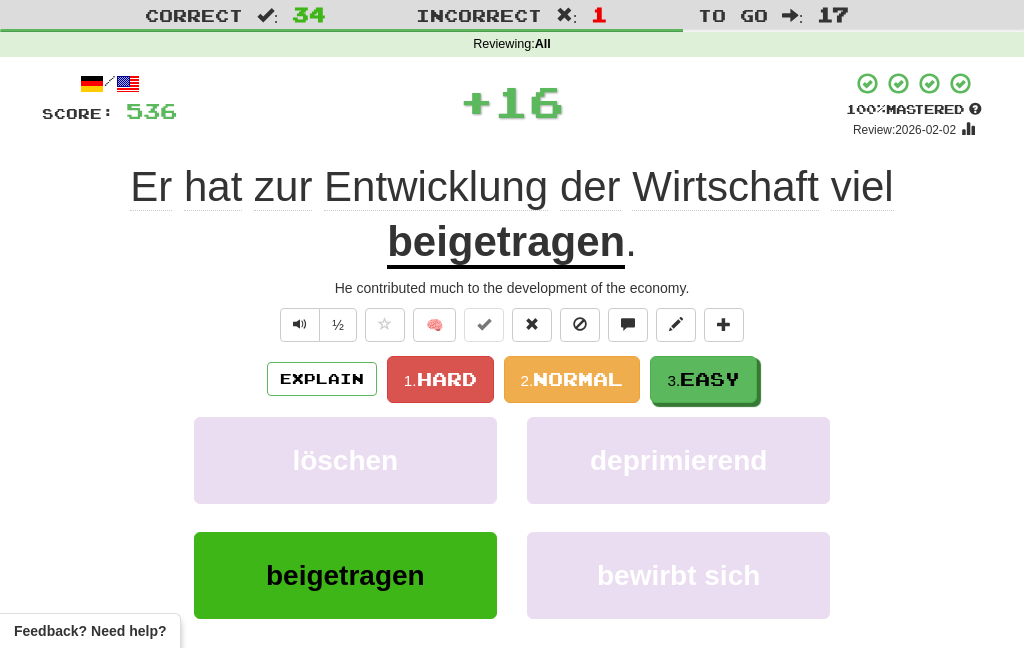 click on "3." at bounding box center [673, 380] 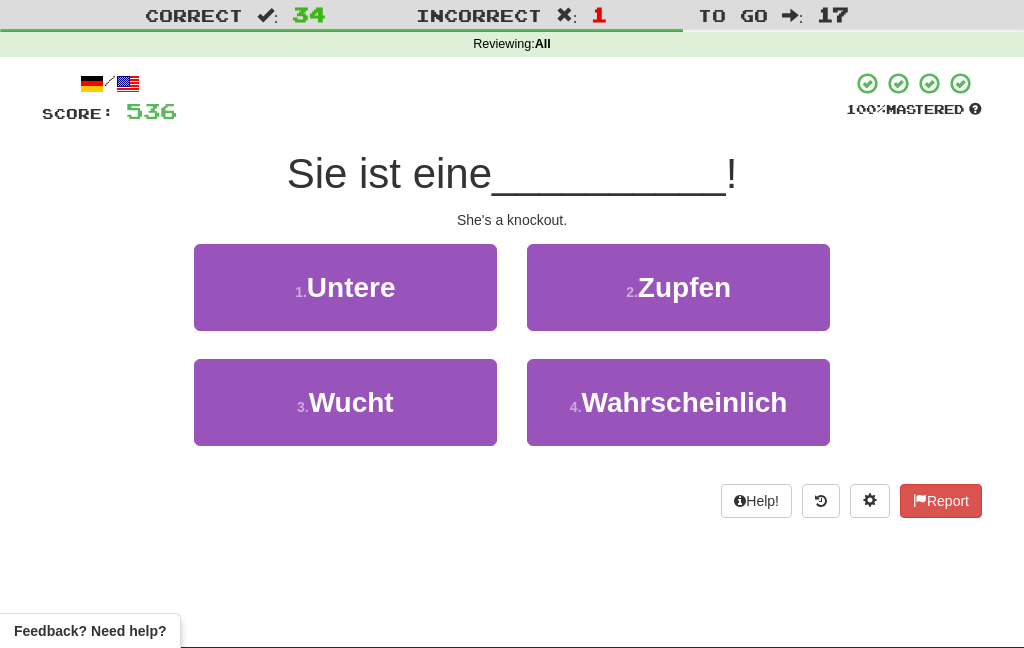 click on "3 .  Wucht" at bounding box center (345, 402) 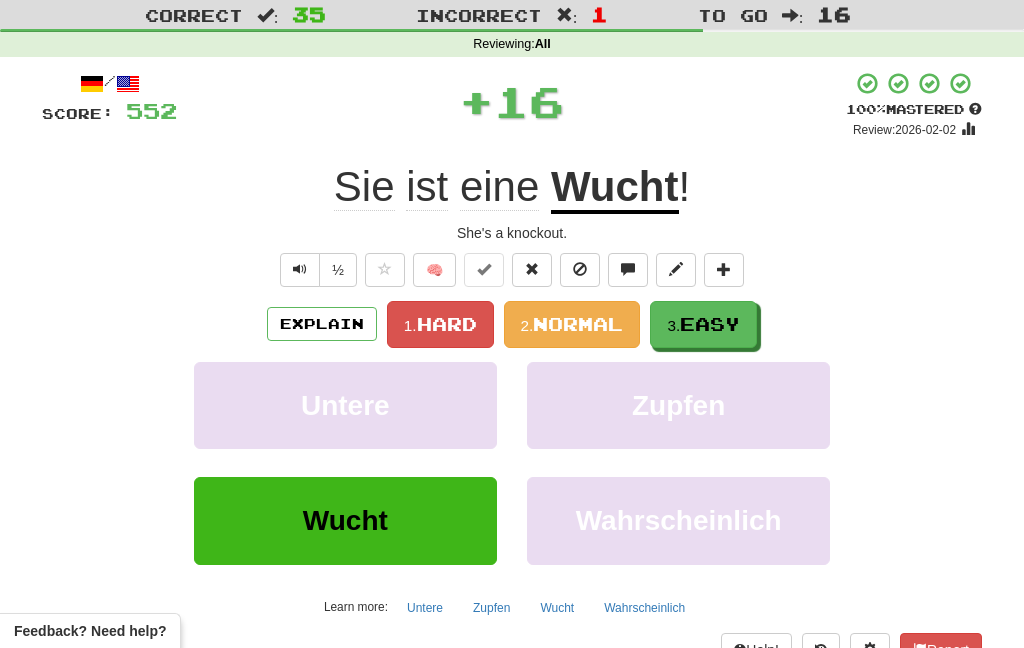 click on "Wucht" at bounding box center [615, 188] 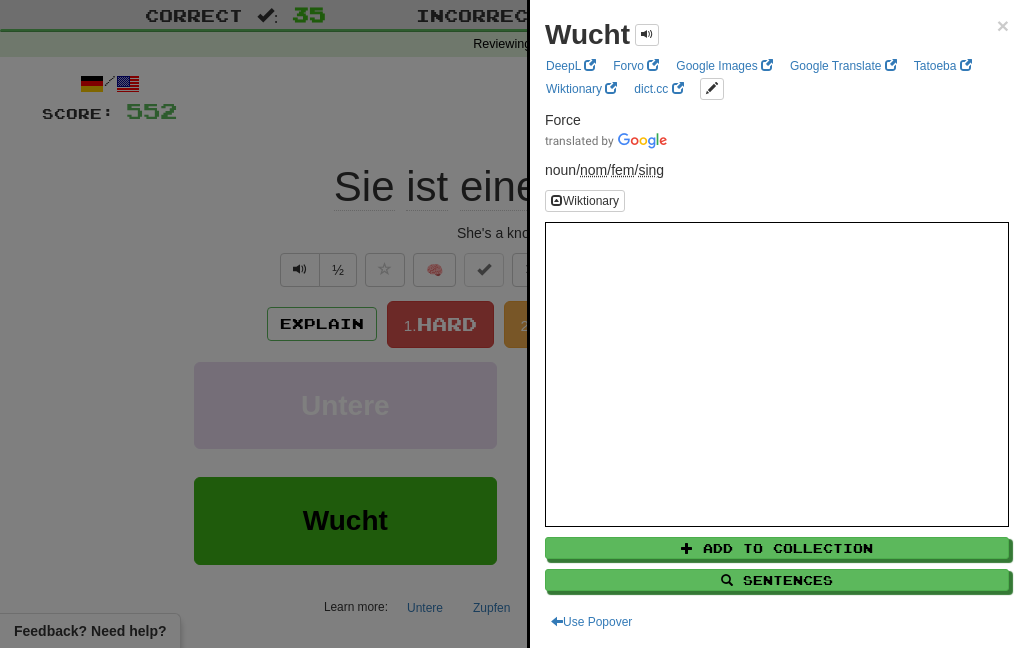 click at bounding box center [512, 324] 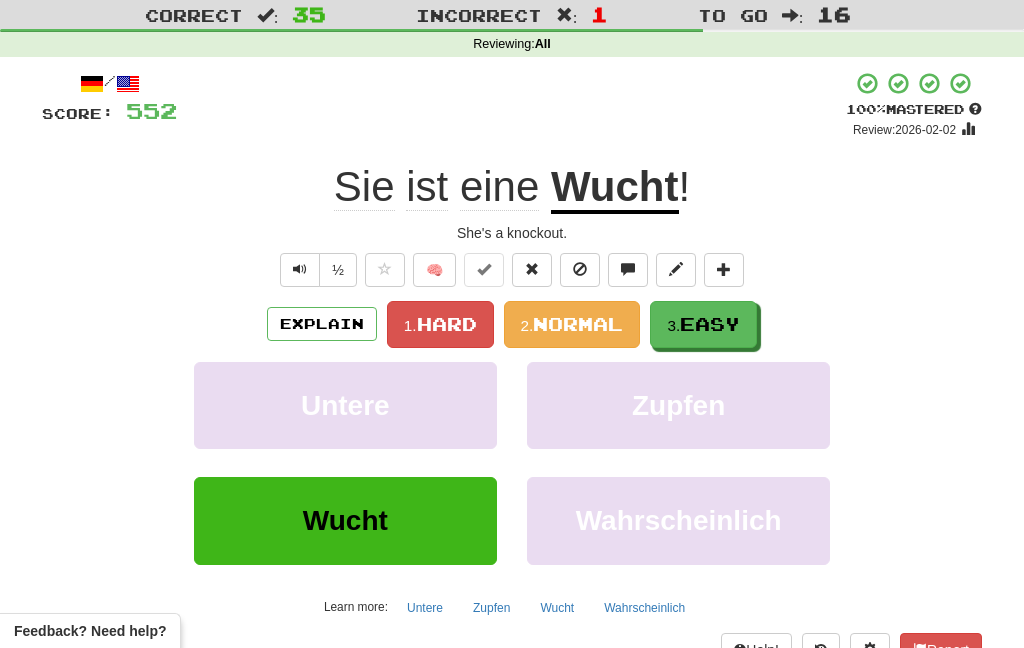 click on "Easy" at bounding box center (710, 324) 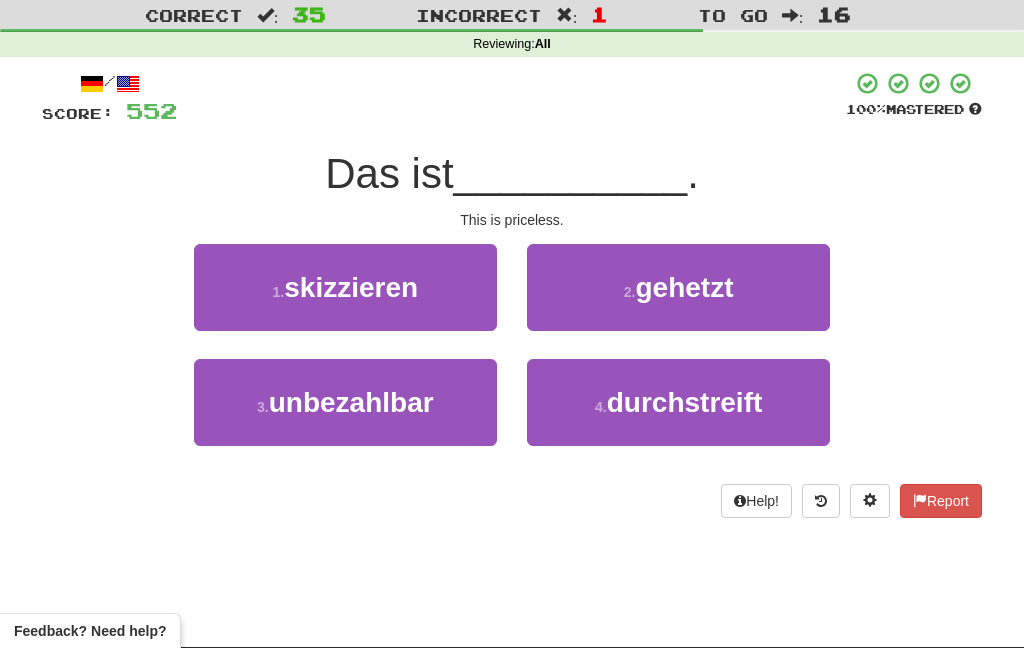 click on "3 .  unbezahlbar" at bounding box center [345, 402] 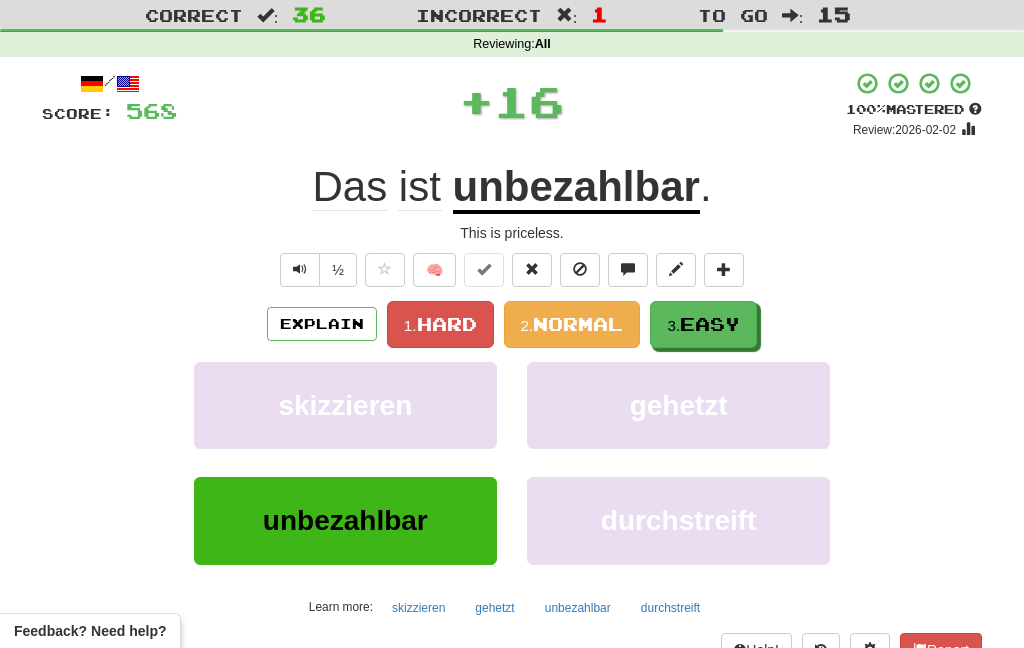 click on "Easy" at bounding box center (710, 324) 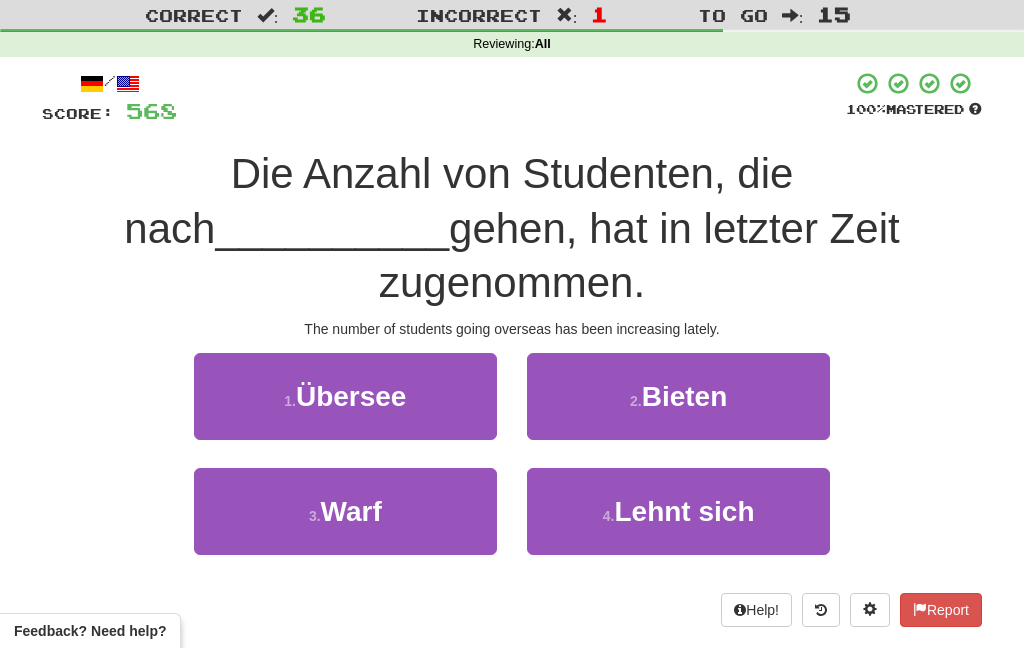 click on "1 .  Übersee" at bounding box center [345, 396] 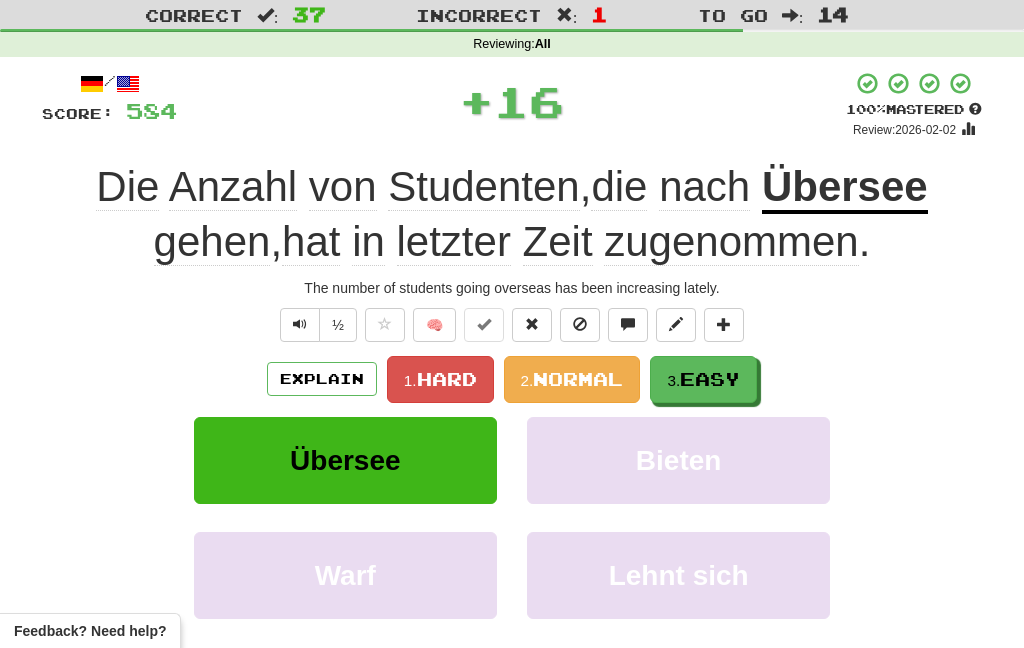 click on "3.  Easy" at bounding box center [703, 379] 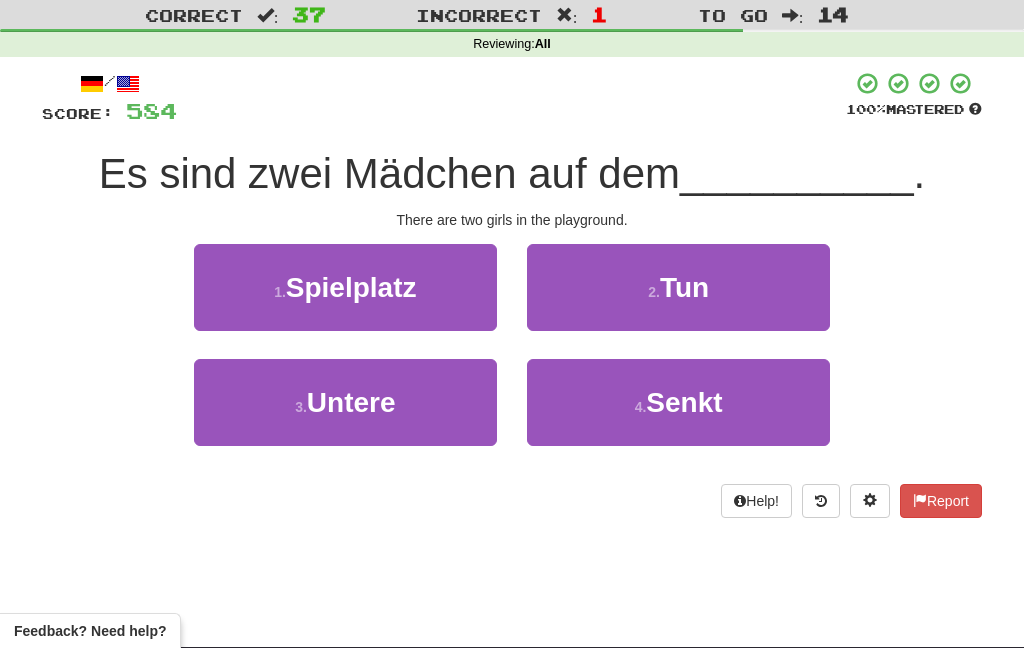 click on "1 .  Spielplatz" at bounding box center (345, 287) 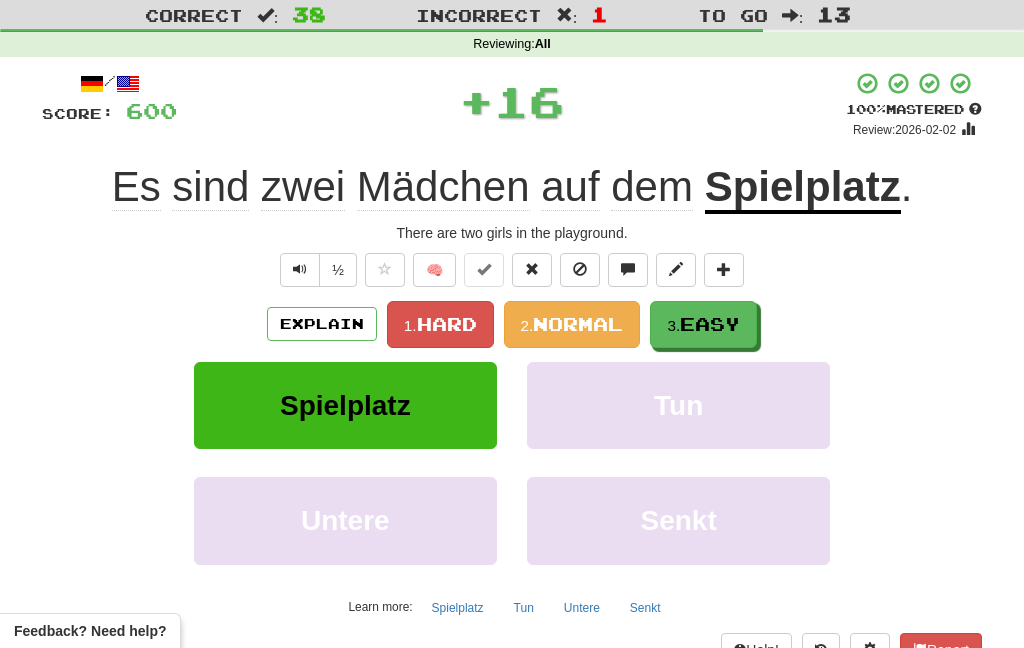 click on "3.  Easy" at bounding box center (703, 324) 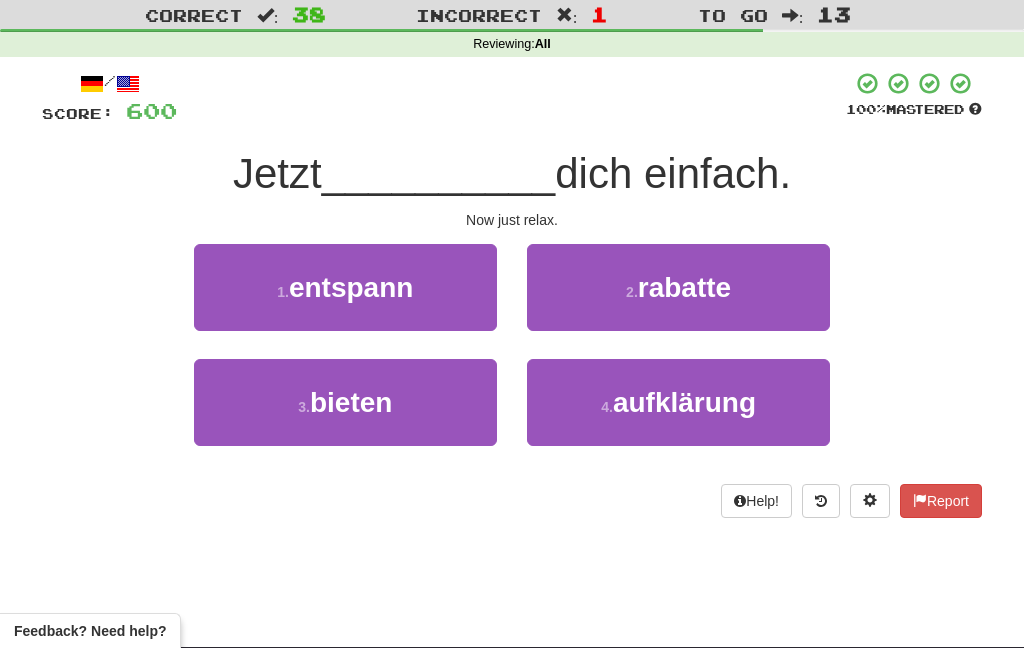click on "1 .  entspann" at bounding box center (345, 287) 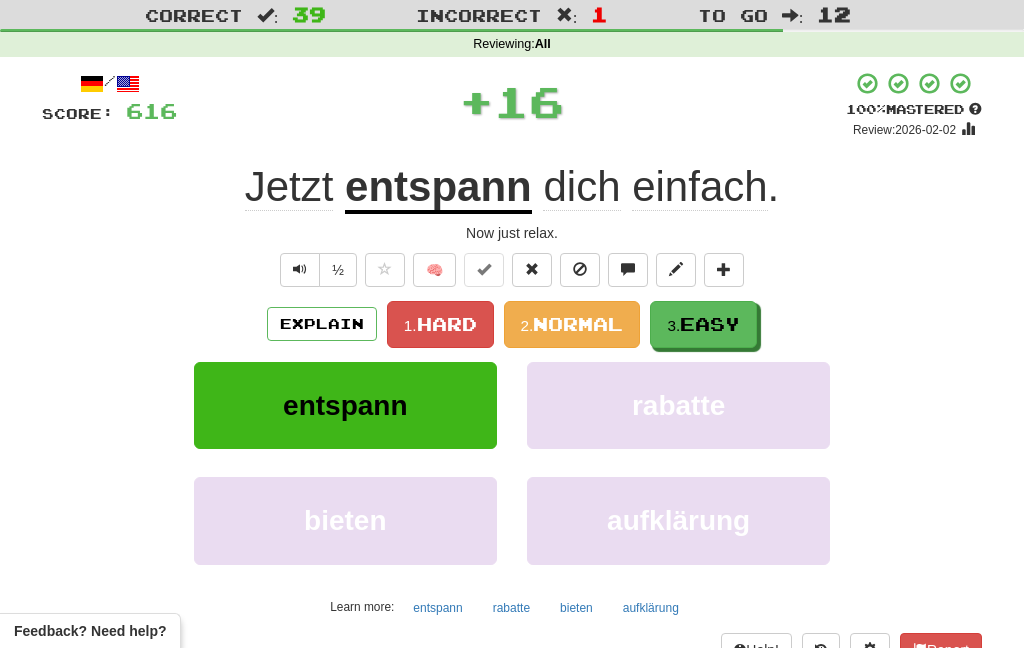 click on "Easy" at bounding box center (710, 324) 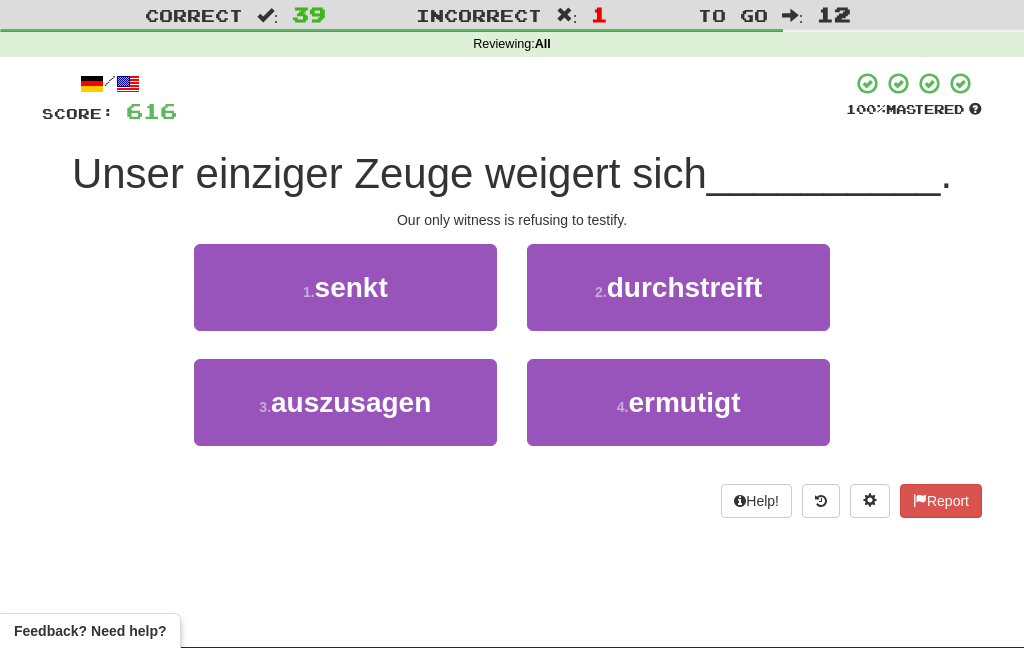 click on "3 .  auszusagen" at bounding box center [345, 402] 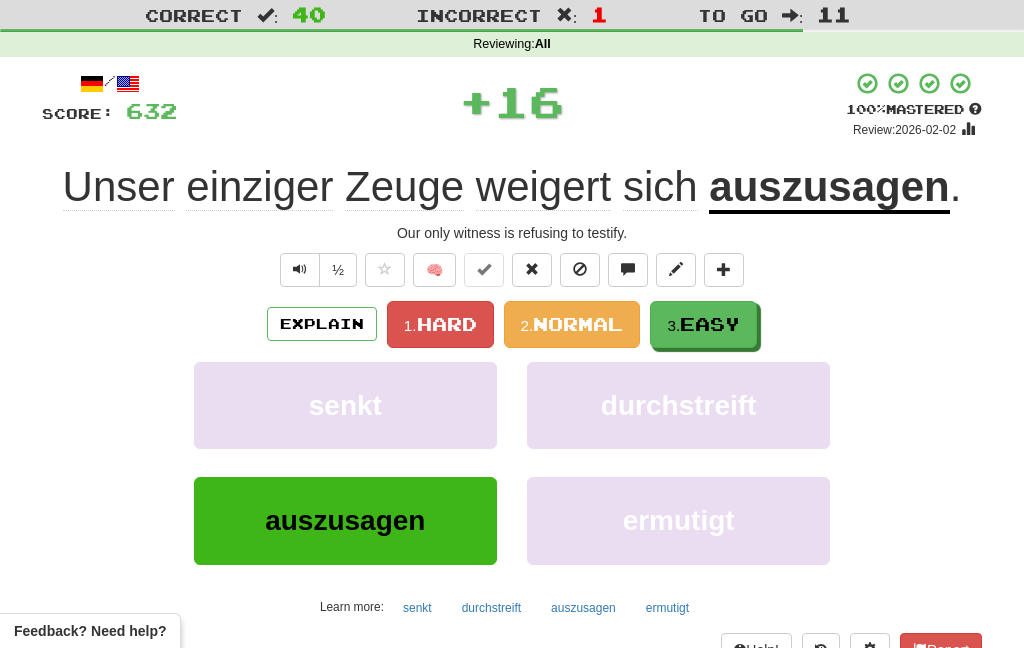 click on "Easy" at bounding box center (710, 324) 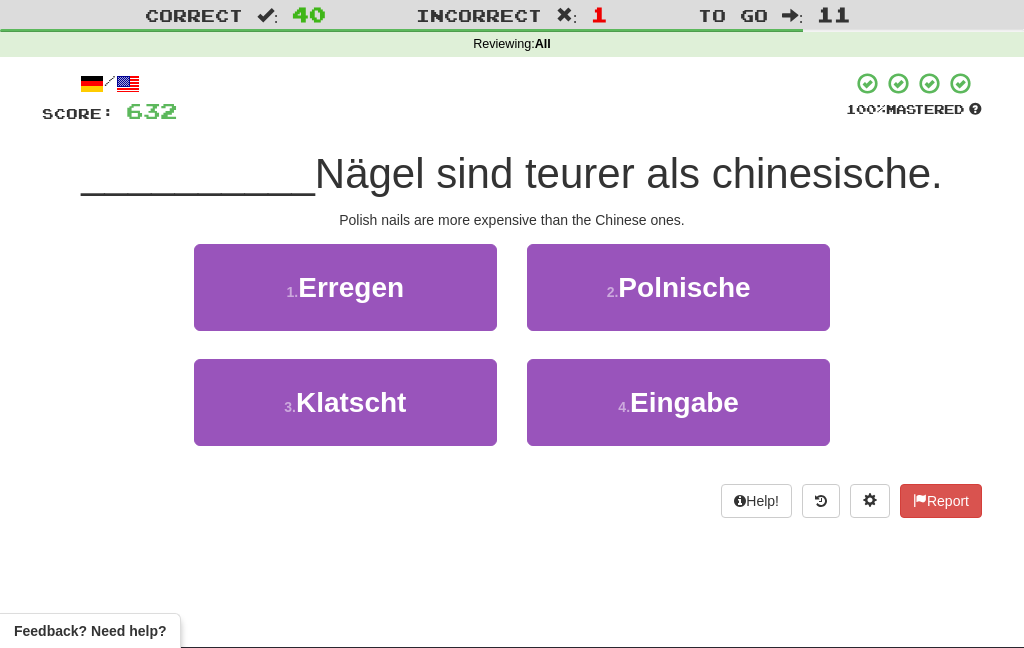 click on "Polnische" at bounding box center [684, 287] 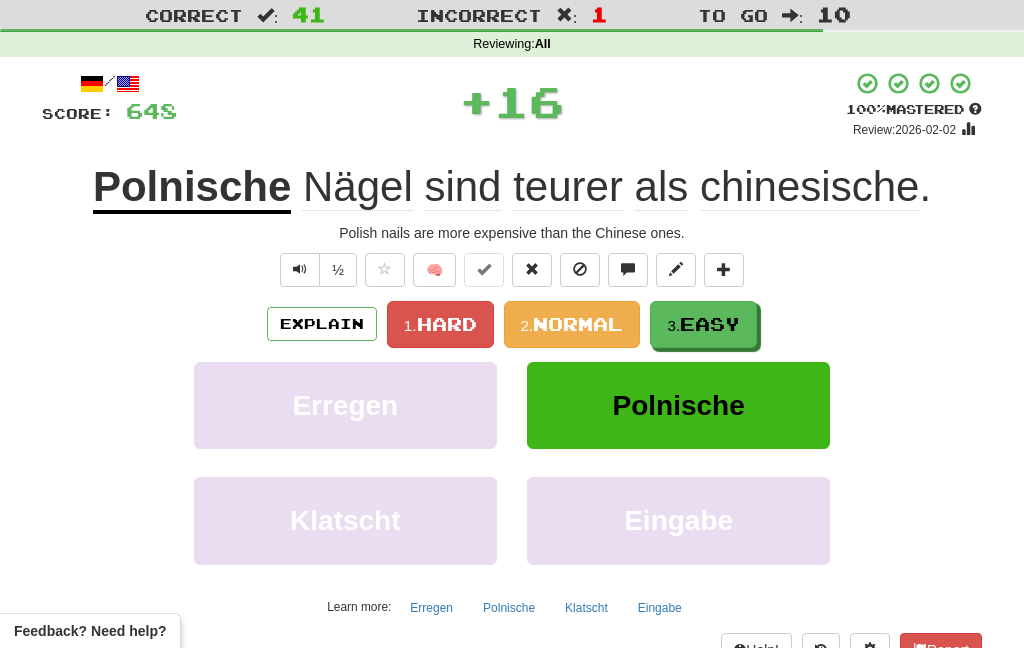 click on "3.  Easy" at bounding box center [703, 324] 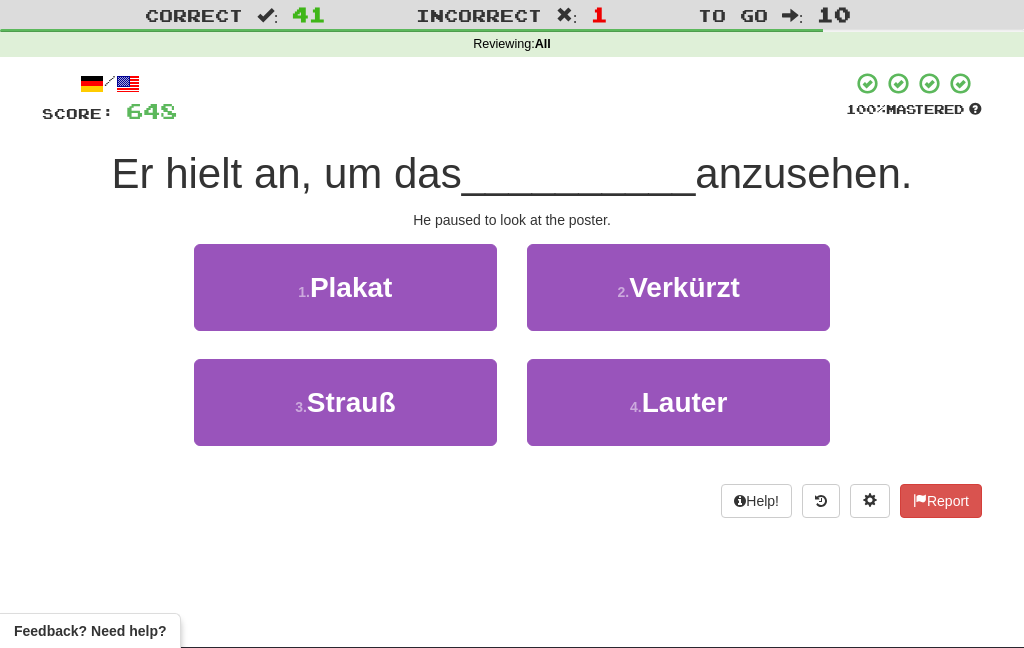click on "1 .  Plakat" at bounding box center [345, 287] 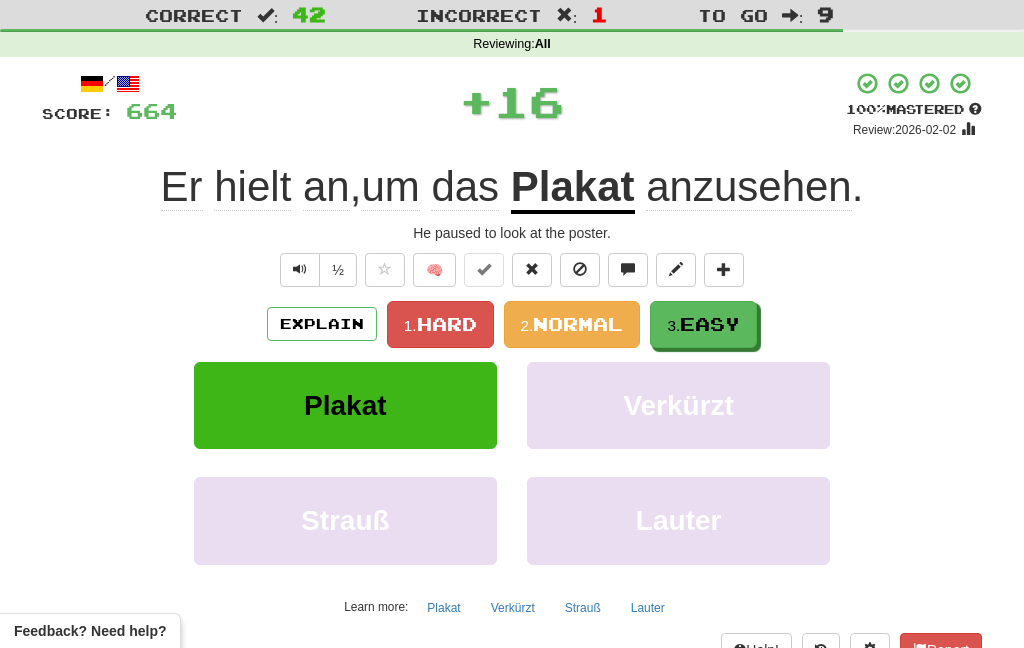 click on "3." at bounding box center [673, 325] 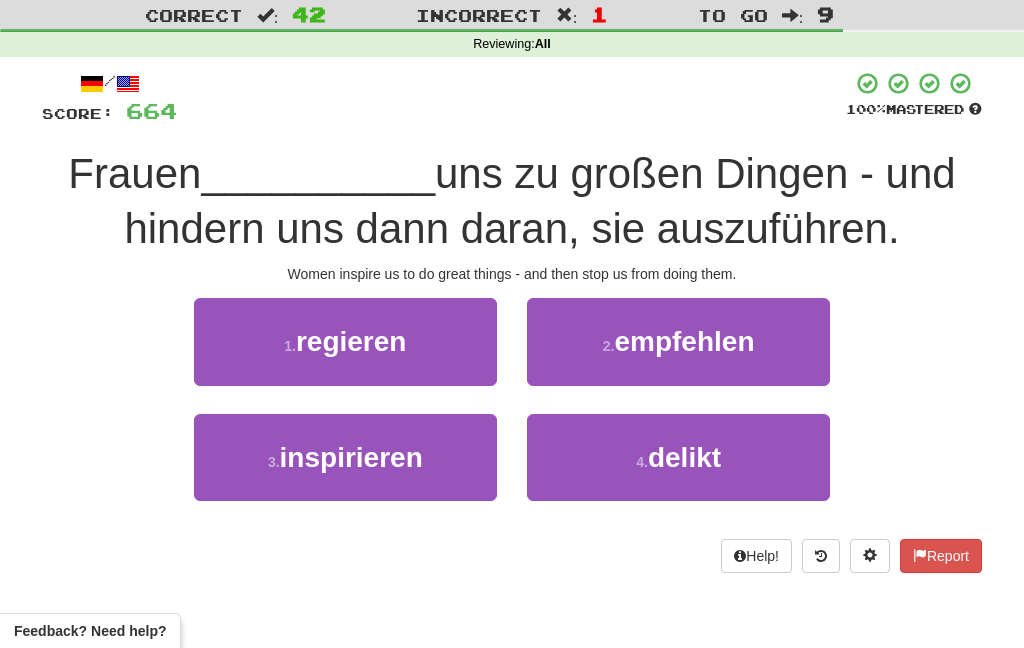 click on "empfehlen" at bounding box center (684, 341) 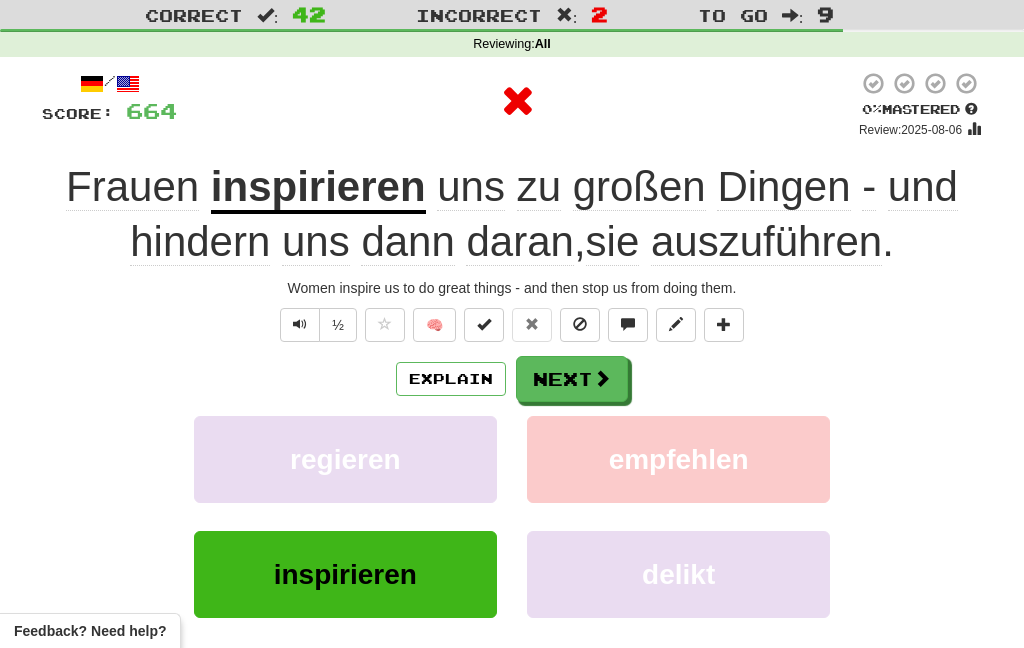 click on "Next" at bounding box center (572, 379) 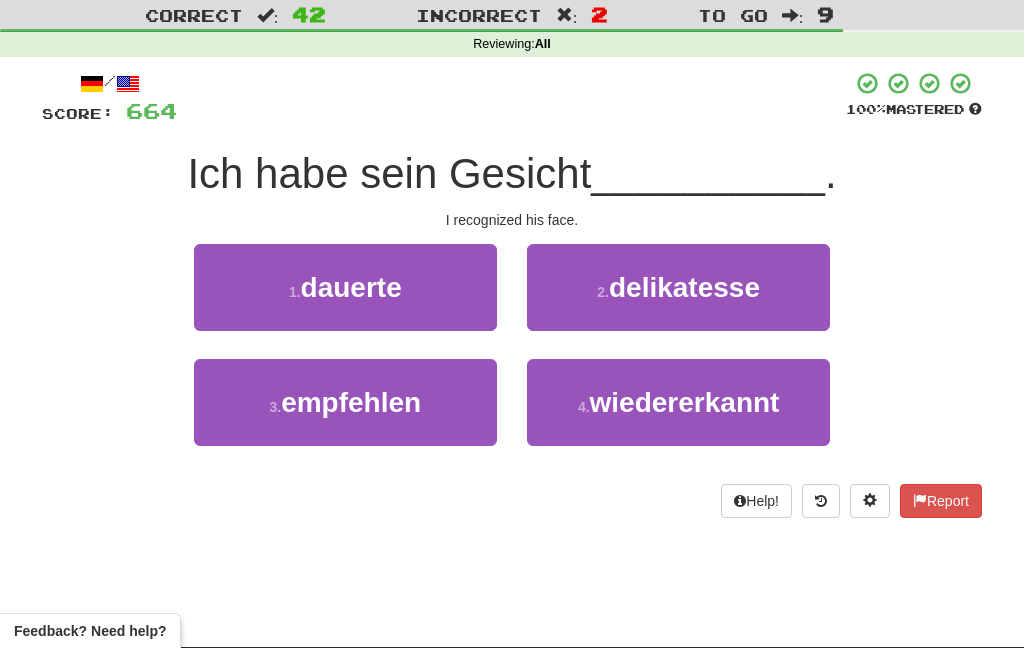 click on "4 .  wiedererkannt" at bounding box center [678, 402] 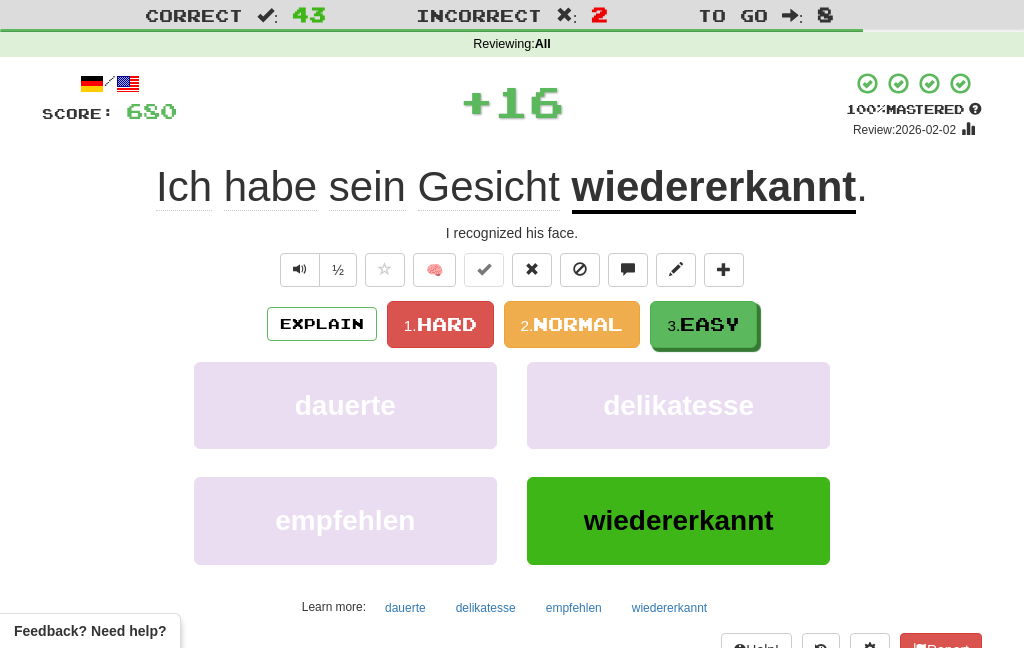 click on "Easy" at bounding box center (710, 324) 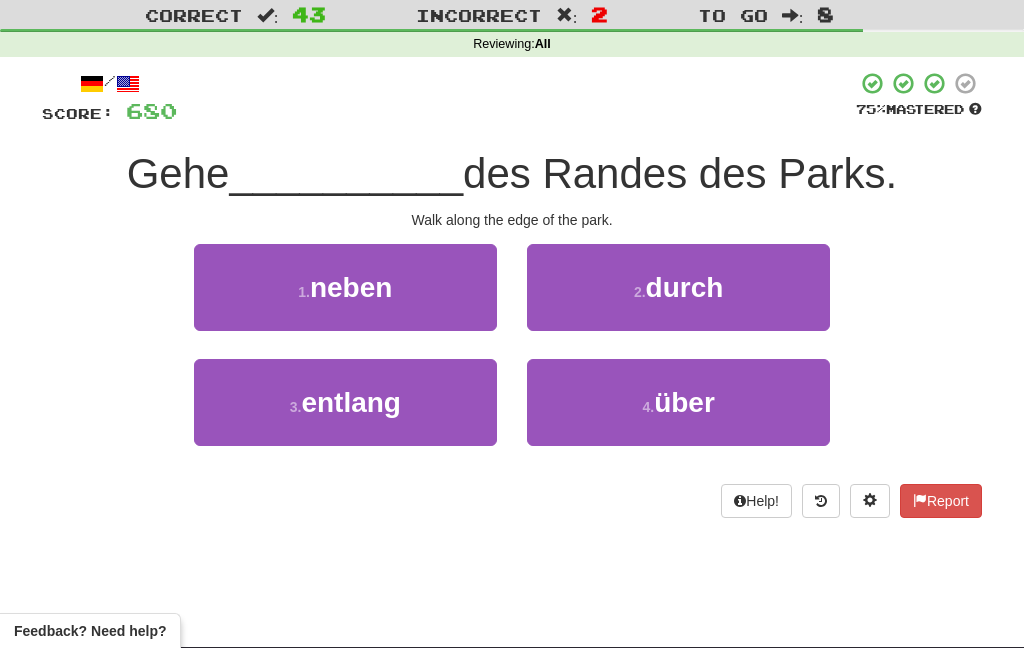 click on "durch" at bounding box center (685, 287) 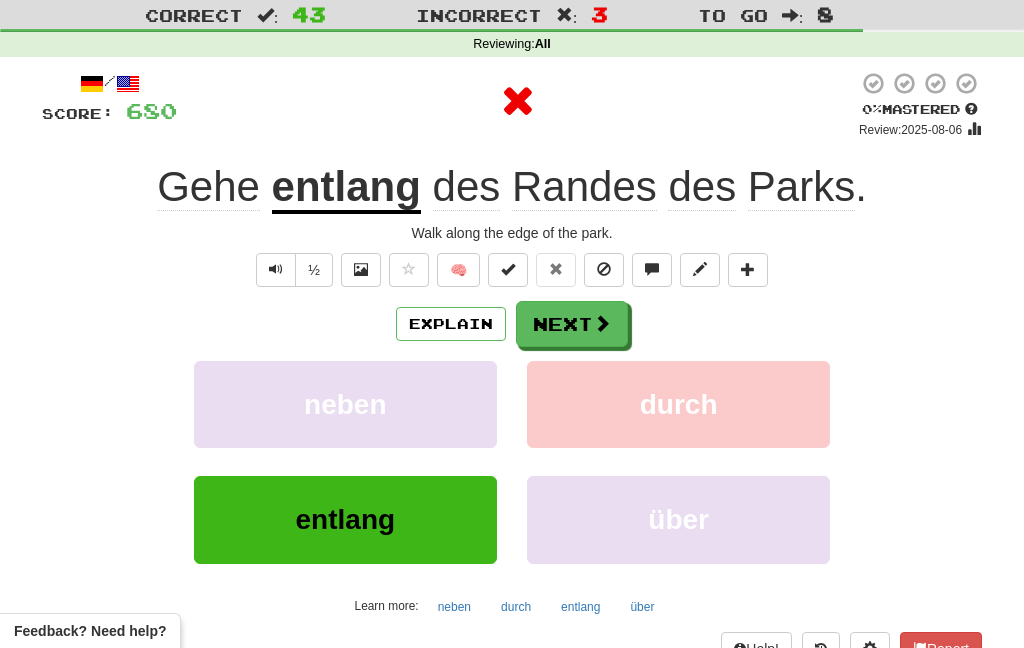 click at bounding box center (602, 323) 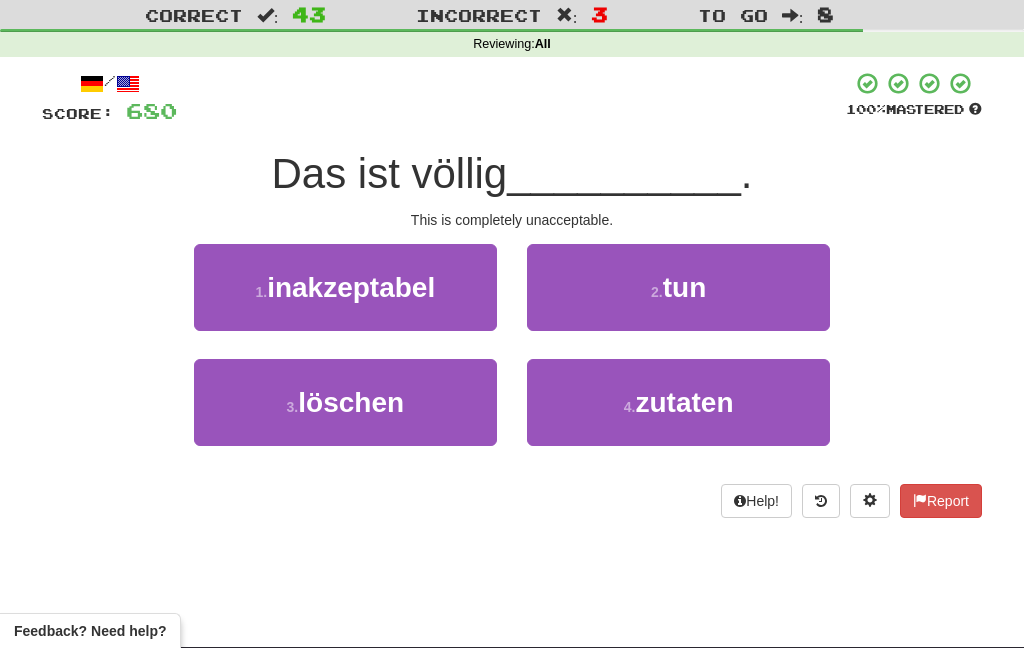 click on "1 .  inakzeptabel" at bounding box center (345, 287) 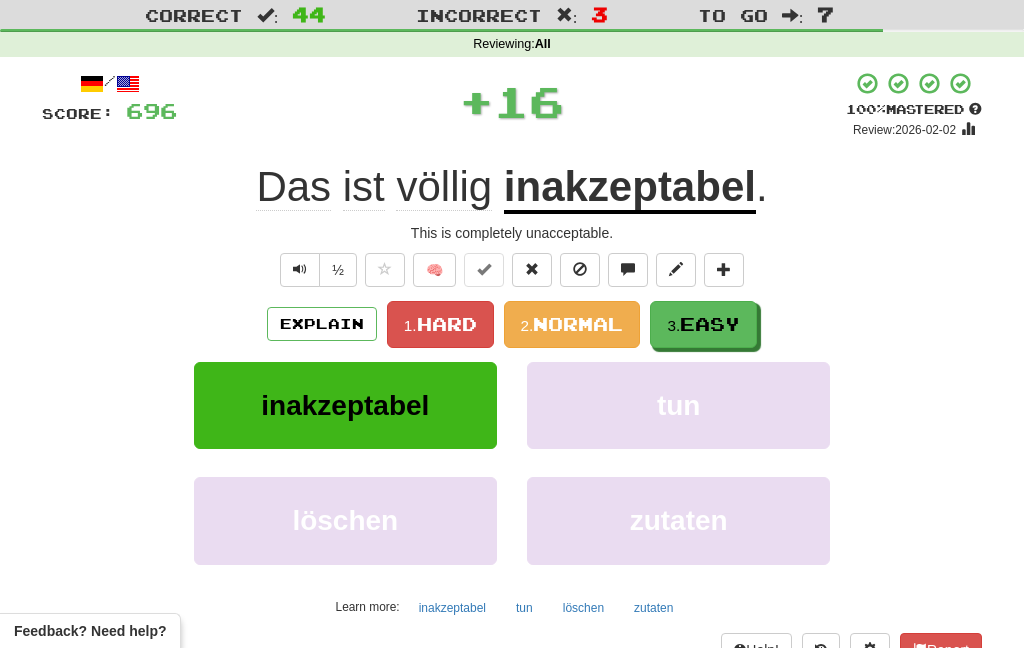 click on "3." at bounding box center [673, 325] 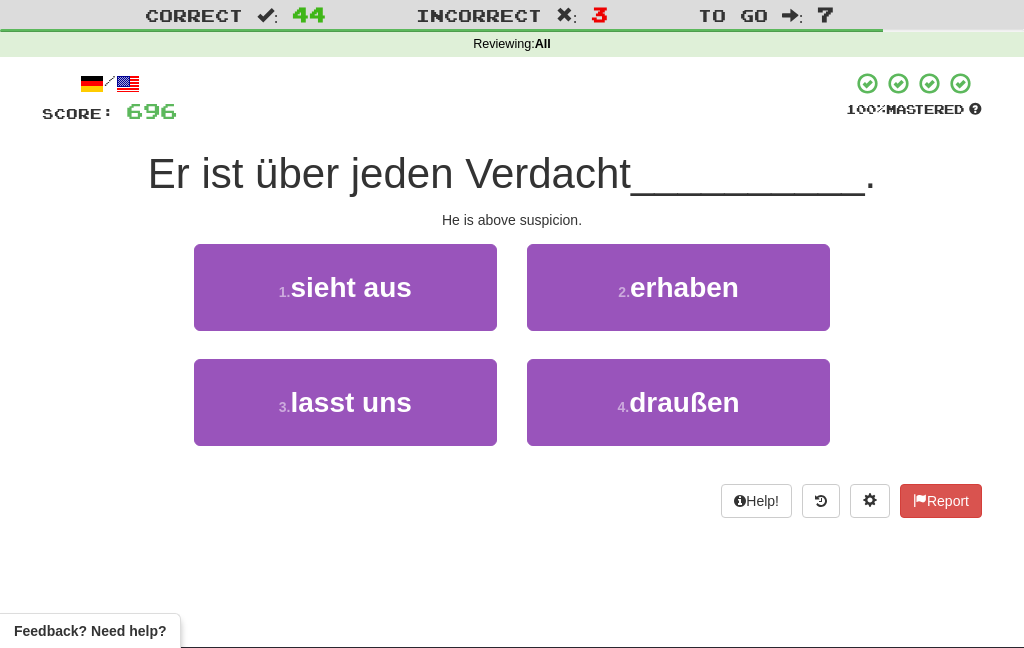 click on "2 .  erhaben" at bounding box center [678, 287] 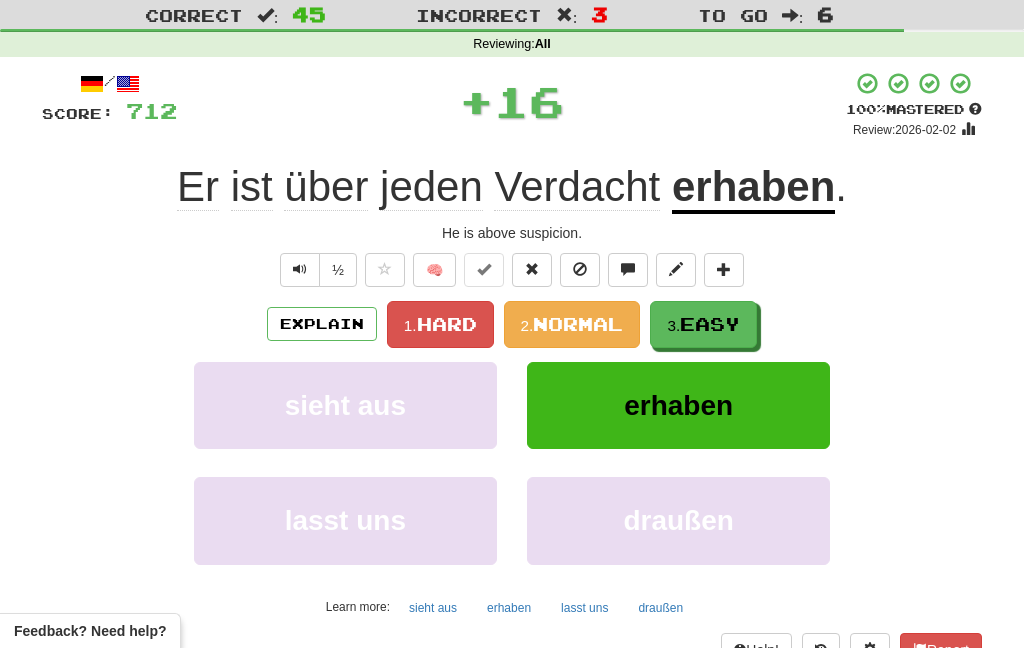 click on "Easy" at bounding box center [710, 324] 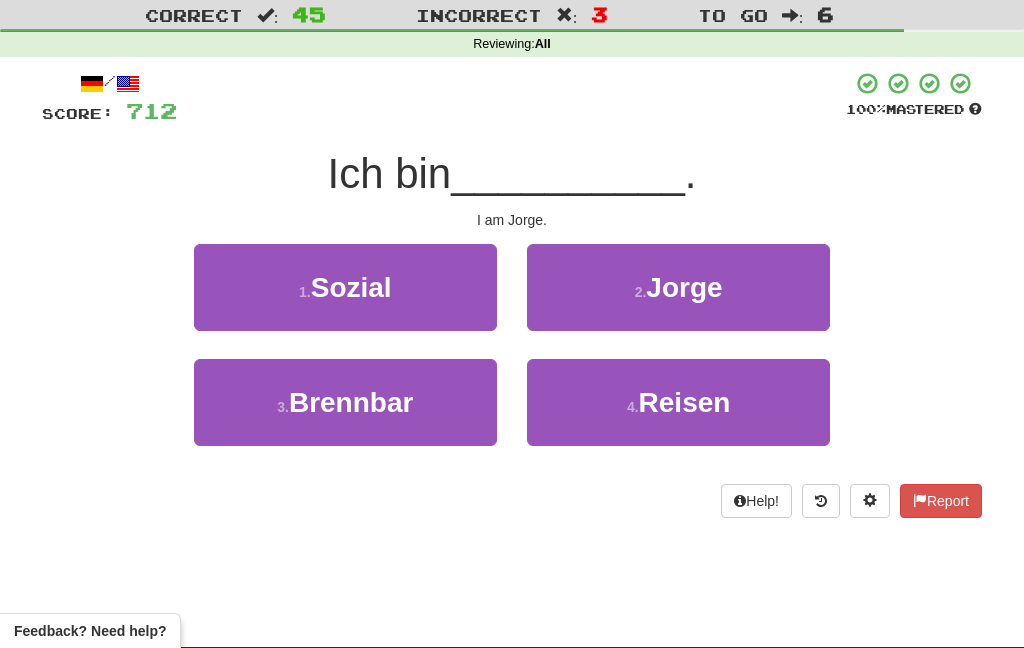 click on "2 ." at bounding box center [641, 292] 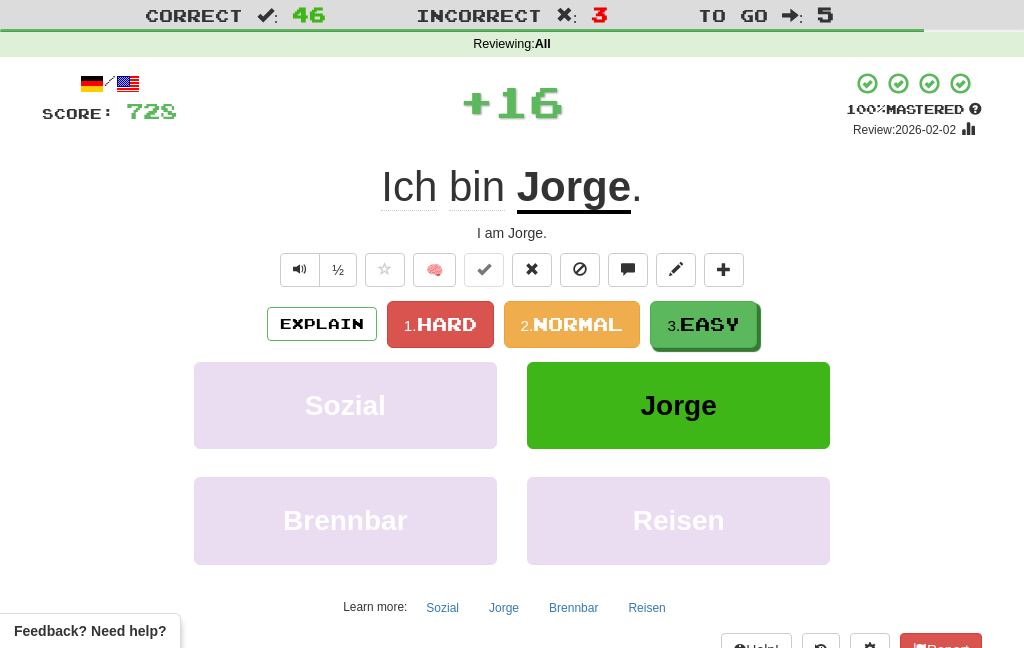 click on "Easy" at bounding box center (710, 324) 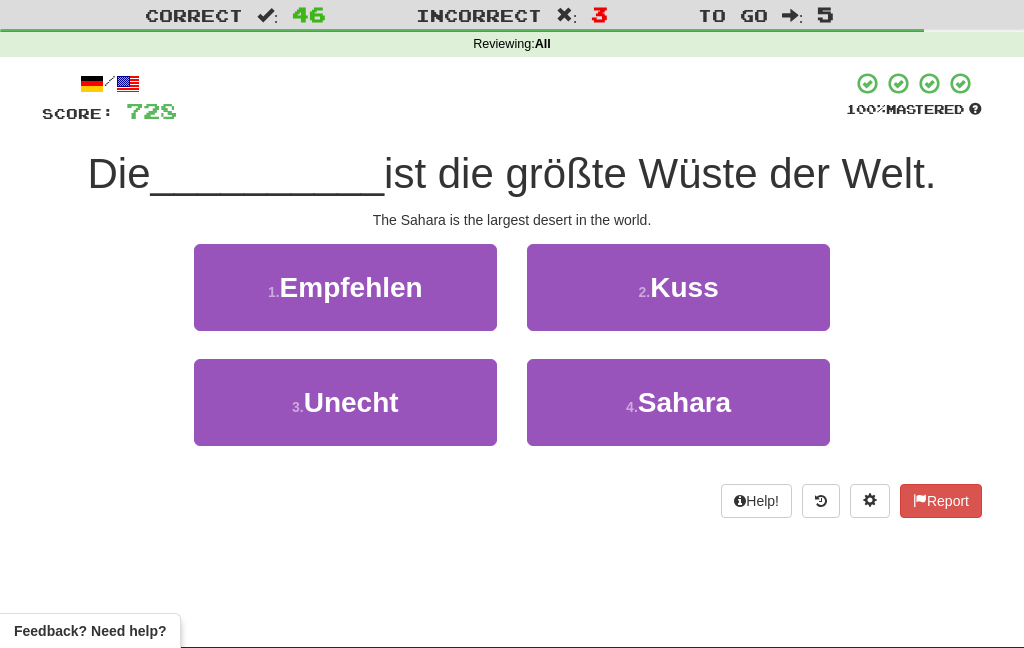 click on "4 .  Sahara" at bounding box center [678, 402] 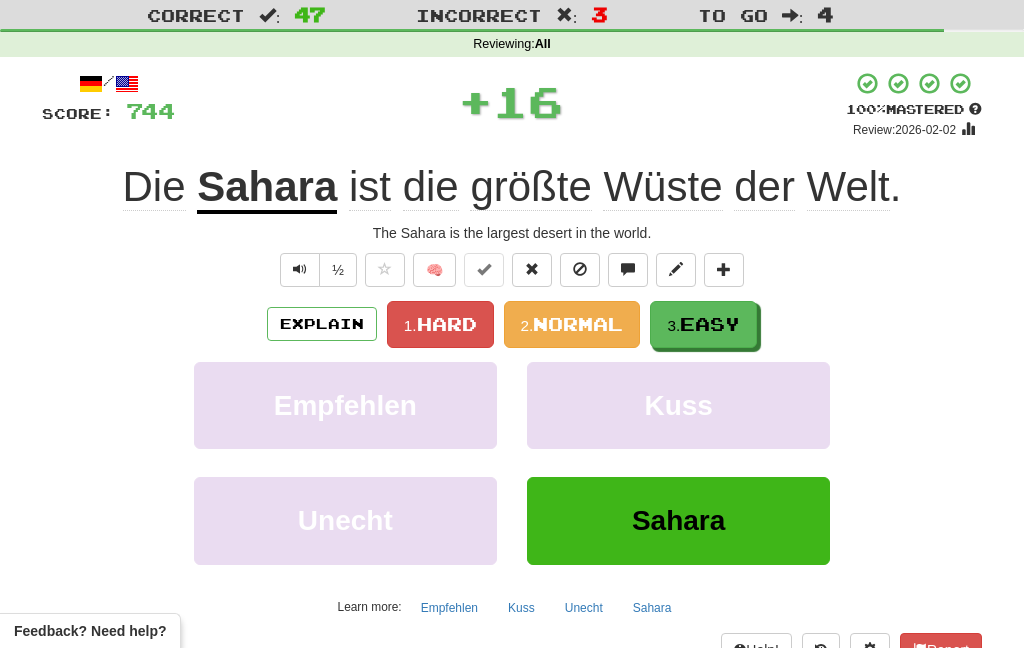 click on "3.  Easy" at bounding box center [703, 324] 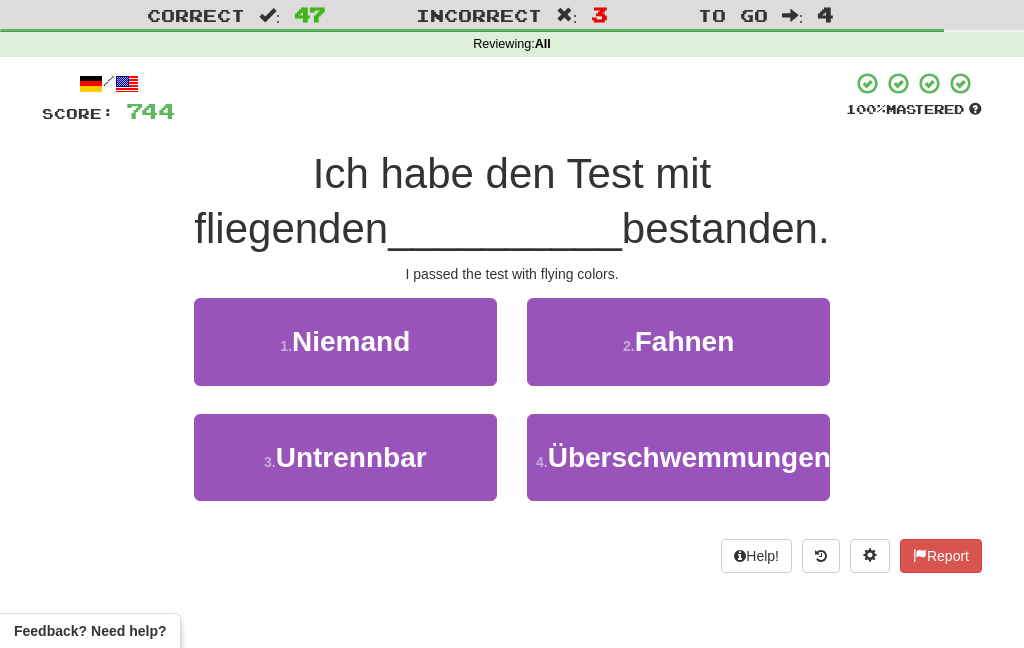 click on "2 .  Fahnen" at bounding box center (678, 341) 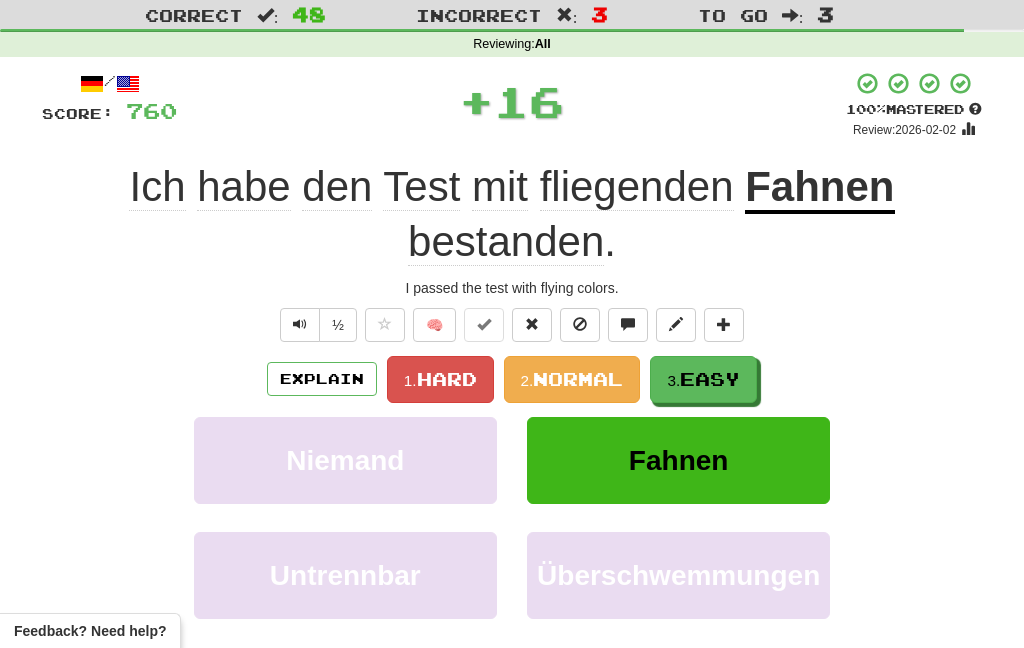 click on "Easy" at bounding box center (710, 379) 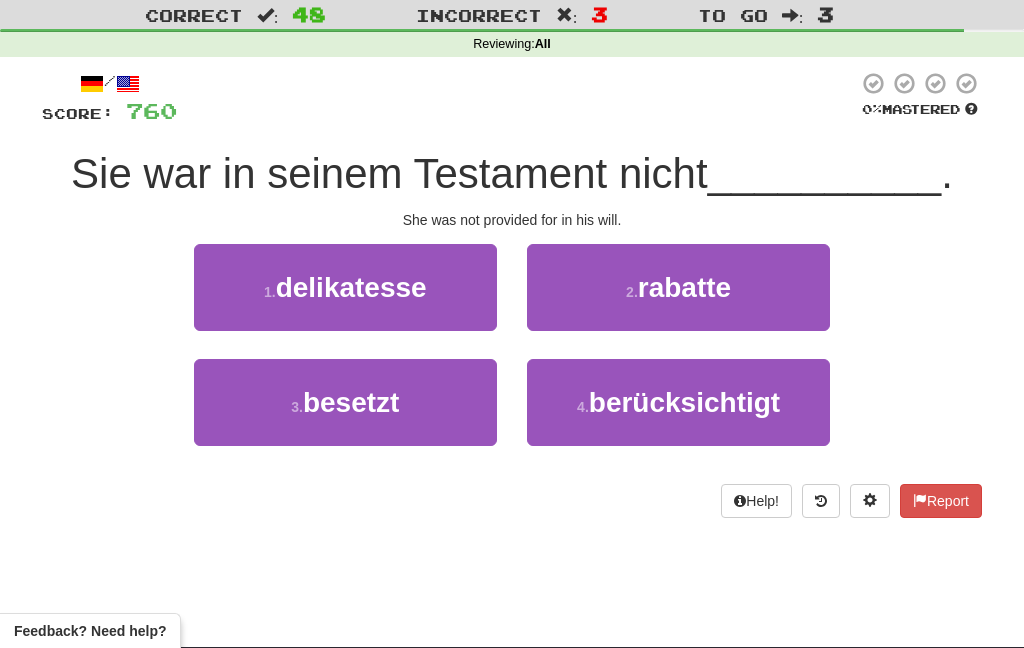 click on "4 .  berücksichtigt" at bounding box center (678, 402) 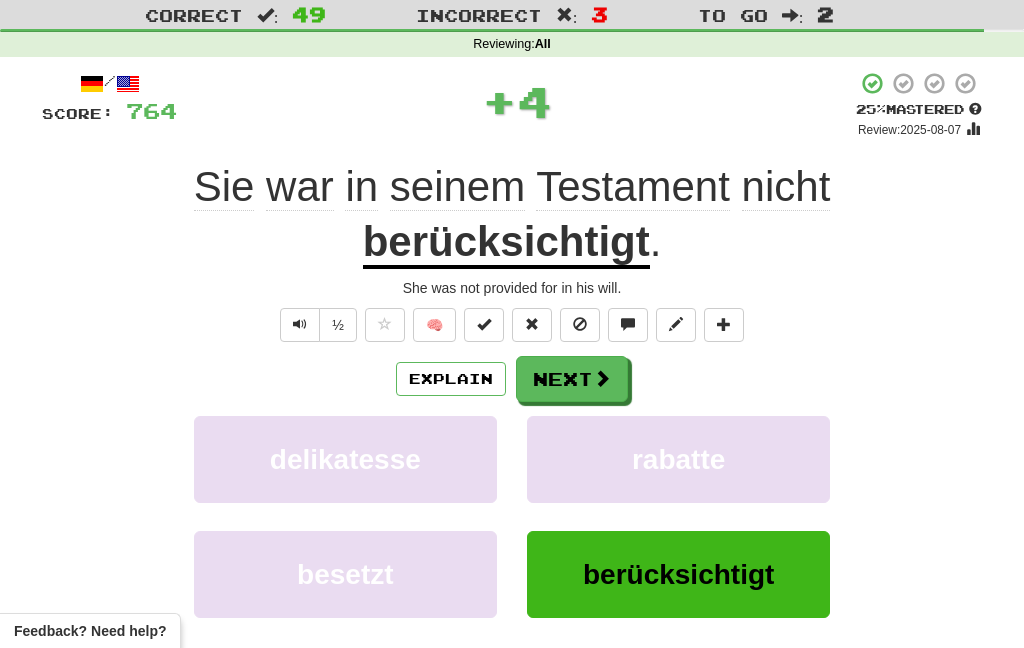 click on "Next" at bounding box center [572, 379] 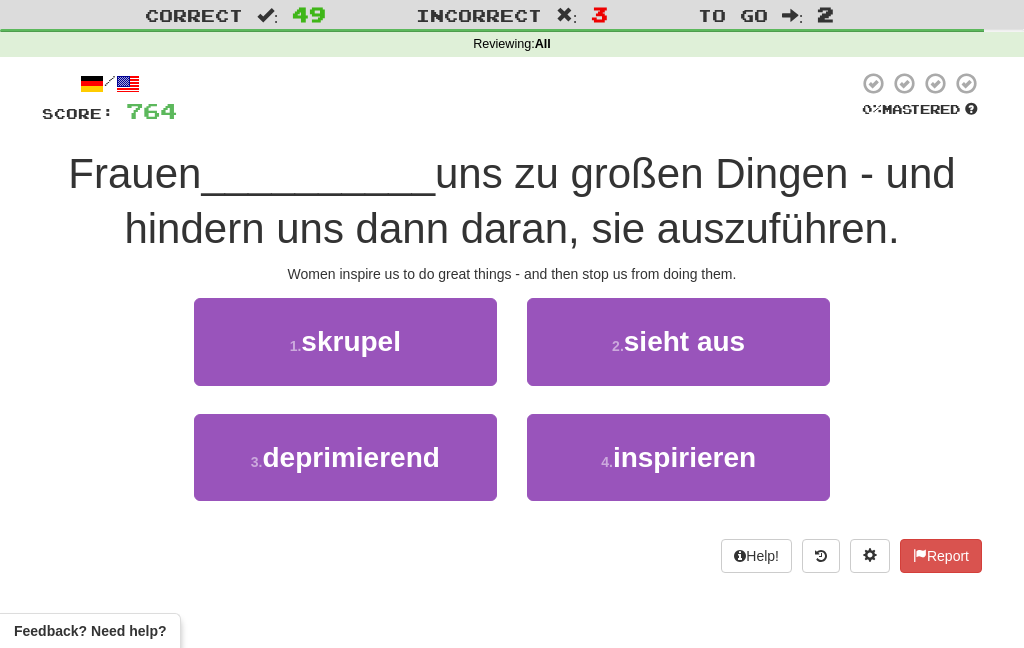 click on "4 .  inspirieren" at bounding box center [678, 457] 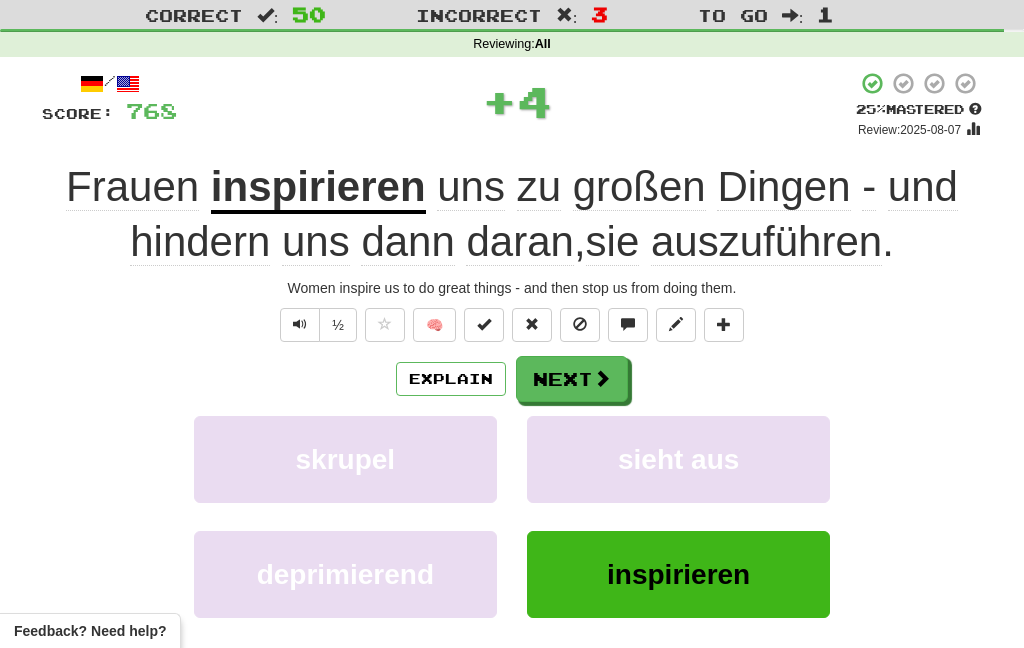 click at bounding box center (602, 378) 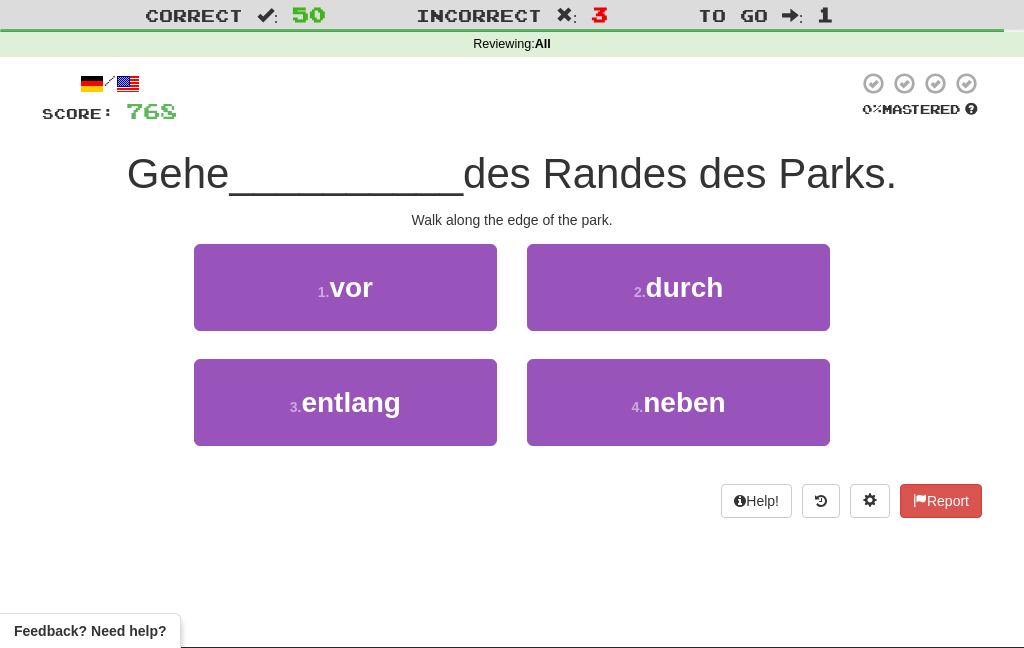 click on "2 .  durch" at bounding box center [678, 287] 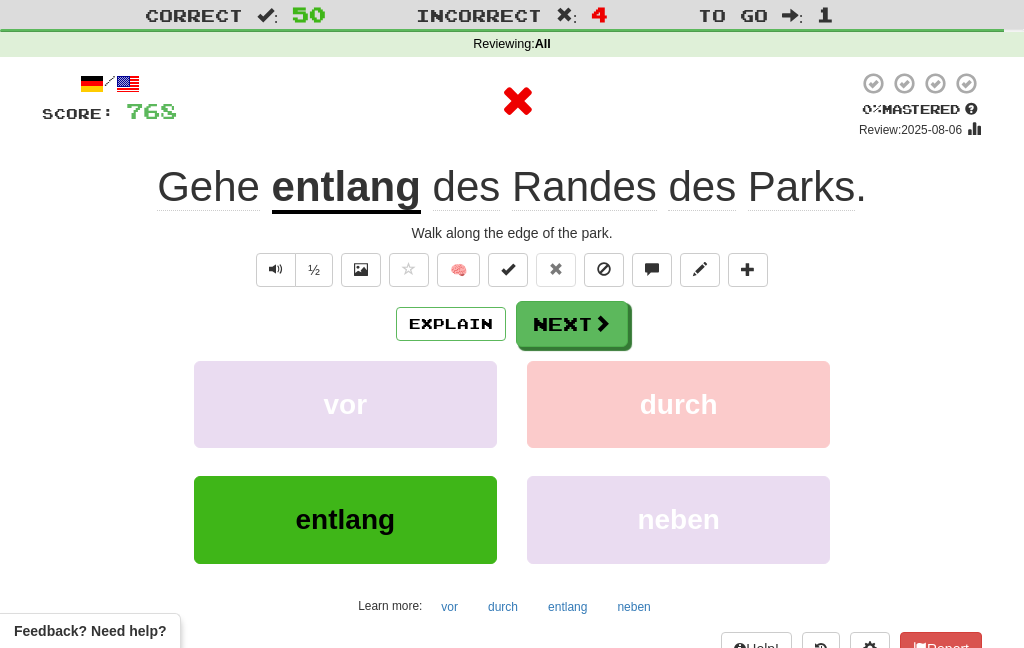 click on "Next" at bounding box center (572, 324) 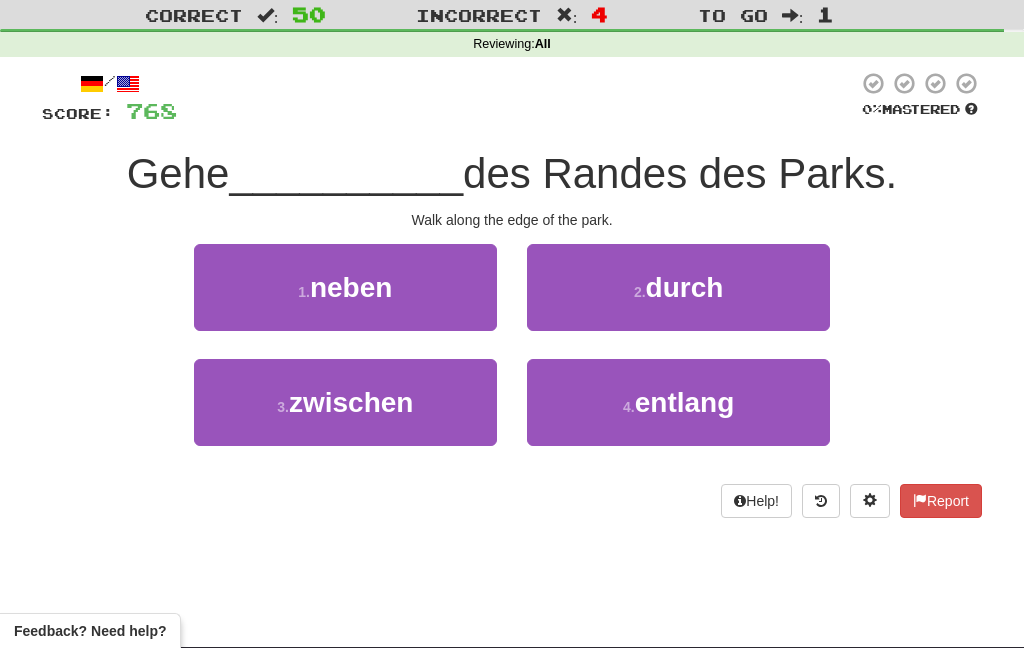 click on "4 .  entlang" at bounding box center (678, 402) 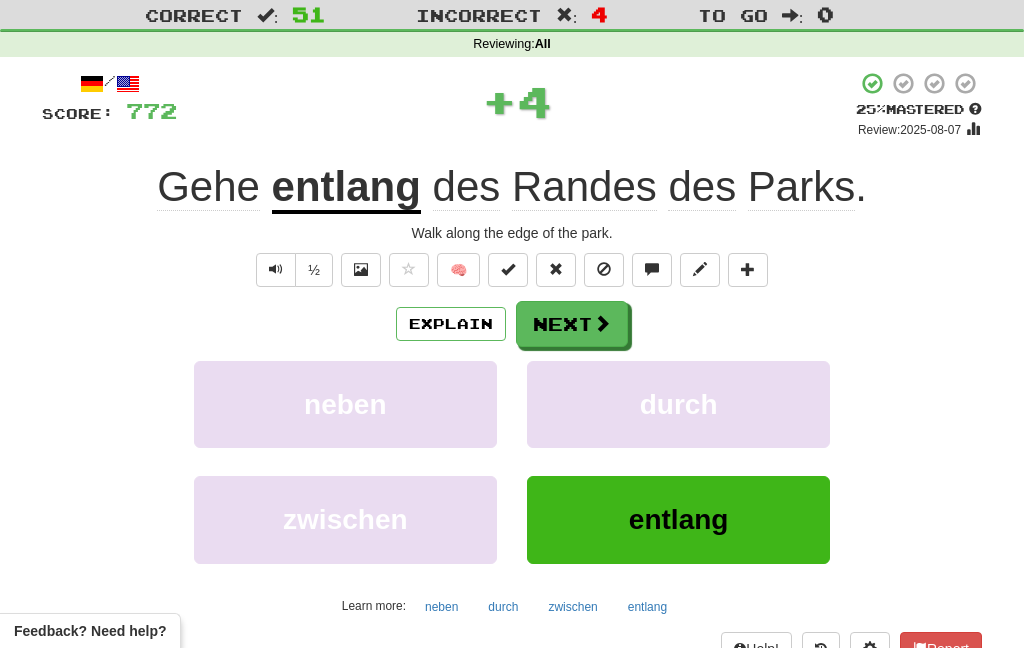 click at bounding box center [602, 323] 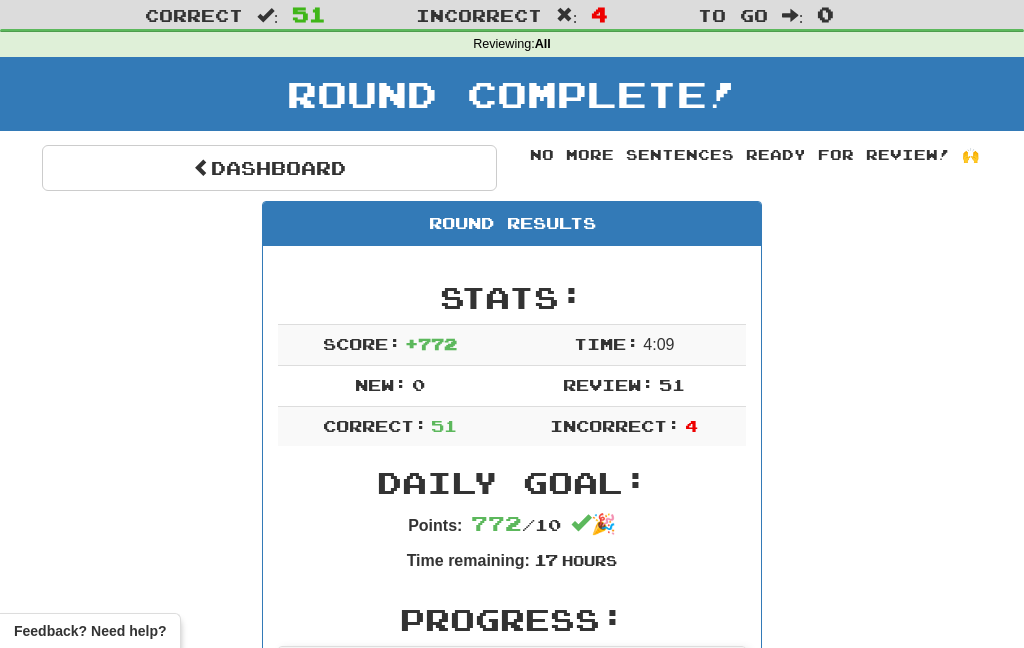 click on "Dashboard" at bounding box center [269, 168] 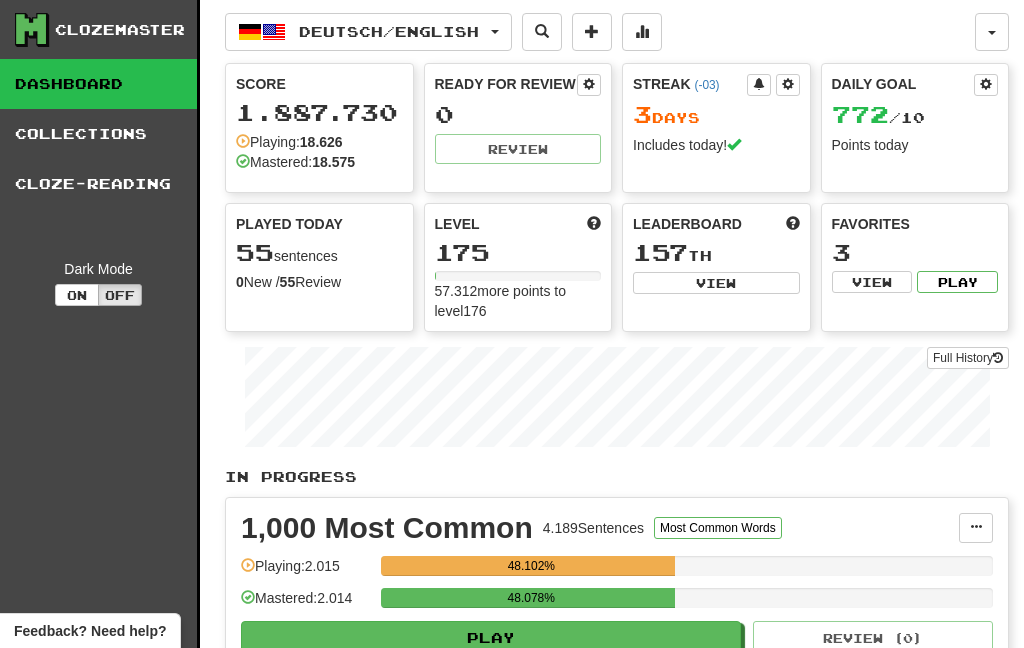 scroll, scrollTop: 0, scrollLeft: 0, axis: both 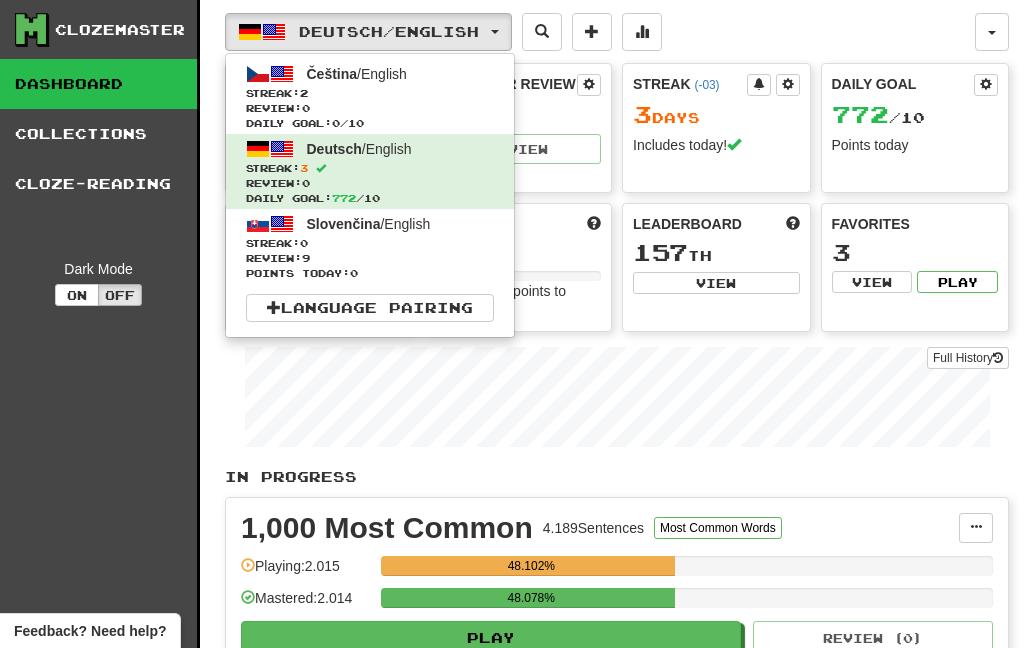 click on "Review:  0" at bounding box center (370, 108) 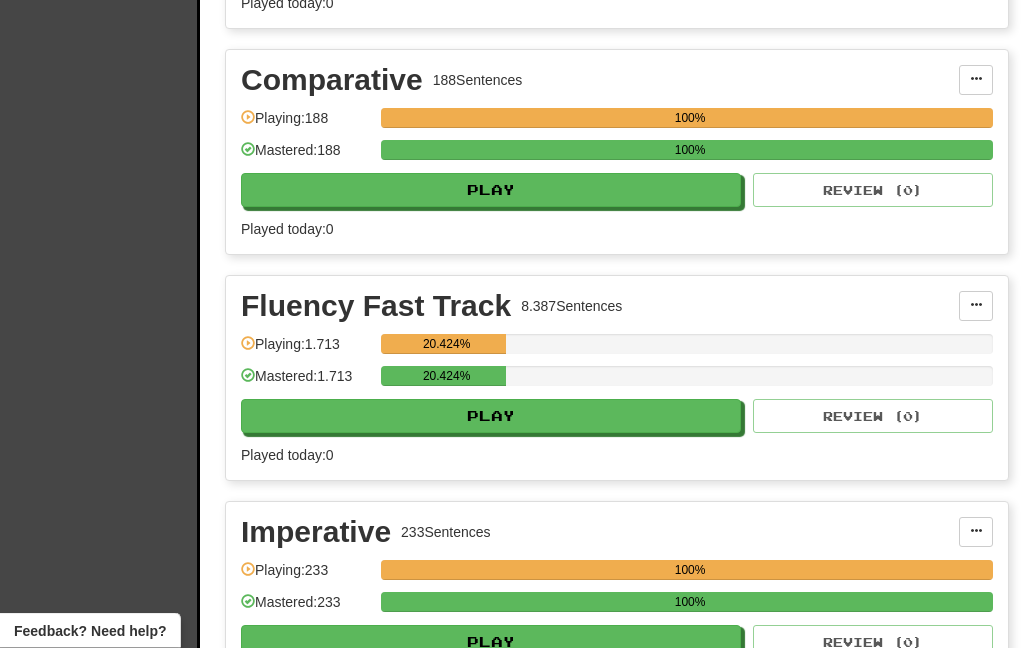 scroll, scrollTop: 2699, scrollLeft: 0, axis: vertical 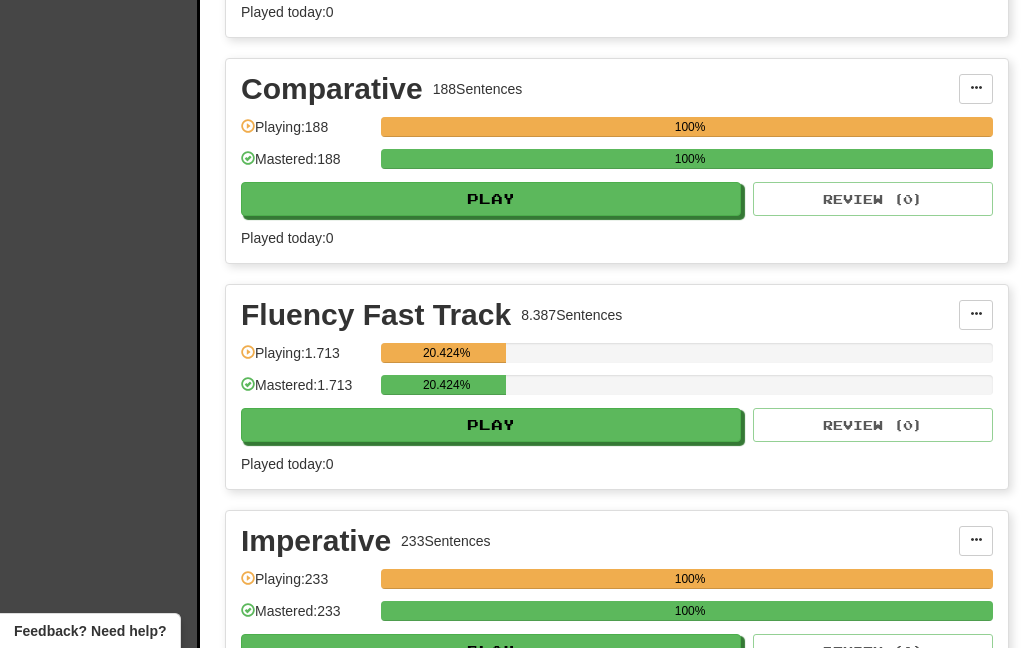 click on "Play" at bounding box center (491, 425) 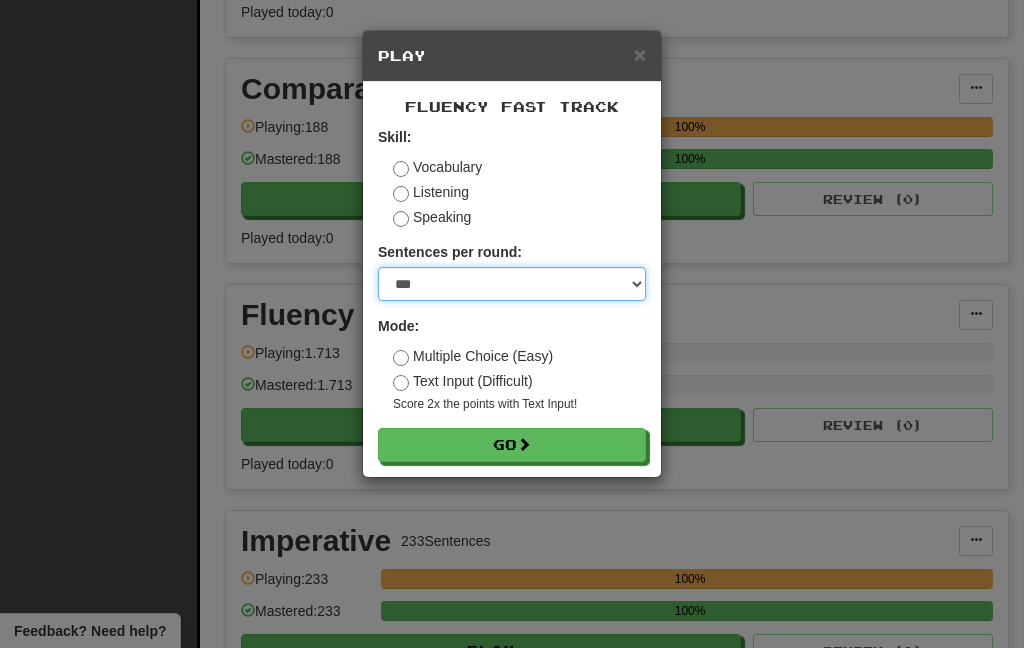 click on "* ** ** ** ** ** *** ********" at bounding box center (512, 284) 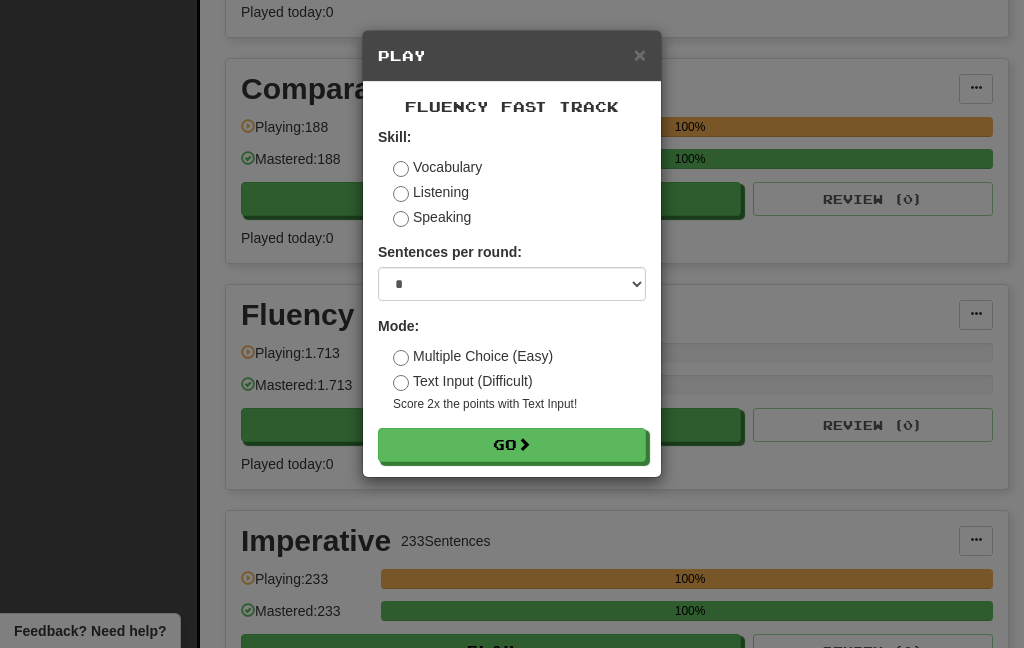 click on "Go" at bounding box center [512, 445] 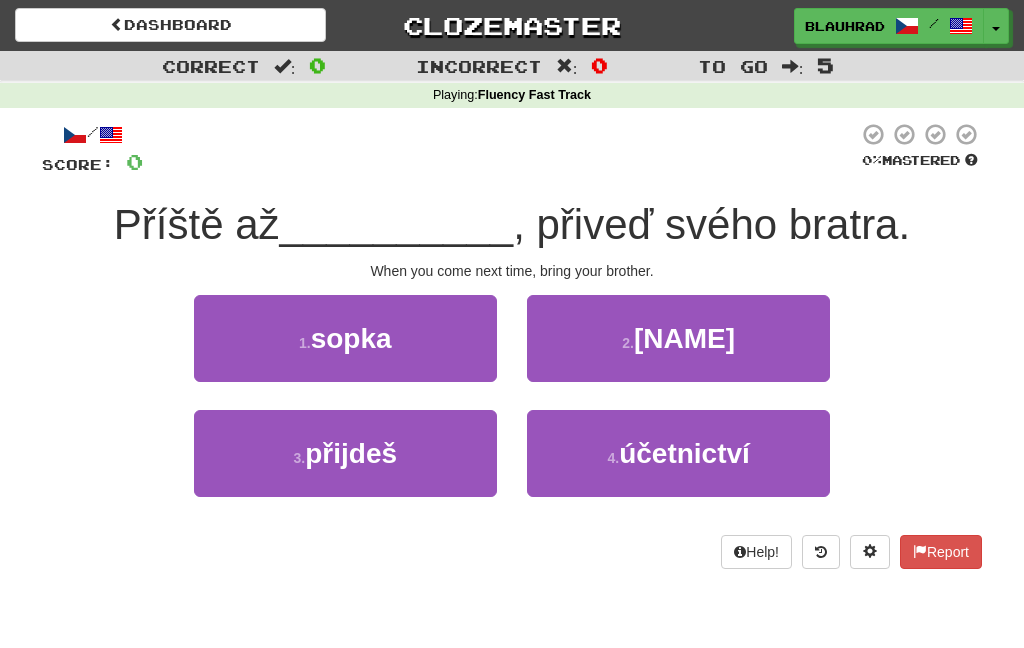 scroll, scrollTop: 0, scrollLeft: 0, axis: both 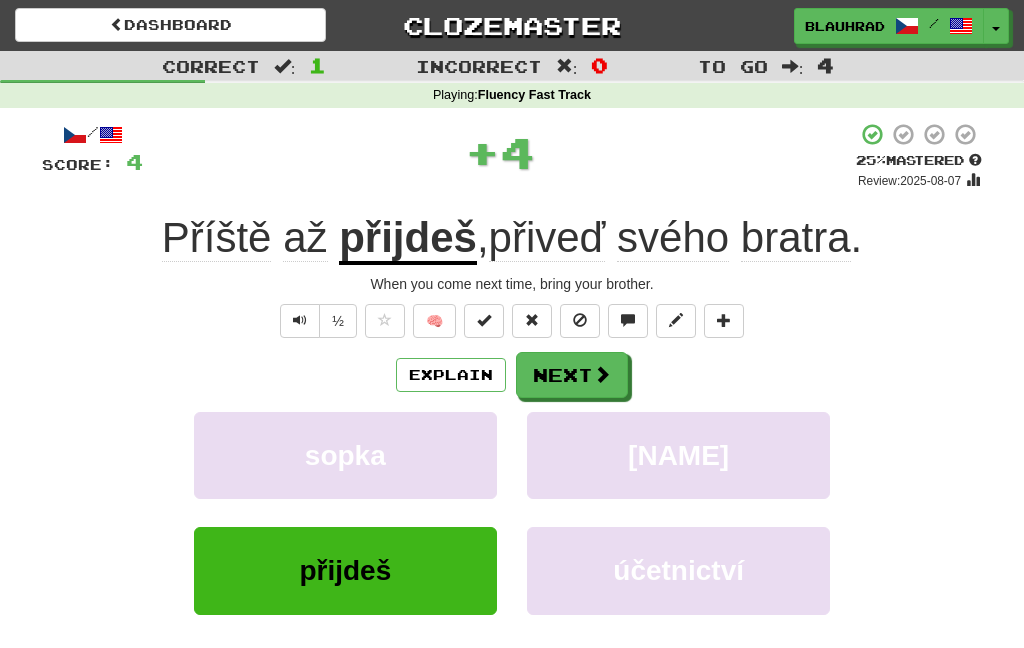 click on "Next" at bounding box center [572, 375] 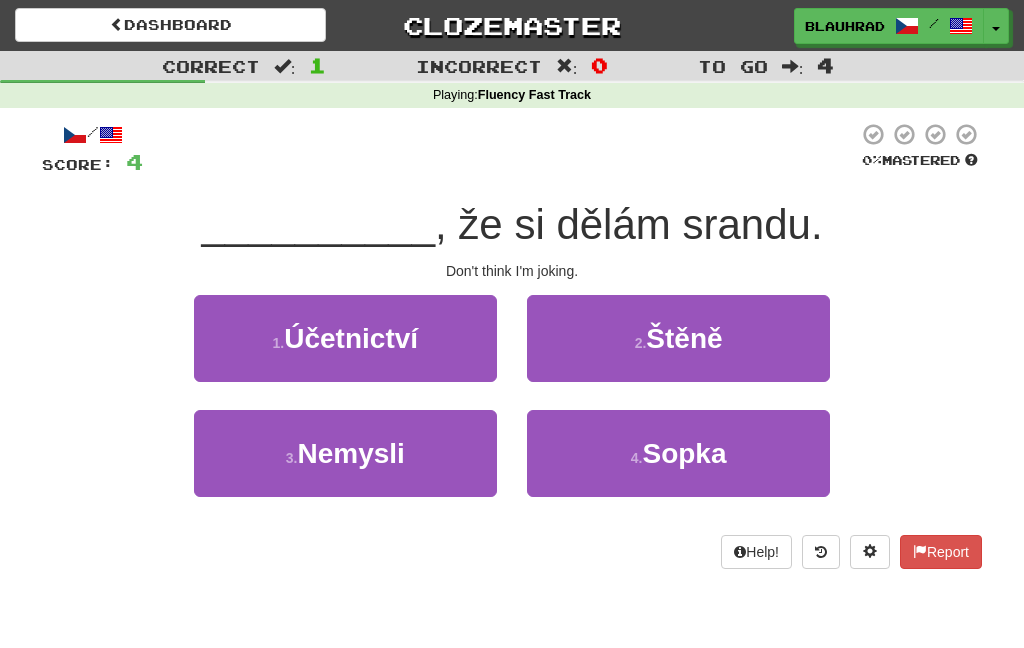 click on "3 .  Nemysli" at bounding box center (345, 453) 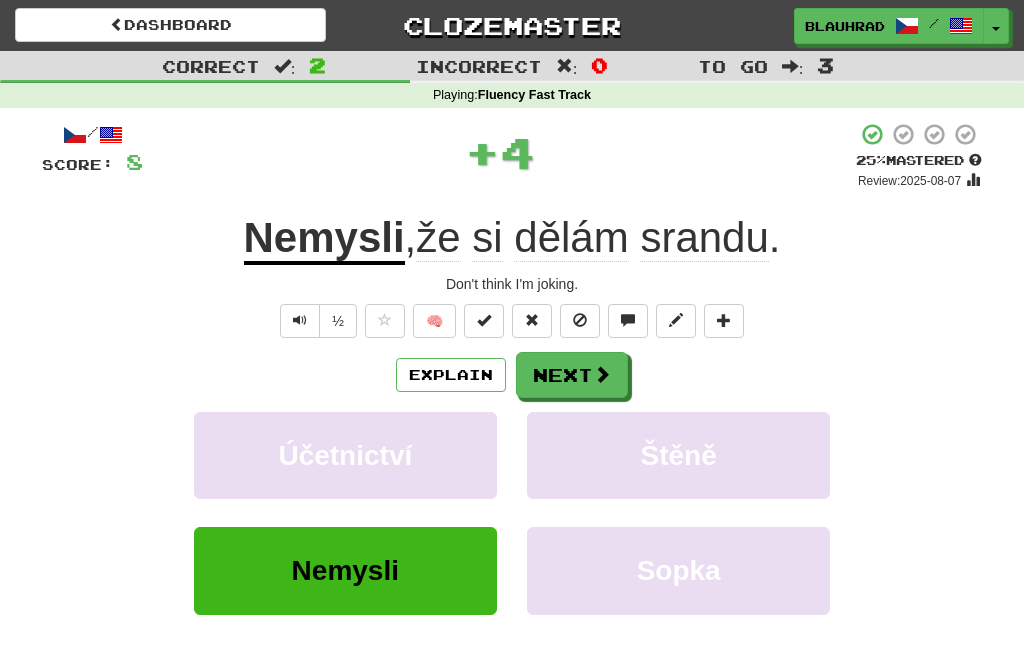 click at bounding box center [602, 374] 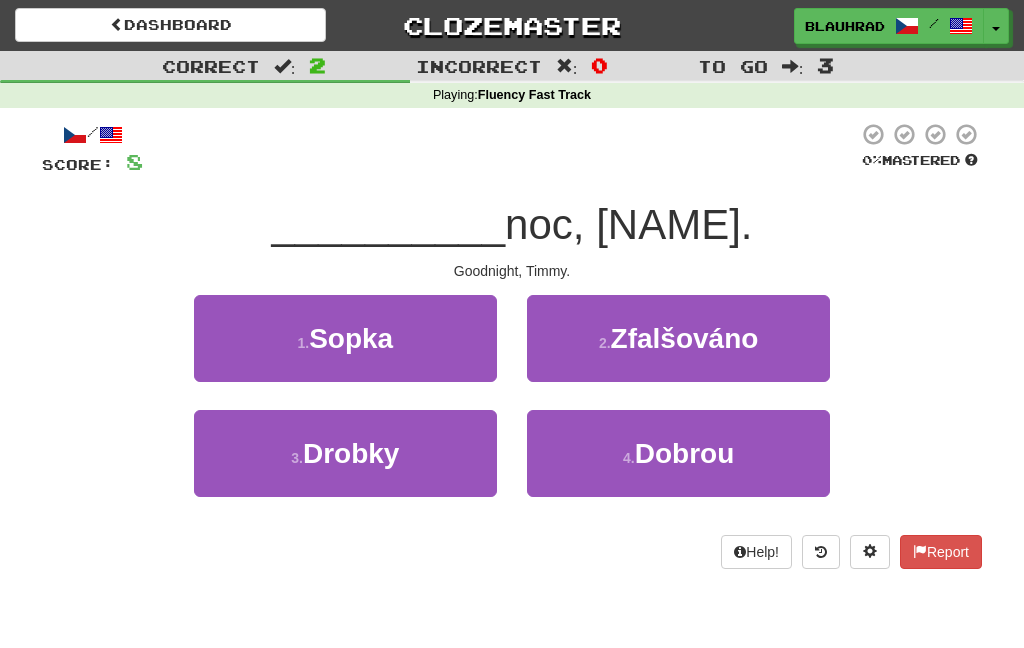 click on "4 .  Dobrou" at bounding box center [678, 453] 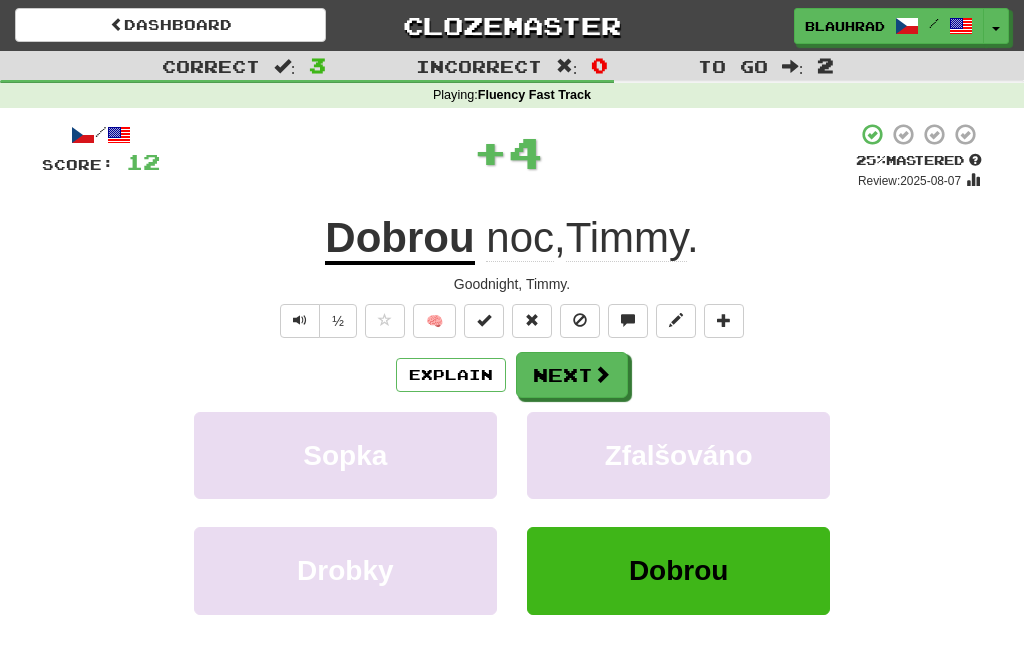 click at bounding box center [602, 374] 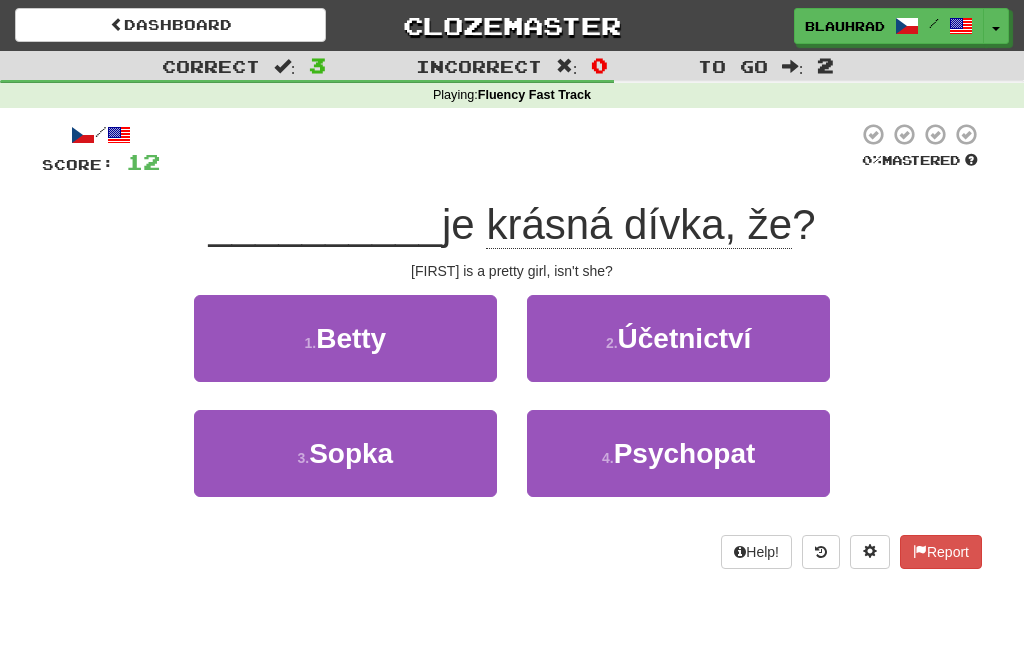 click on "1 . [NAME]" at bounding box center (345, 338) 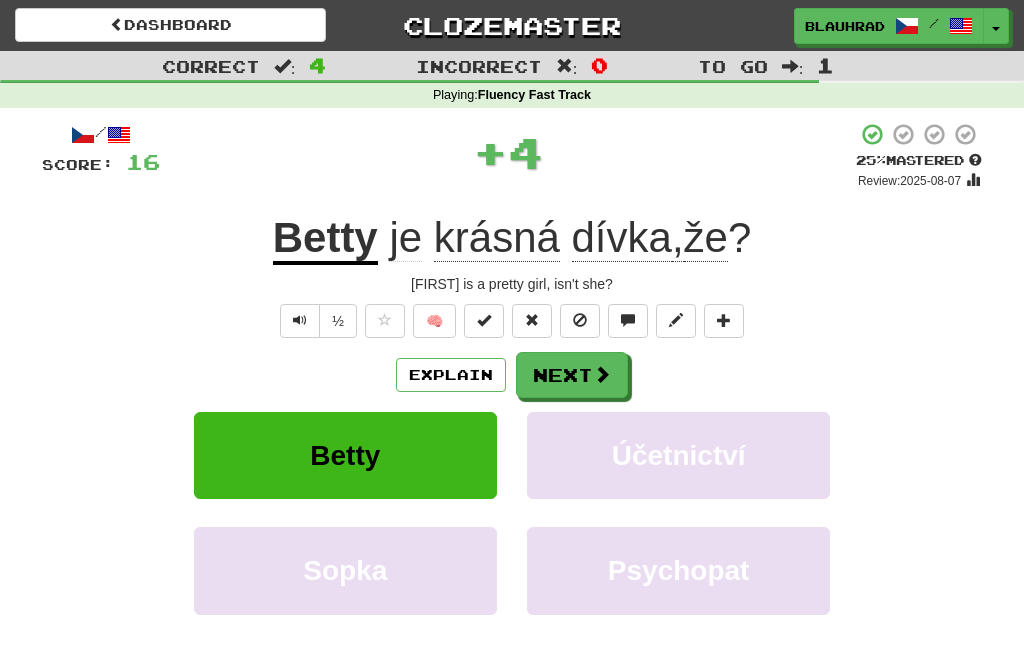 click on "Next" at bounding box center [572, 375] 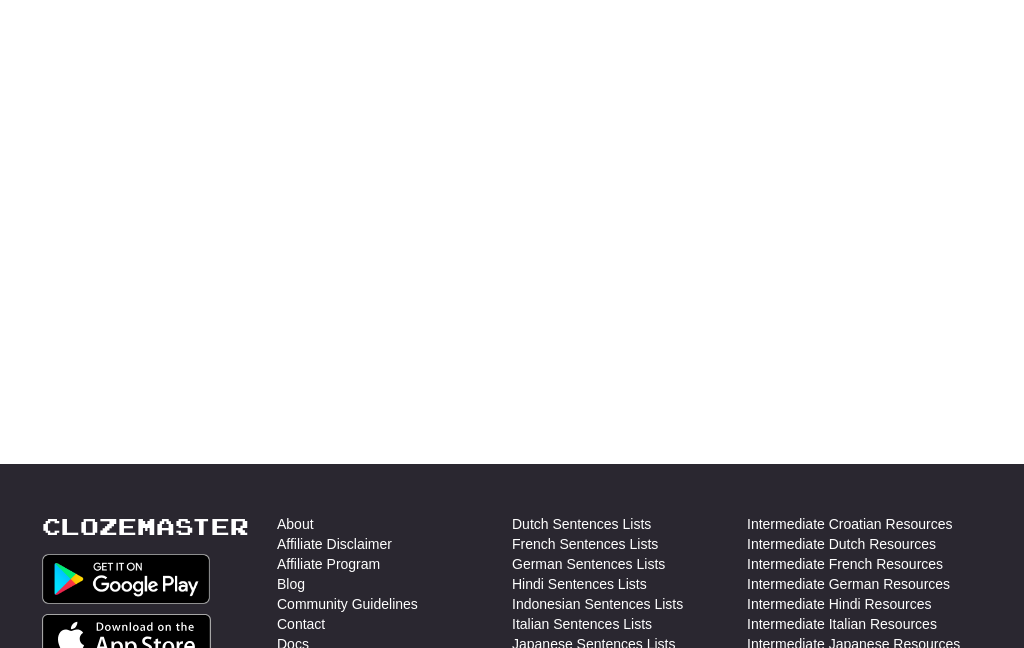 scroll, scrollTop: 0, scrollLeft: 0, axis: both 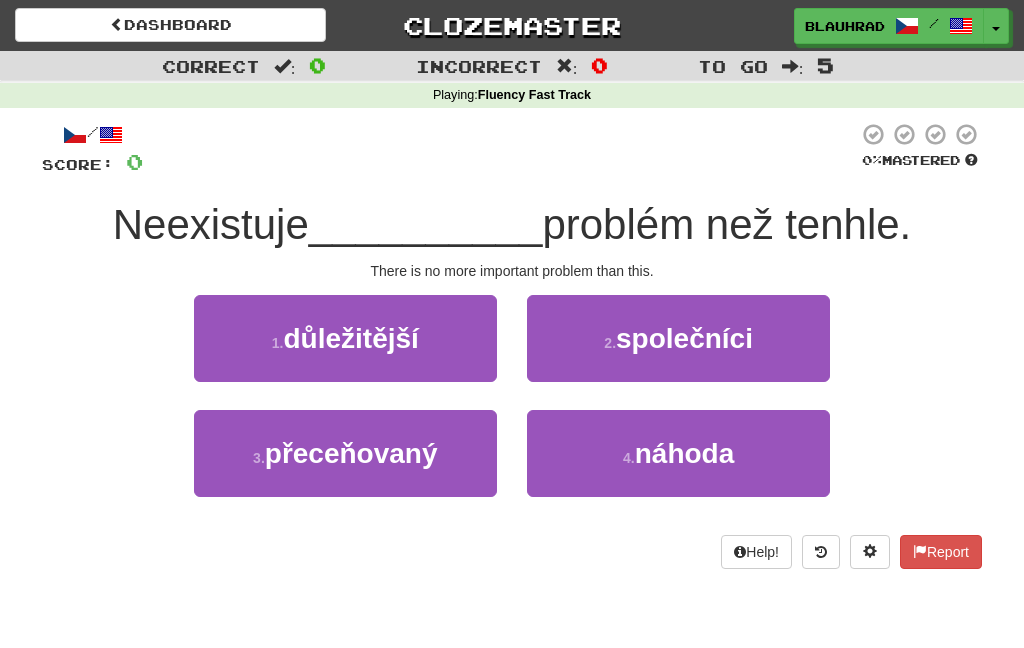 click on "důležitější" at bounding box center (350, 338) 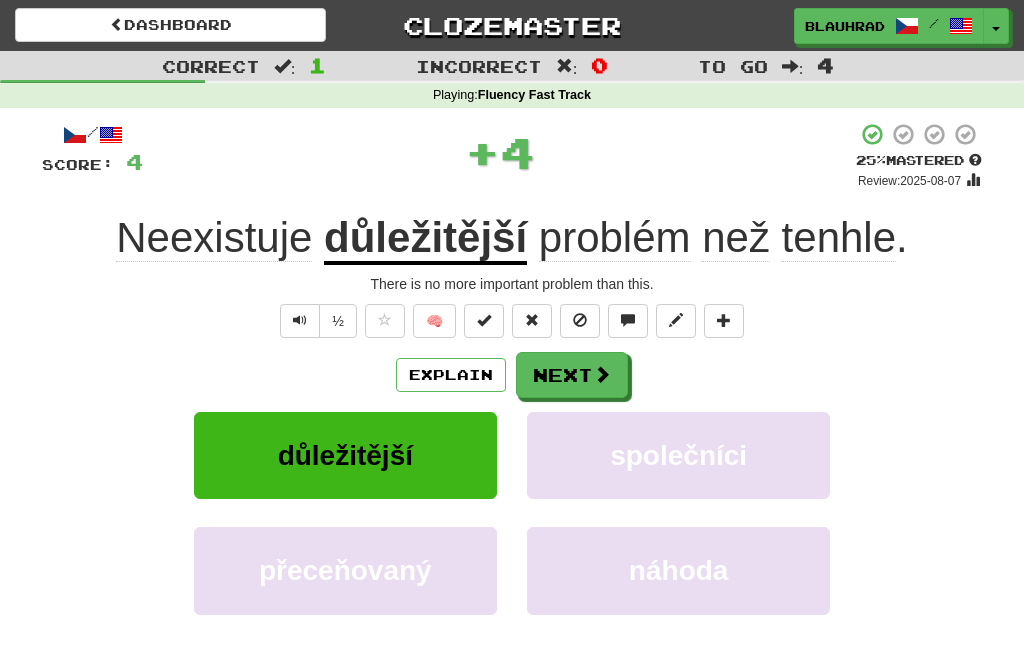 click on "Next" at bounding box center (572, 375) 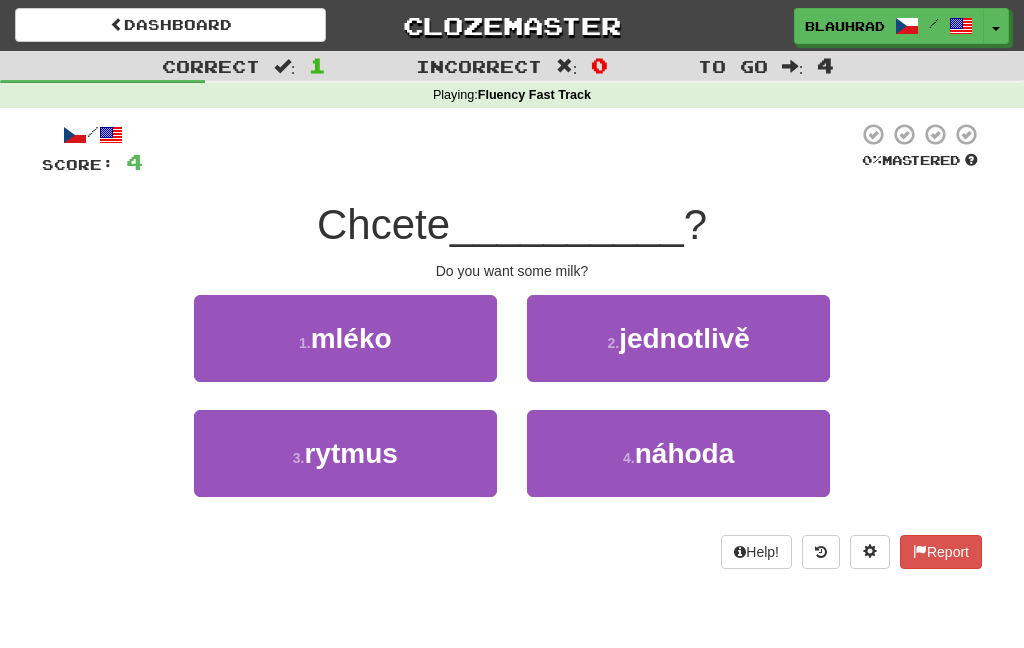 click on "1 .  mléko" at bounding box center [345, 338] 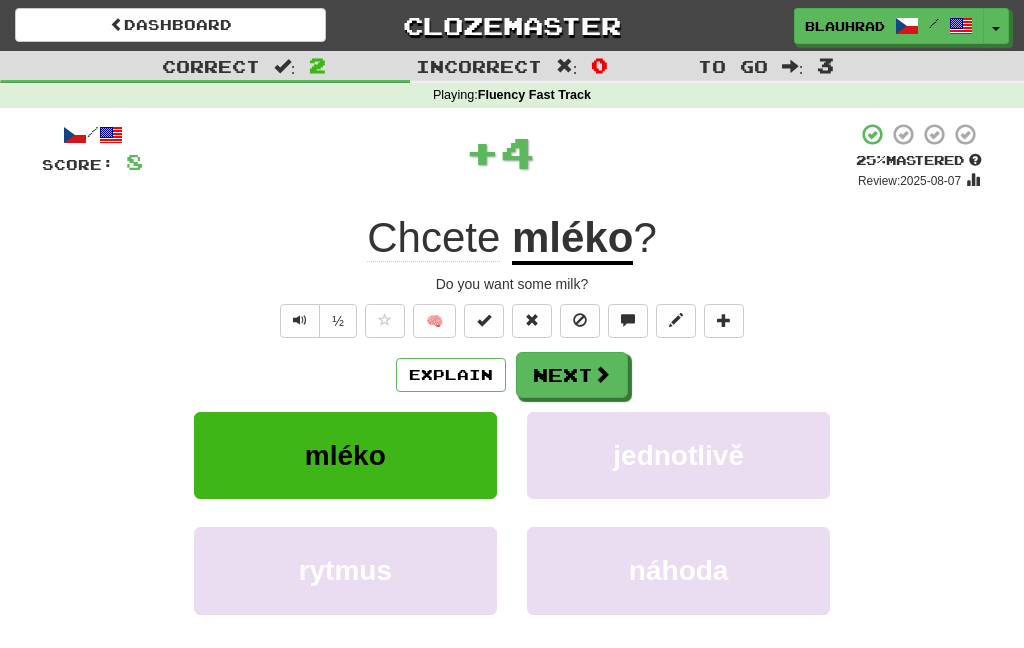 click on "Next" at bounding box center (572, 375) 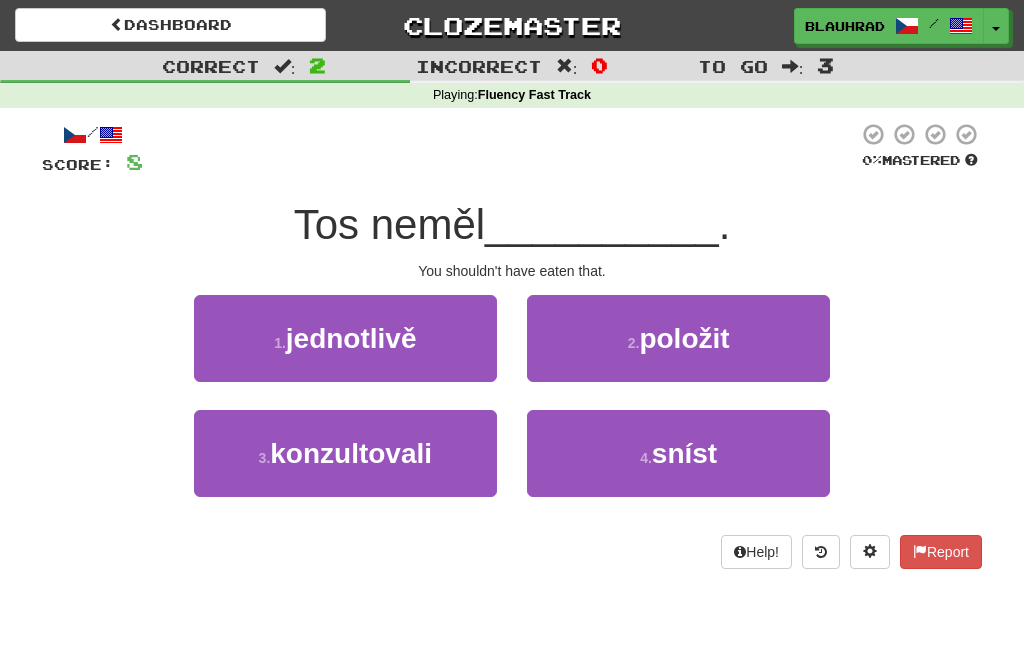 click on "4 .  sníst" at bounding box center [678, 453] 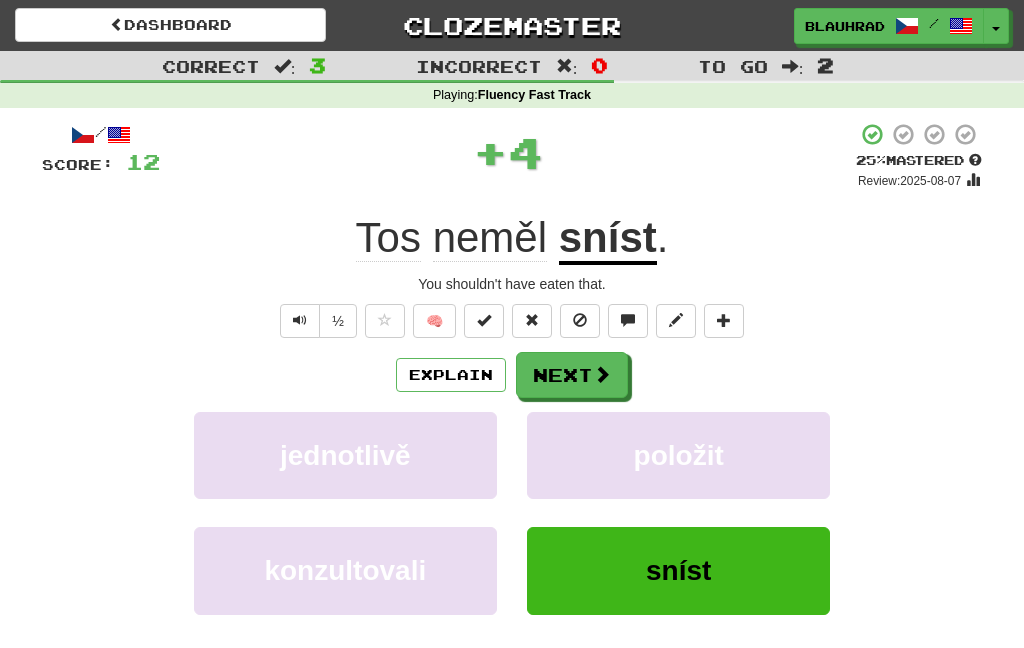 click on "Next" at bounding box center [572, 375] 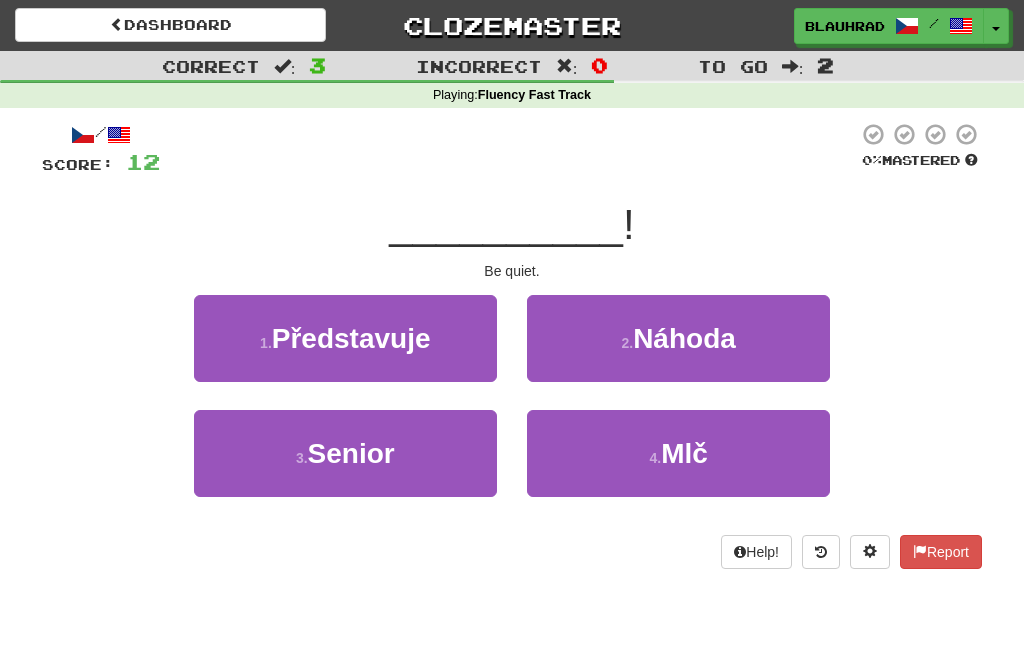 click on "4 .  Mlč" at bounding box center (678, 453) 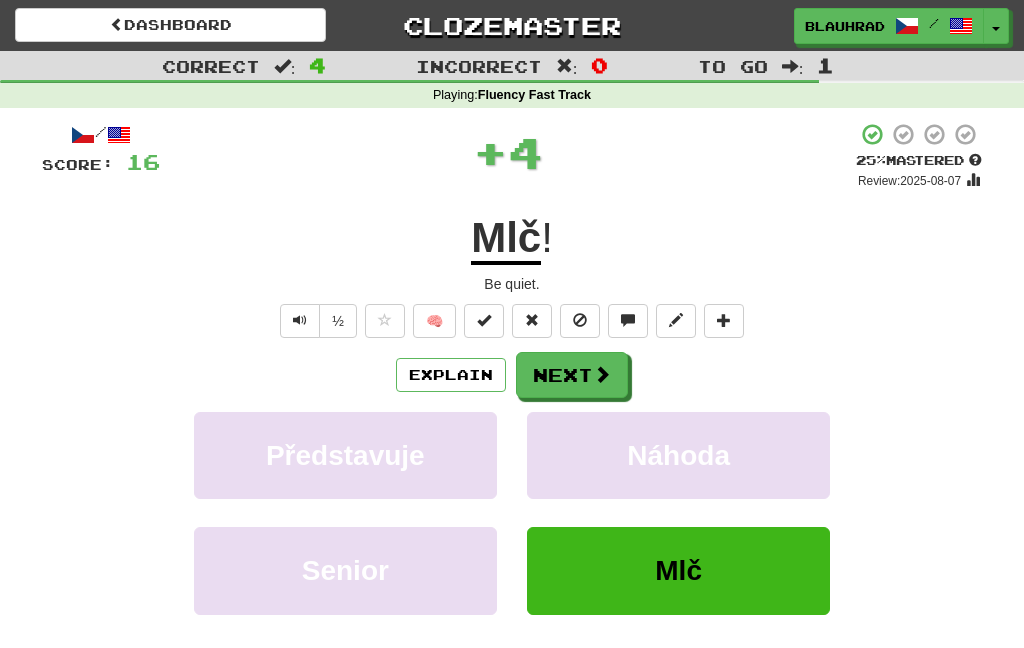 click on "Next" at bounding box center (572, 375) 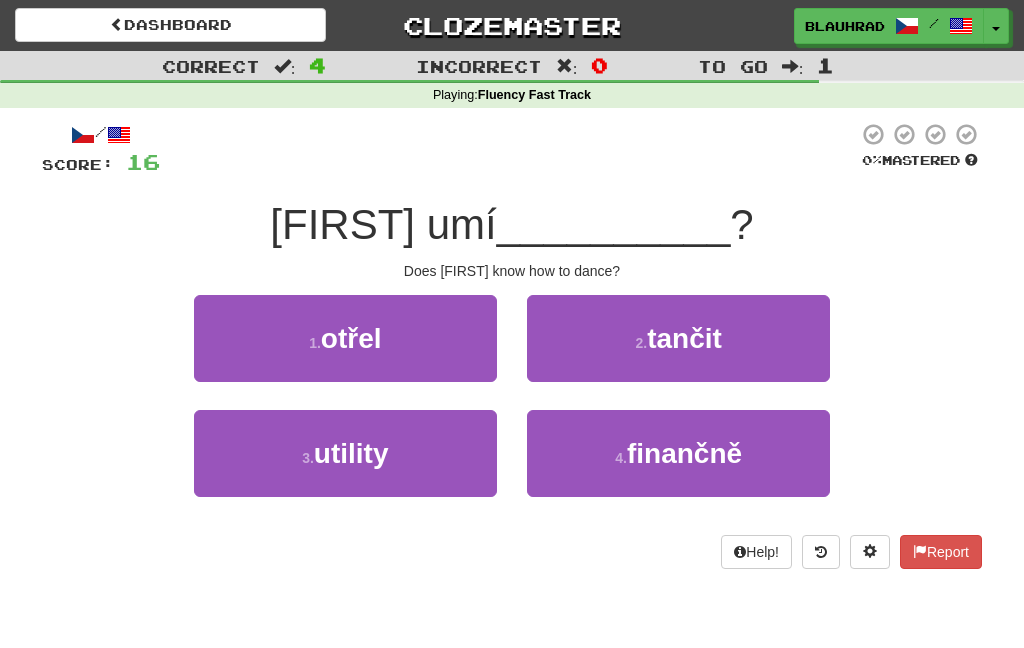 click on "2 ." at bounding box center (641, 343) 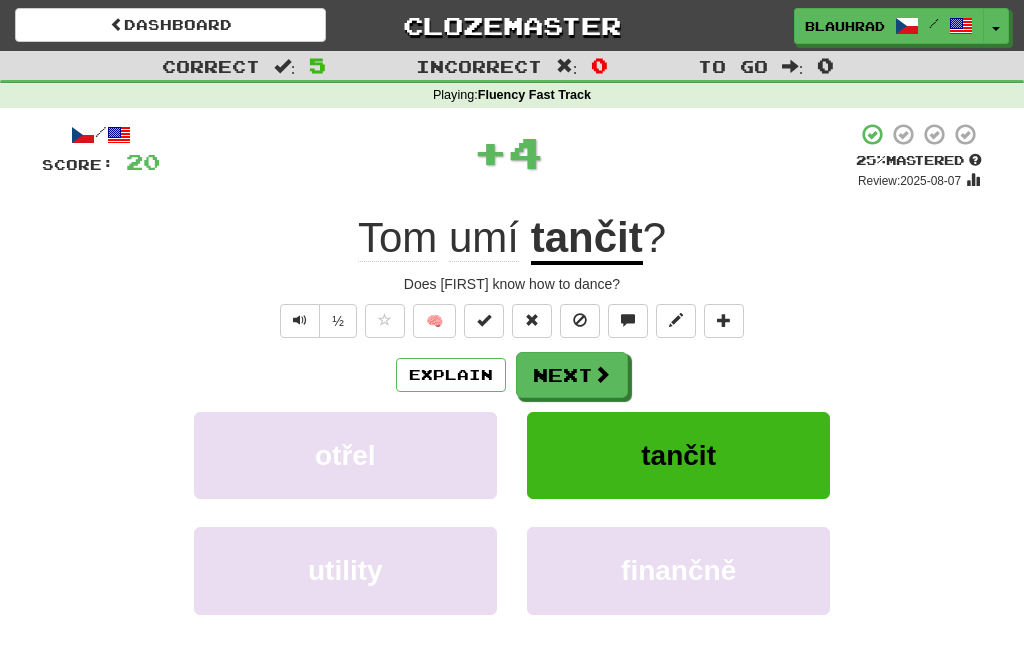 click at bounding box center [602, 374] 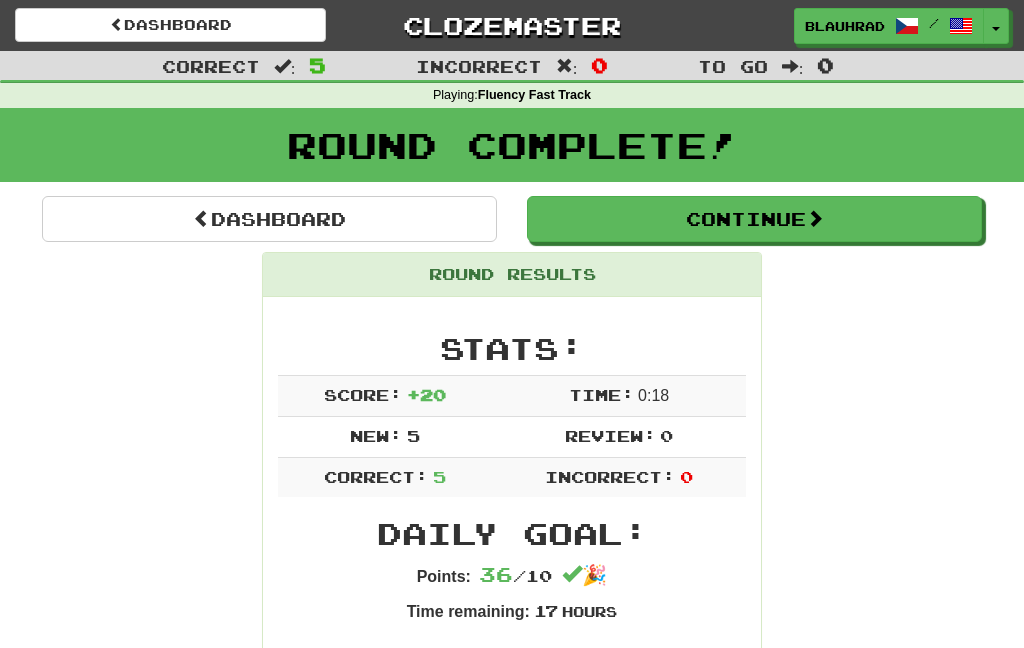 click on "Dashboard" at bounding box center (269, 219) 